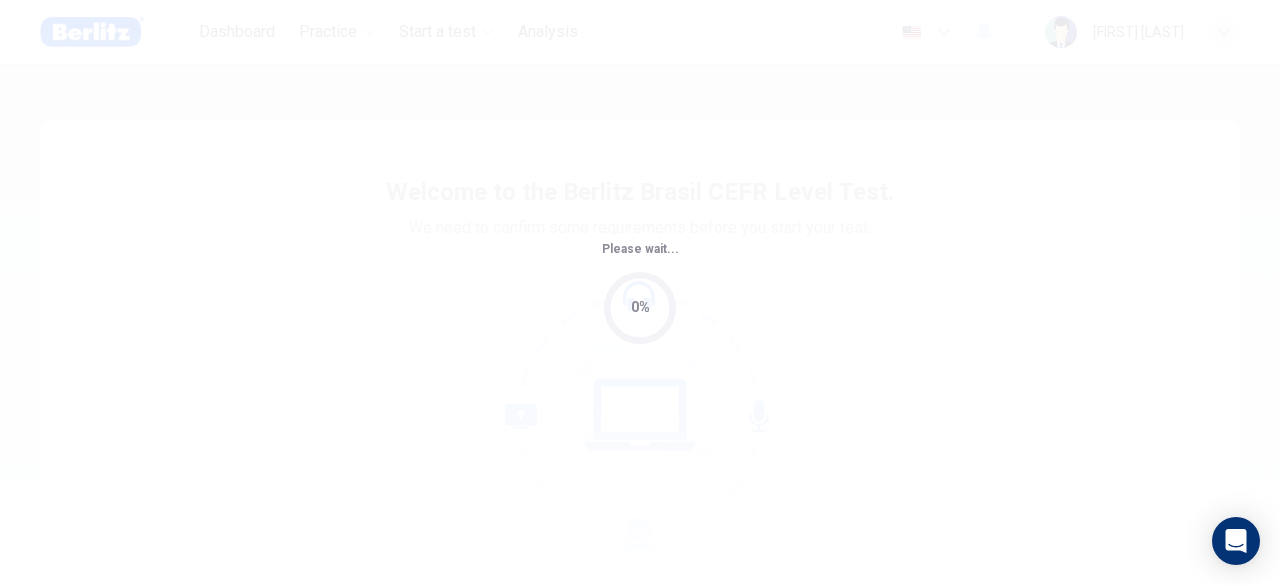 scroll, scrollTop: 0, scrollLeft: 0, axis: both 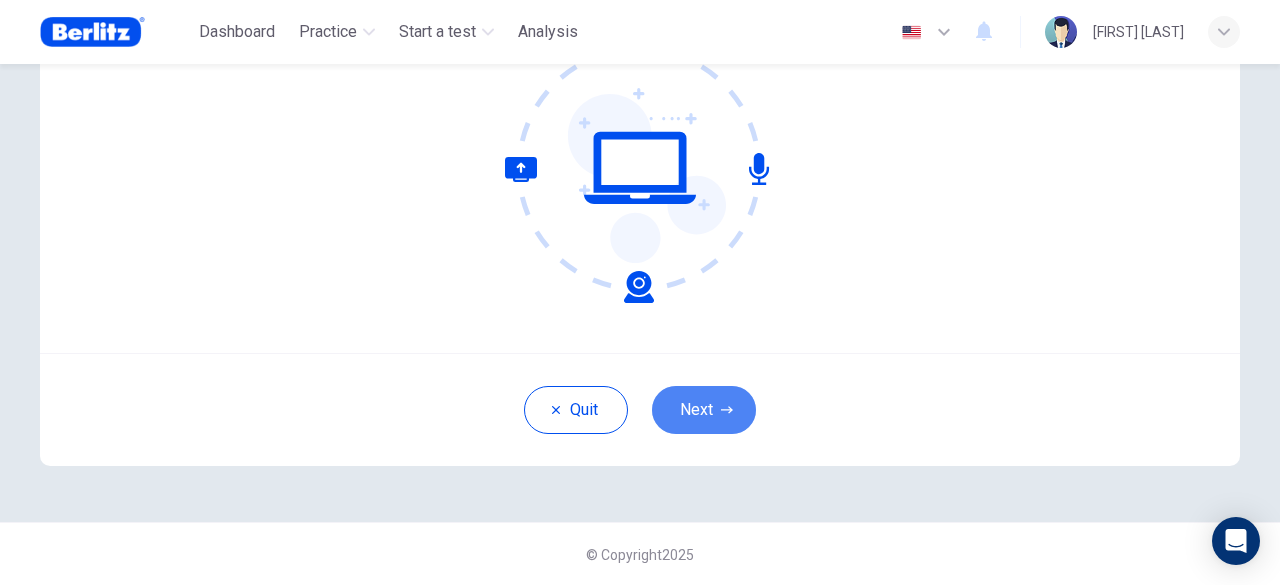 drag, startPoint x: 739, startPoint y: 420, endPoint x: 754, endPoint y: 427, distance: 16.552946 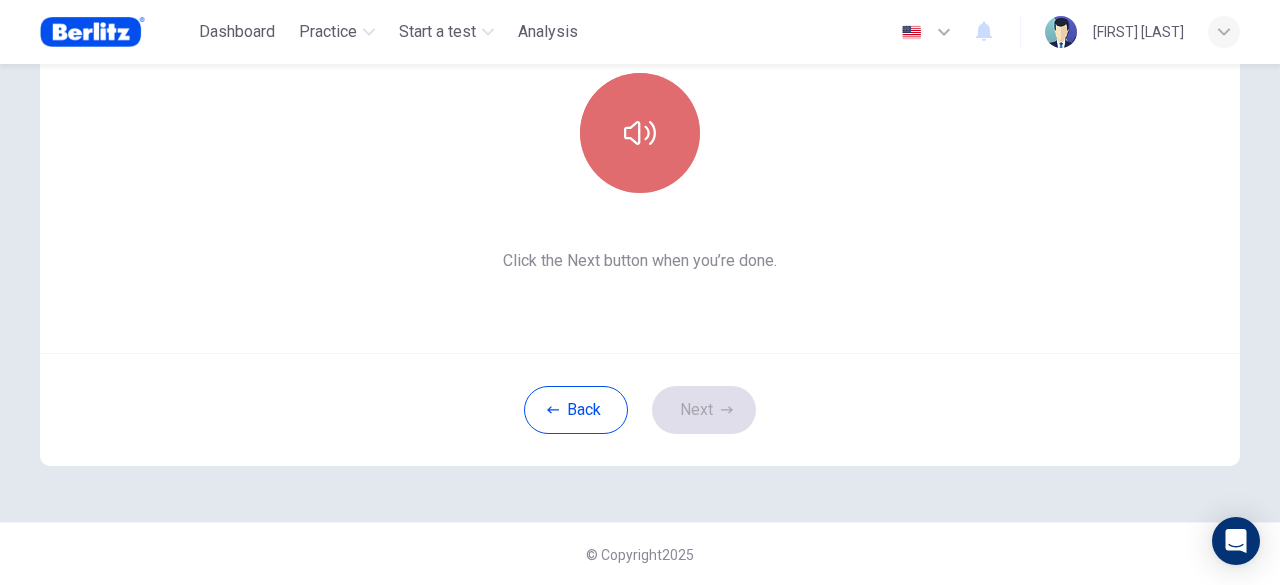 click at bounding box center (640, 133) 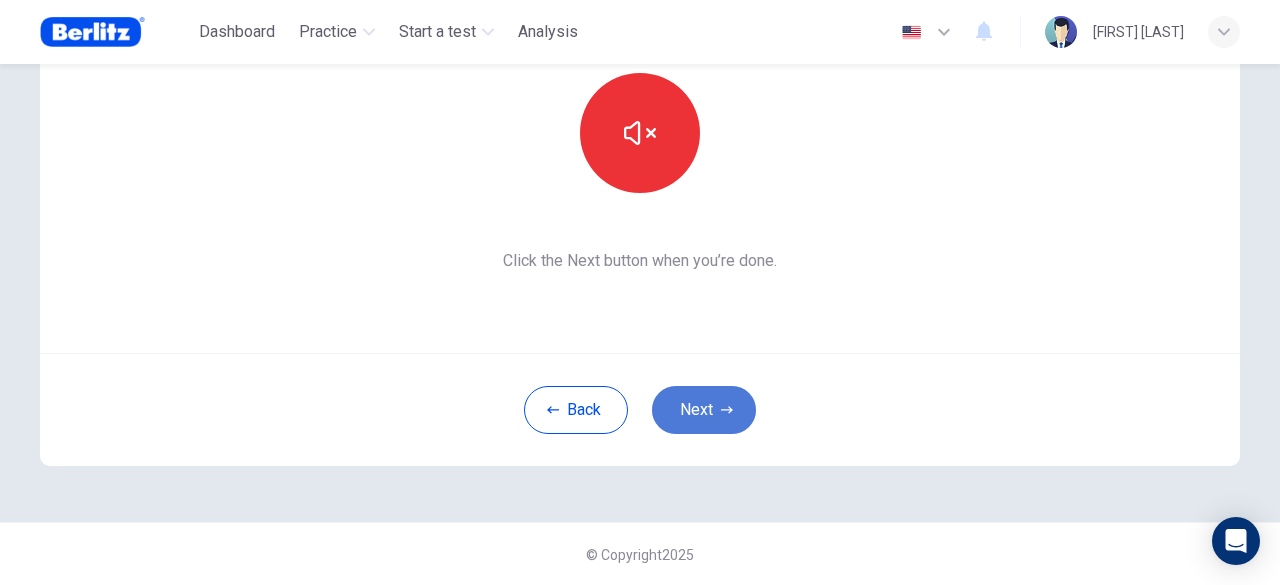 click on "Next" at bounding box center (704, 410) 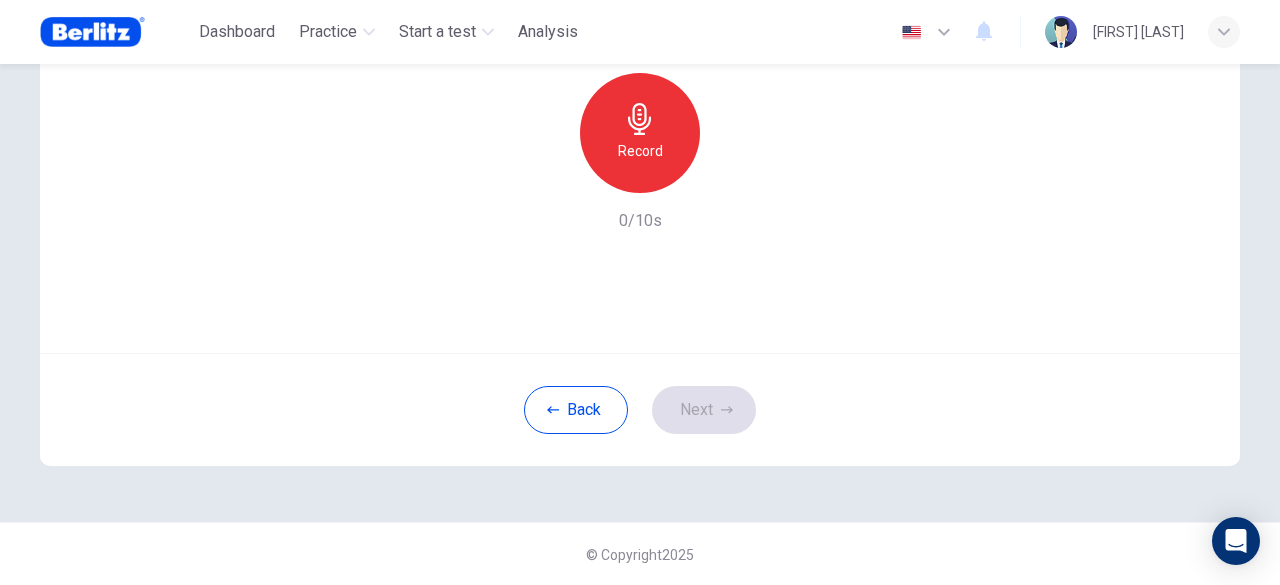 scroll, scrollTop: 47, scrollLeft: 0, axis: vertical 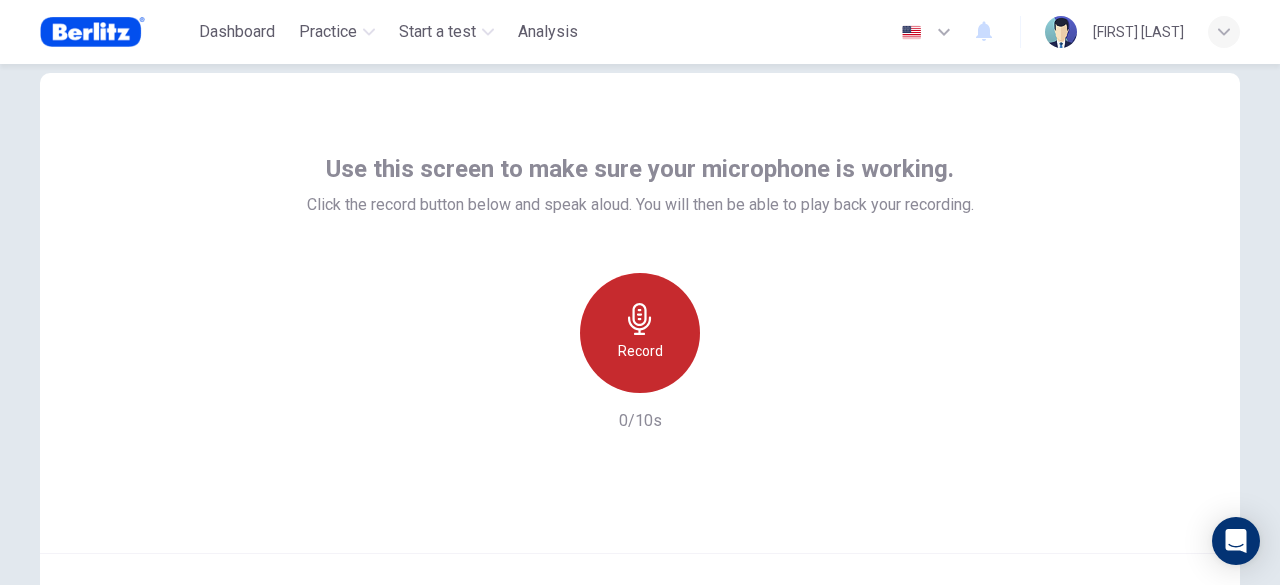 click on "Record" at bounding box center (640, 351) 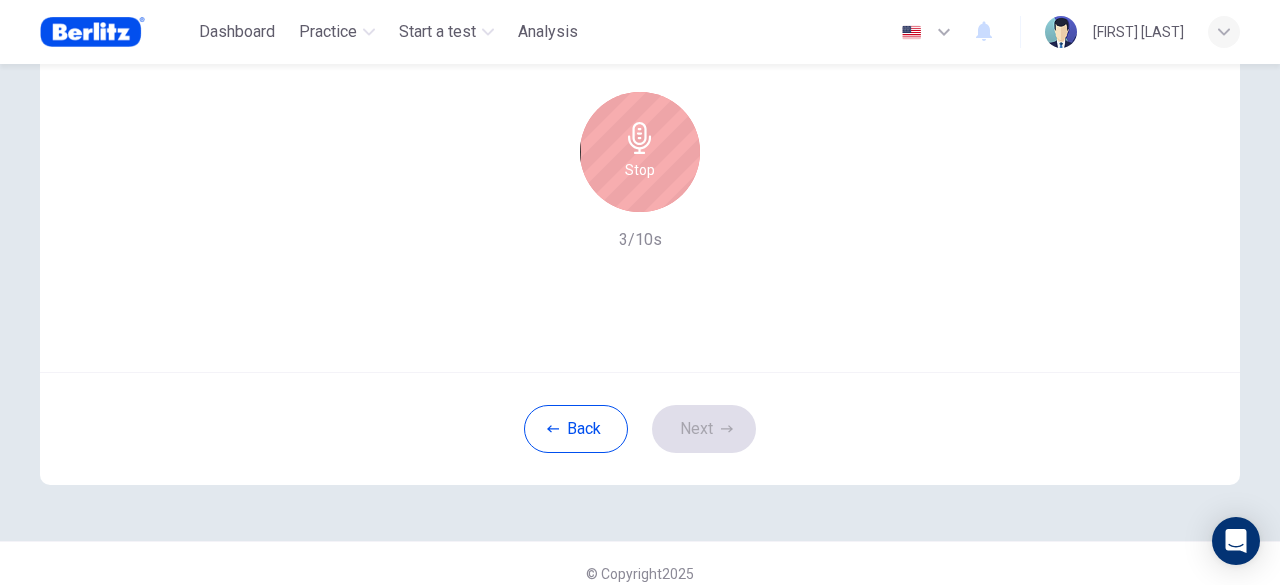 scroll, scrollTop: 247, scrollLeft: 0, axis: vertical 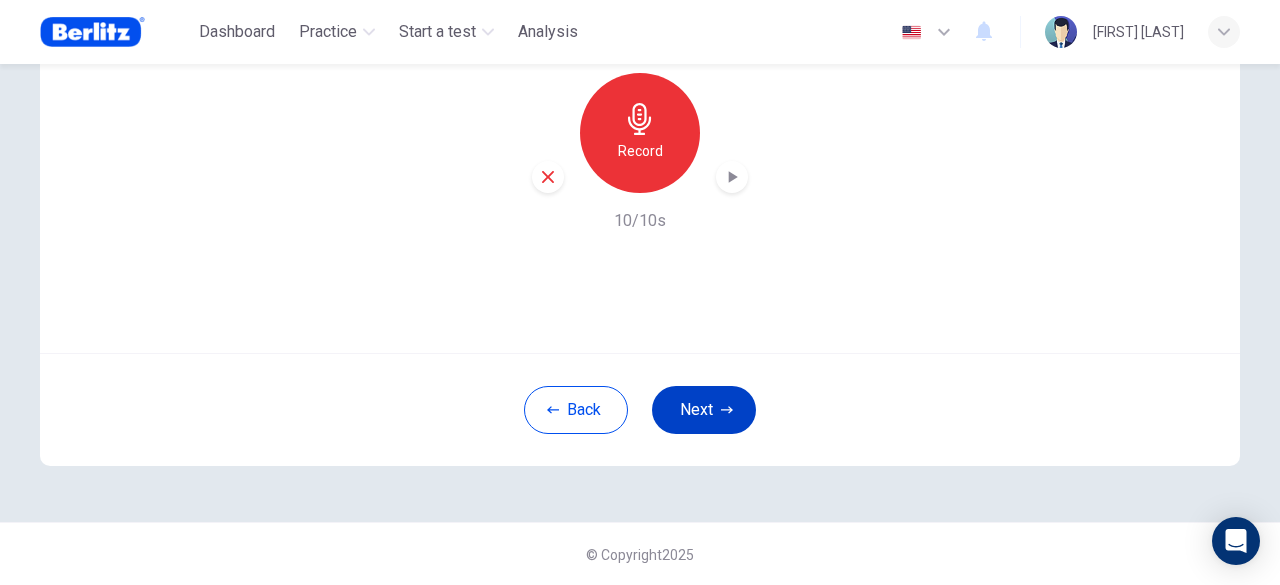 click on "Next" at bounding box center [704, 410] 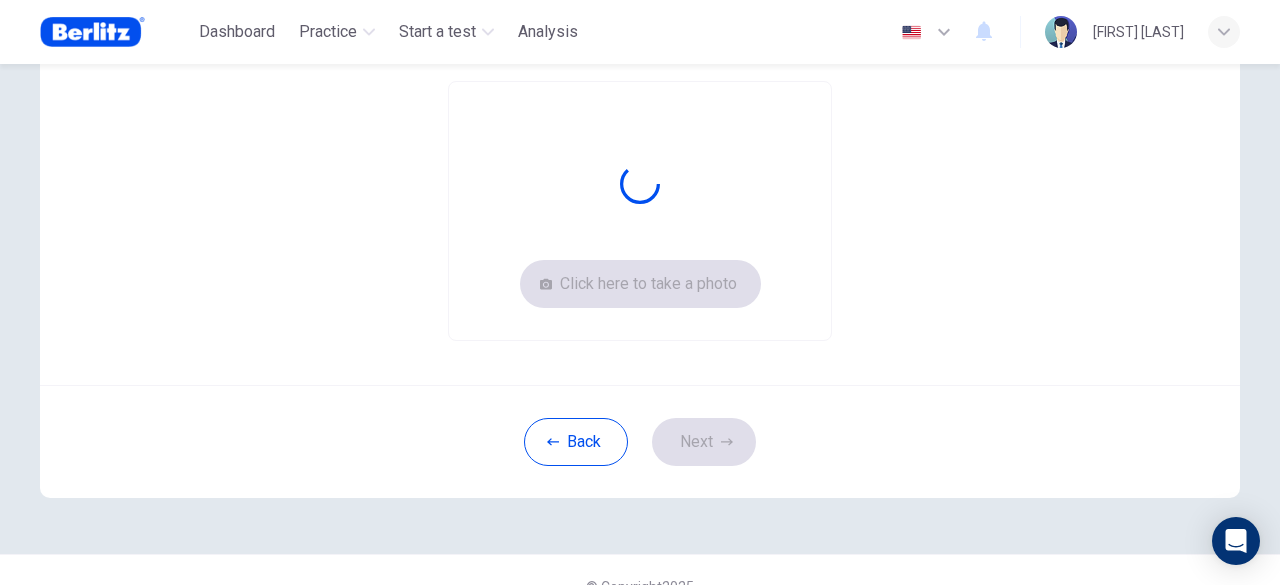 scroll, scrollTop: 147, scrollLeft: 0, axis: vertical 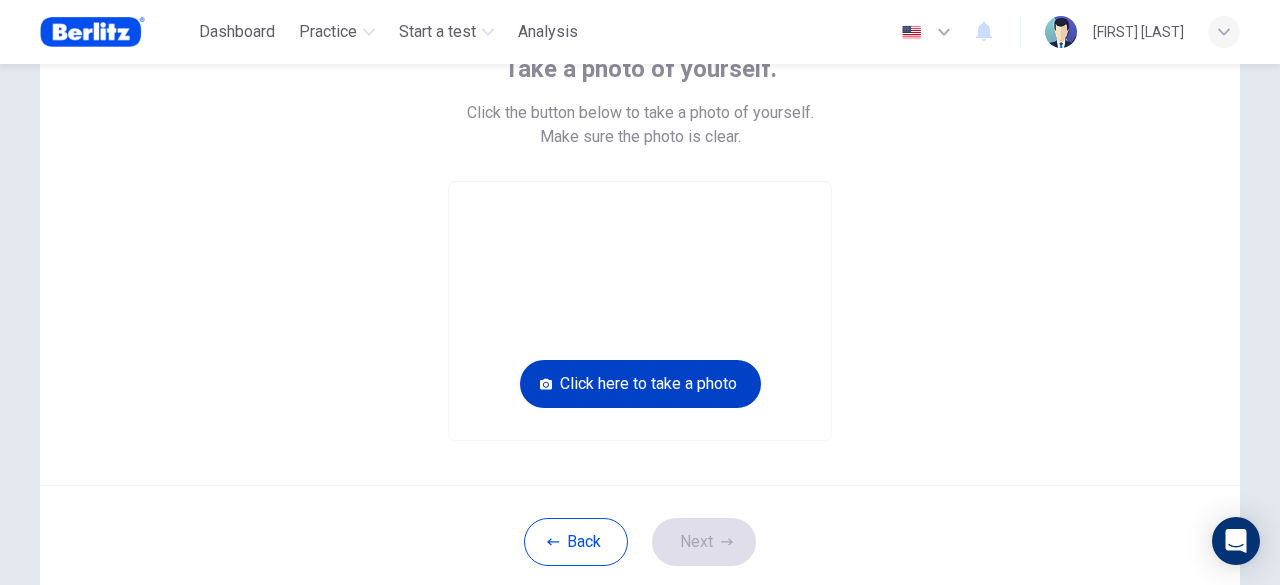 click on "Click here to take a photo" at bounding box center [640, 384] 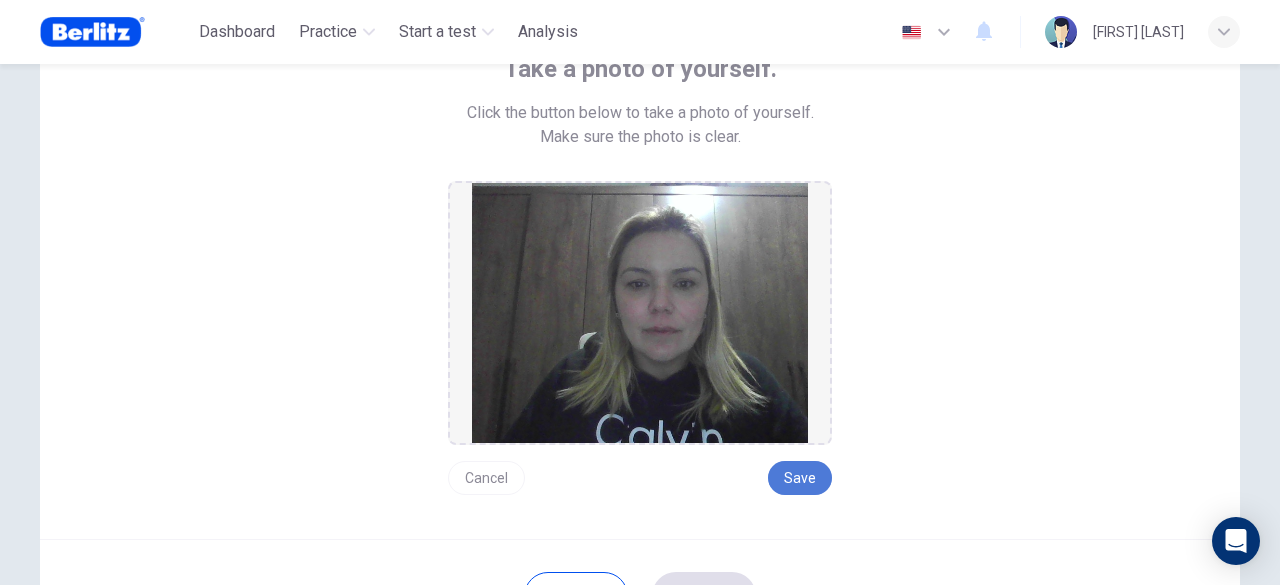 click on "Save" at bounding box center (800, 478) 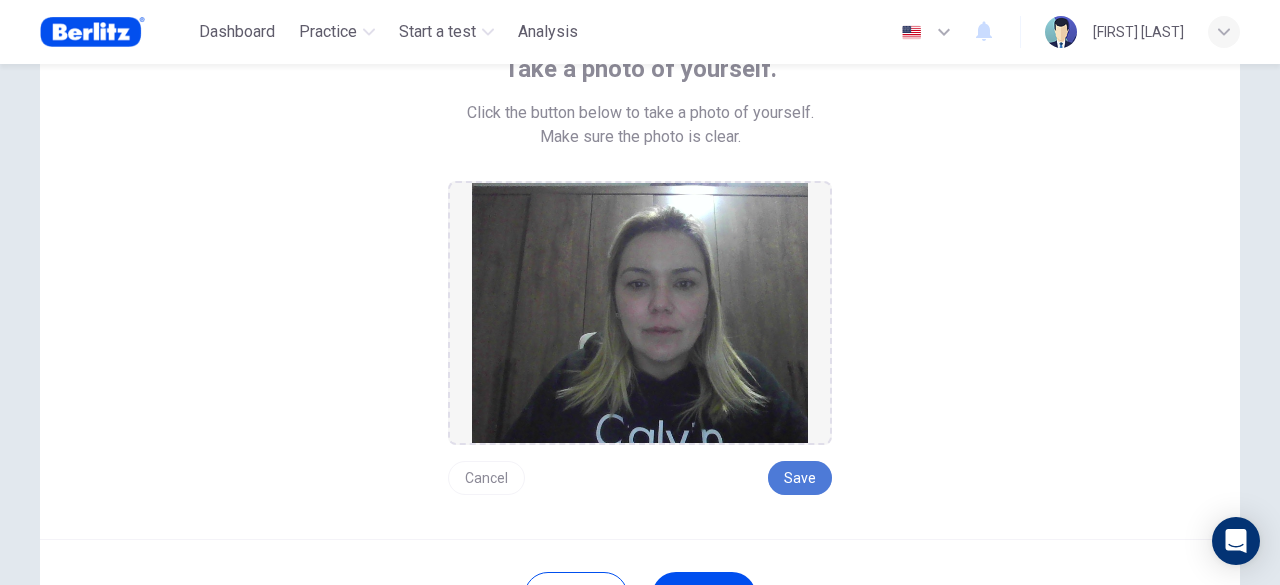 click on "Save" at bounding box center [800, 478] 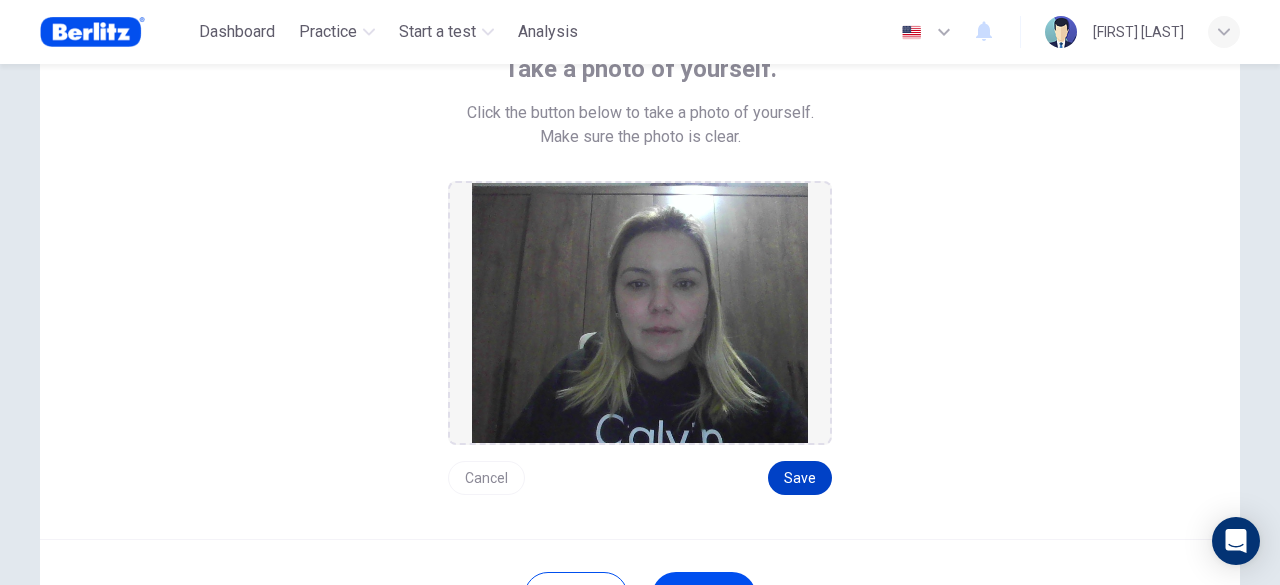 click on "Save" at bounding box center [800, 478] 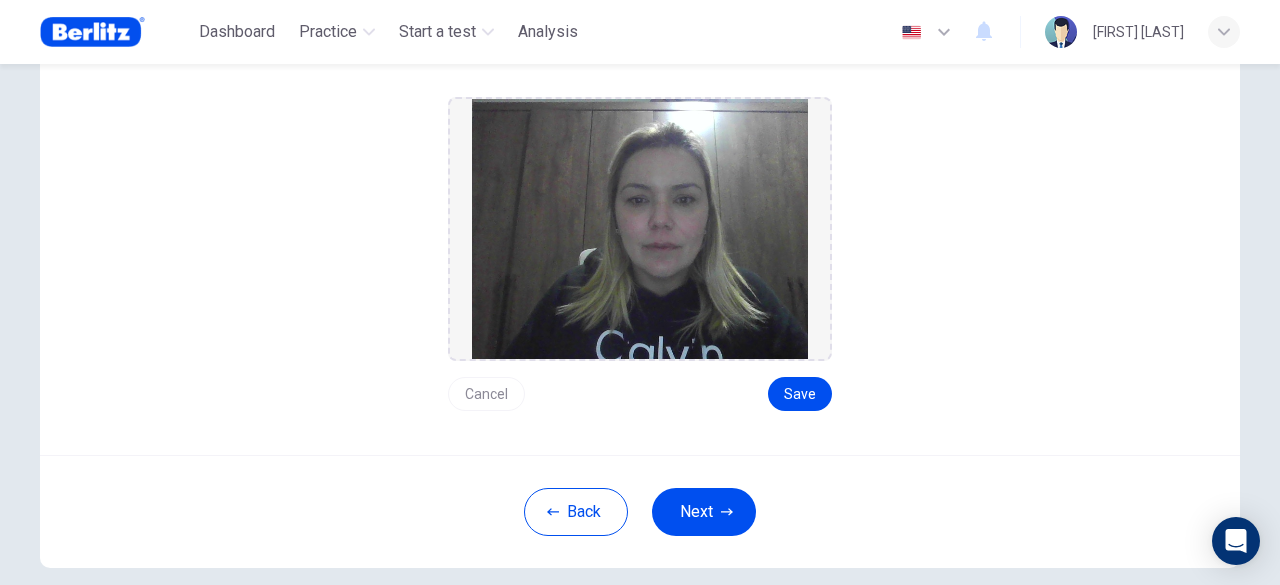 scroll, scrollTop: 332, scrollLeft: 0, axis: vertical 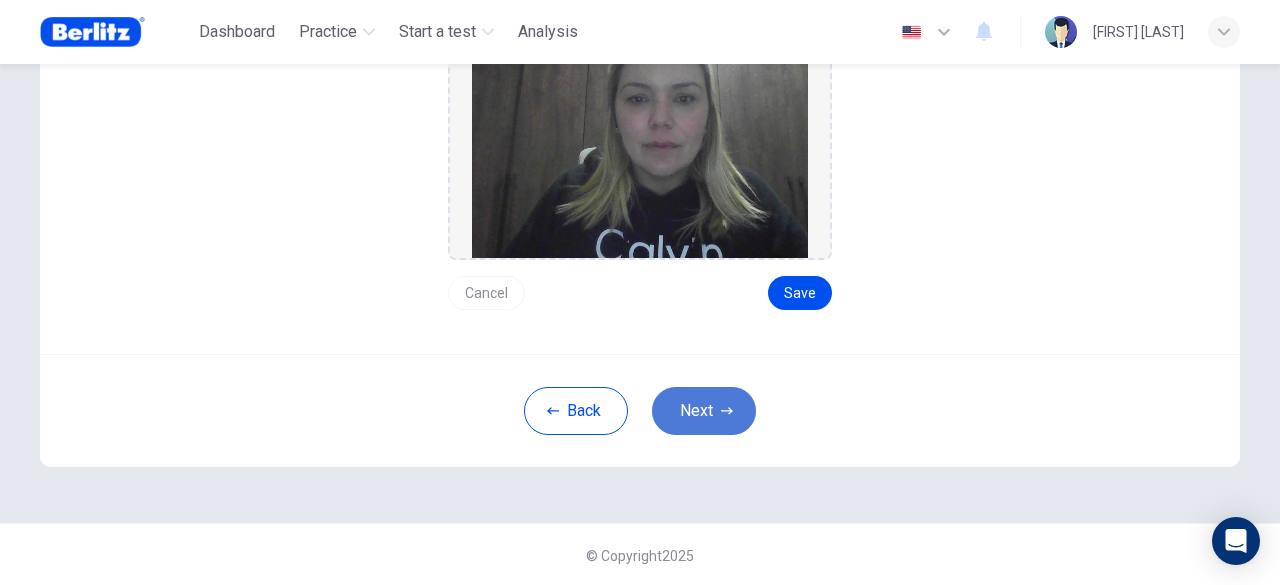 click on "Next" at bounding box center (704, 411) 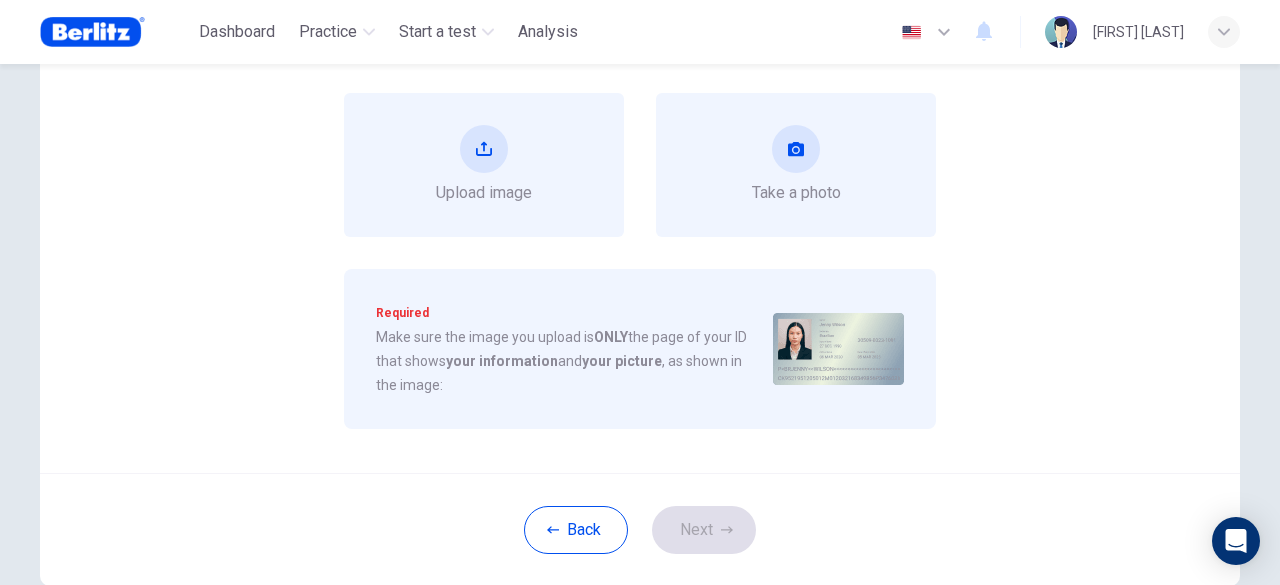 scroll, scrollTop: 32, scrollLeft: 0, axis: vertical 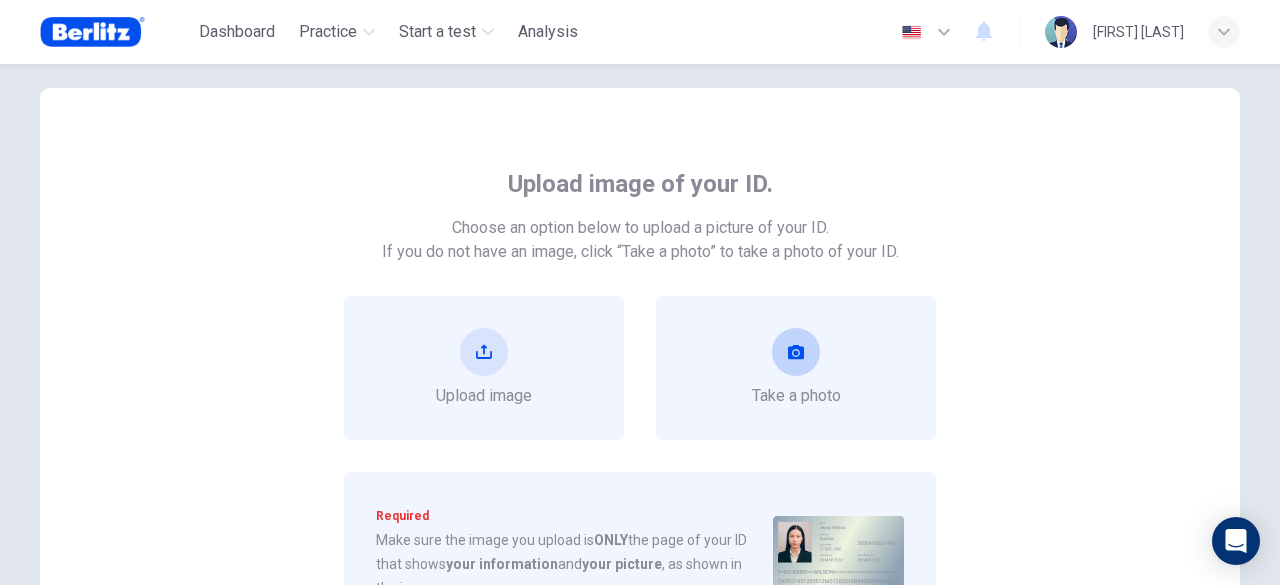 click at bounding box center [796, 352] 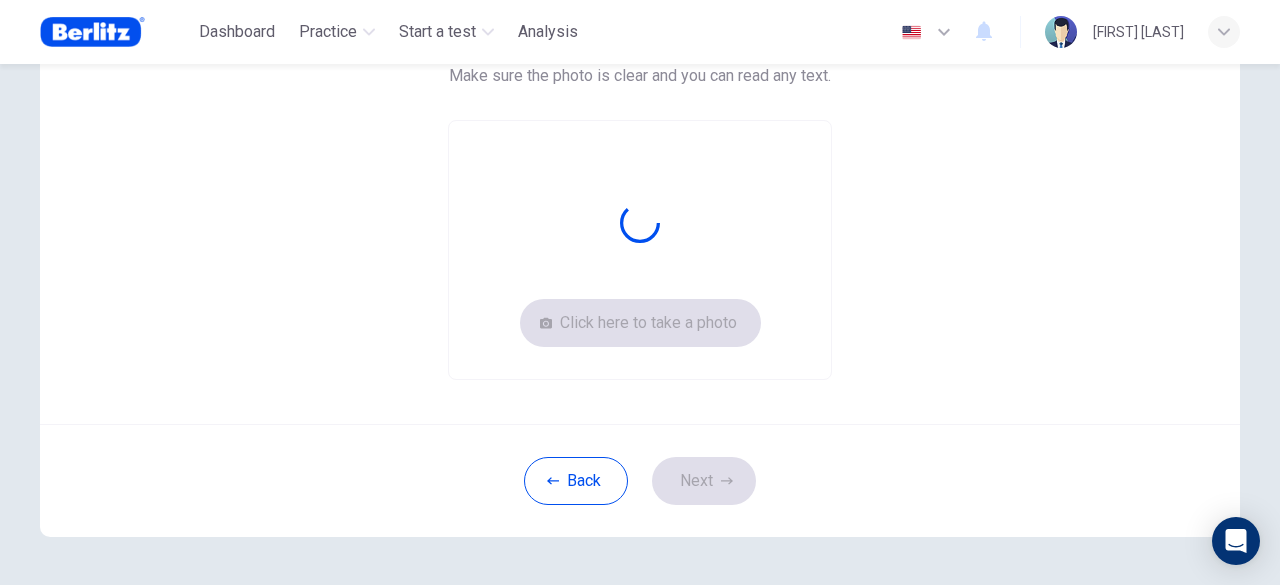 scroll, scrollTop: 232, scrollLeft: 0, axis: vertical 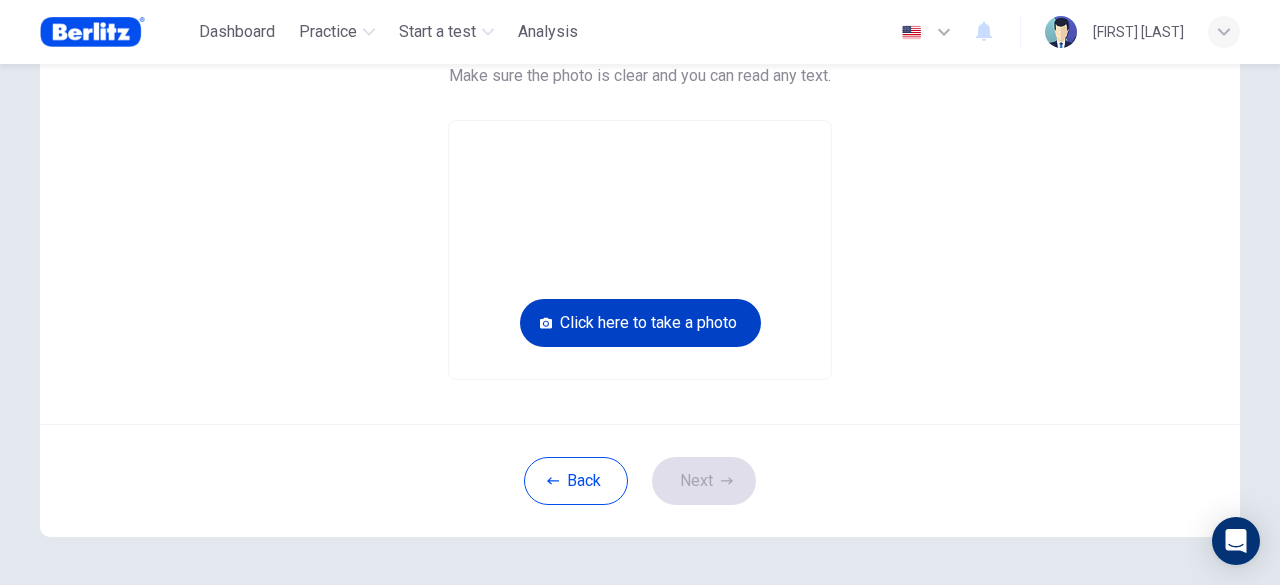click on "Click here to take a photo" at bounding box center [640, 323] 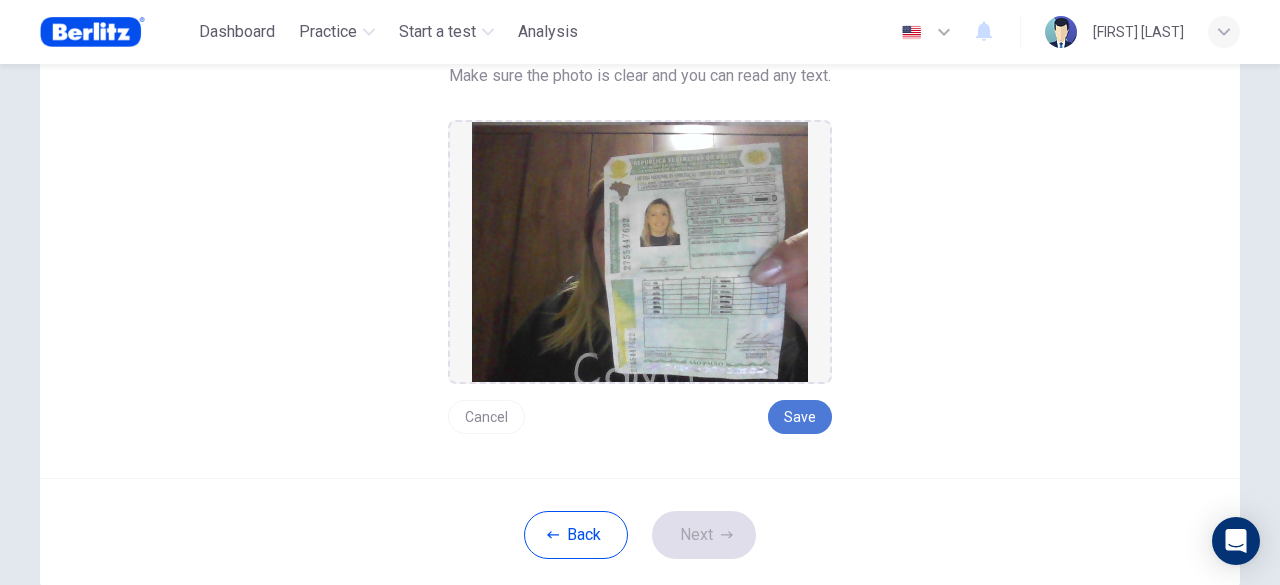 click on "Save" at bounding box center [800, 417] 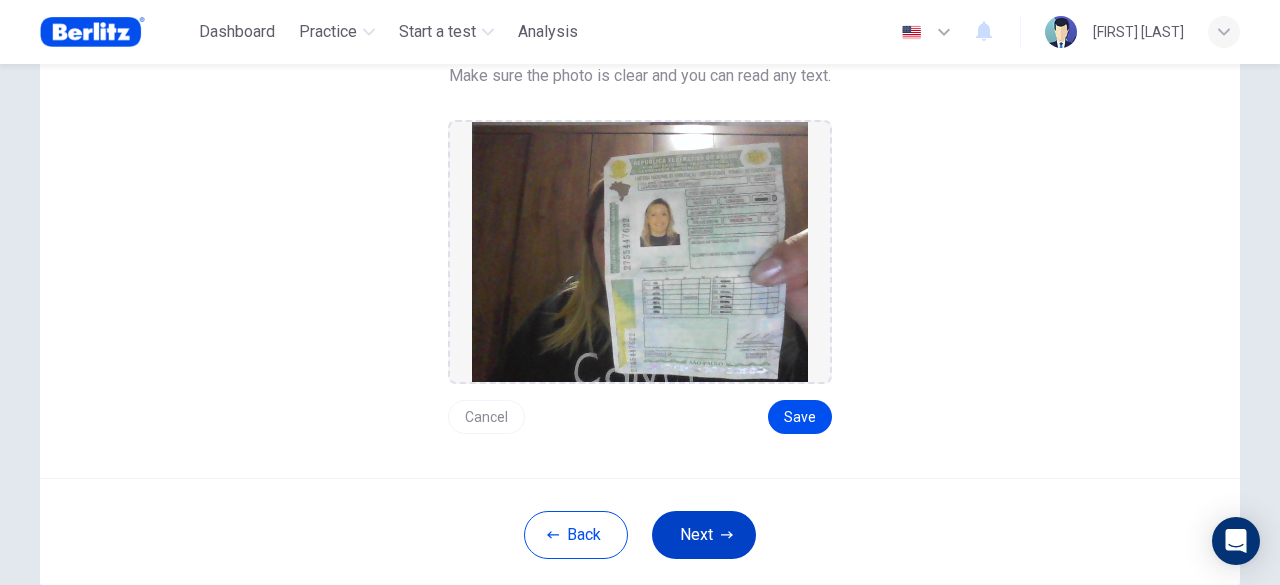 click on "Next" at bounding box center (704, 535) 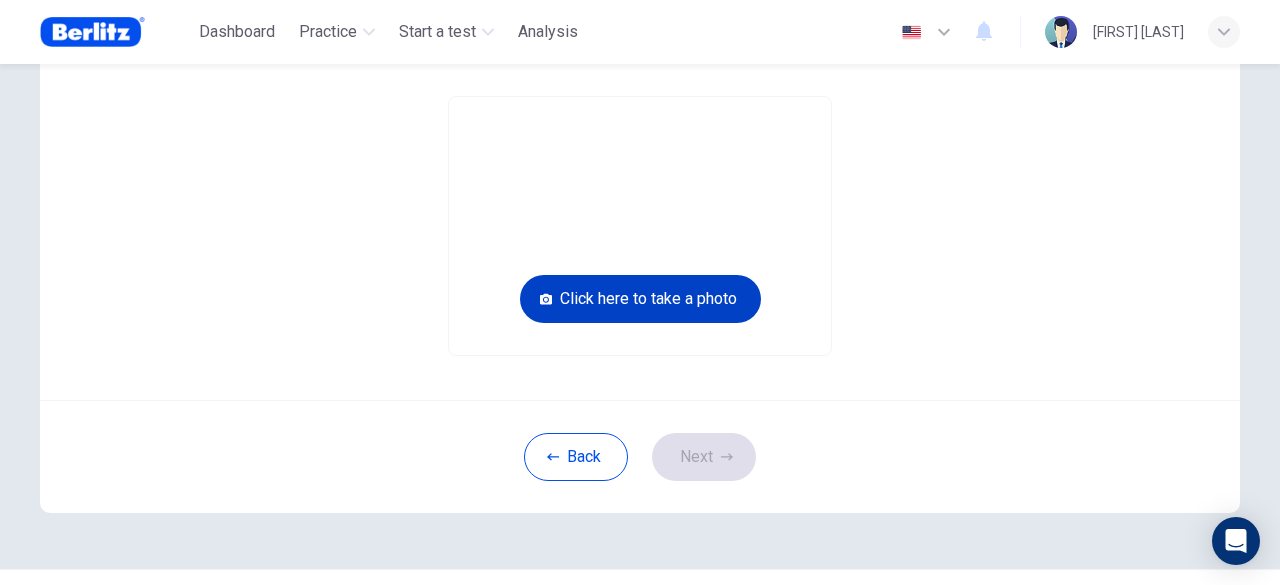 click on "Click here to take a photo" at bounding box center [640, 299] 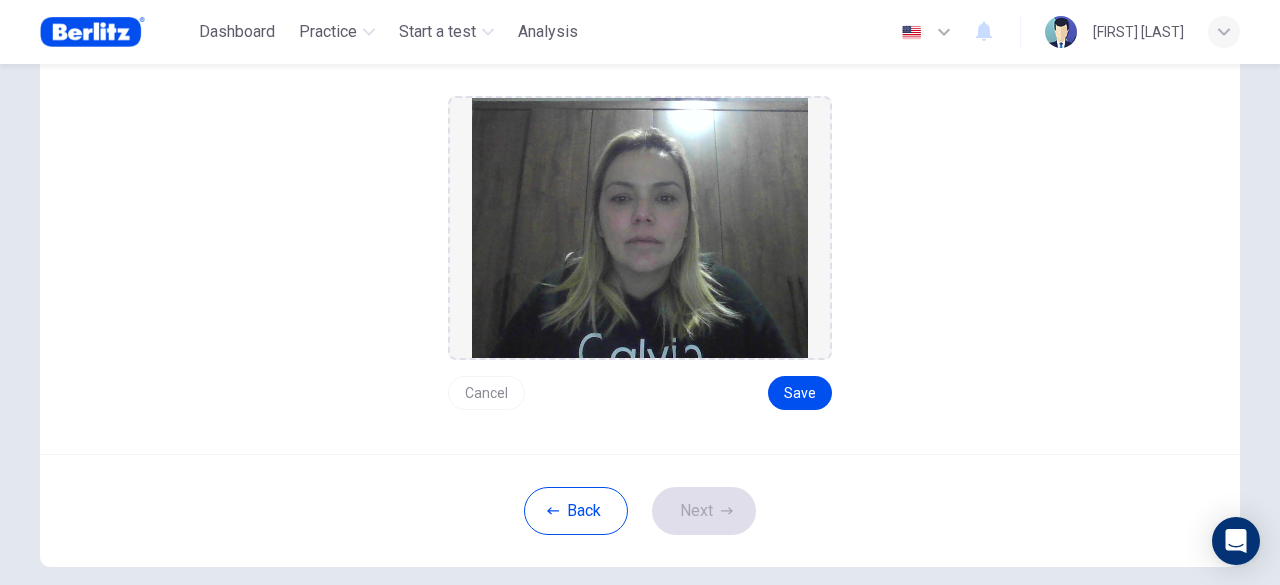 drag, startPoint x: 804, startPoint y: 395, endPoint x: 772, endPoint y: 420, distance: 40.60788 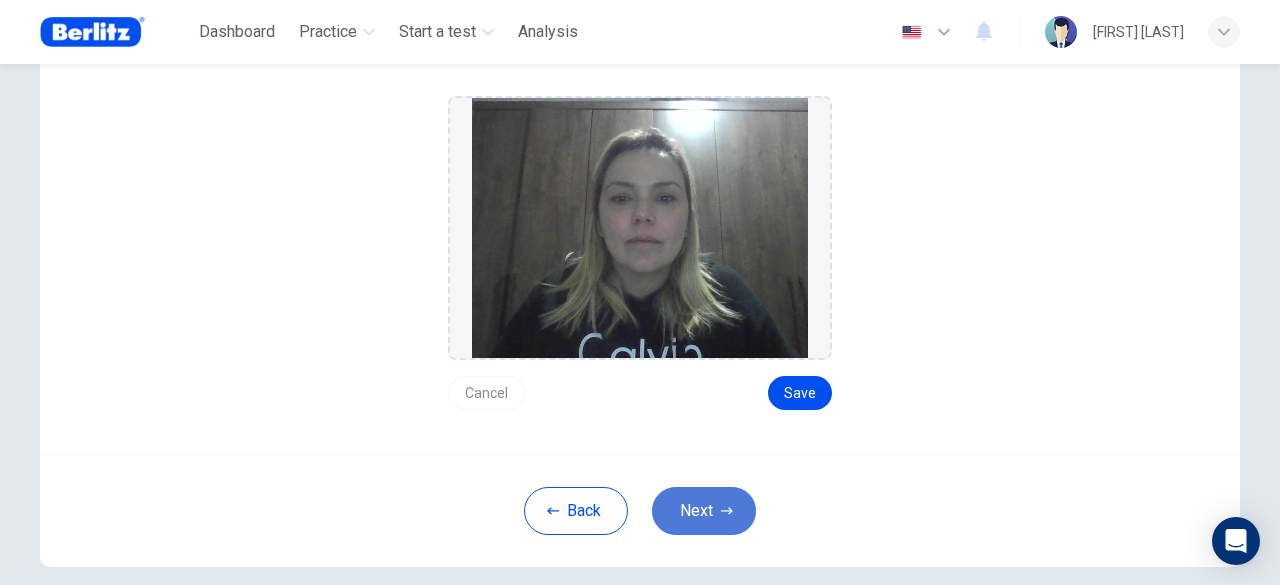 click at bounding box center (727, 511) 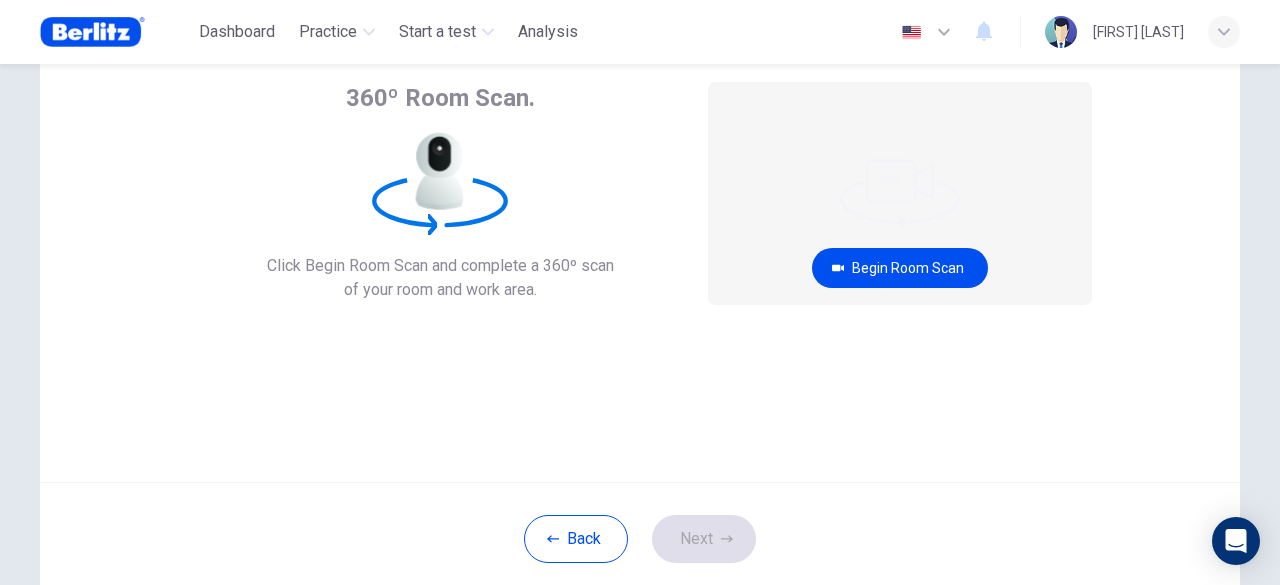 scroll, scrollTop: 32, scrollLeft: 0, axis: vertical 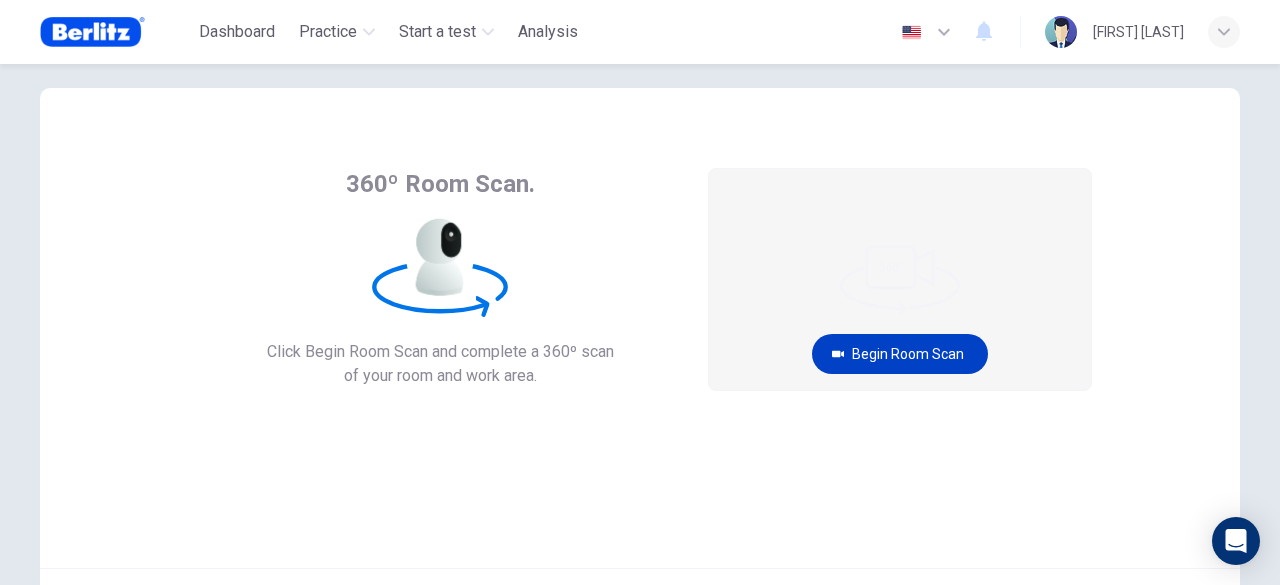 click on "Begin Room Scan" at bounding box center [900, 354] 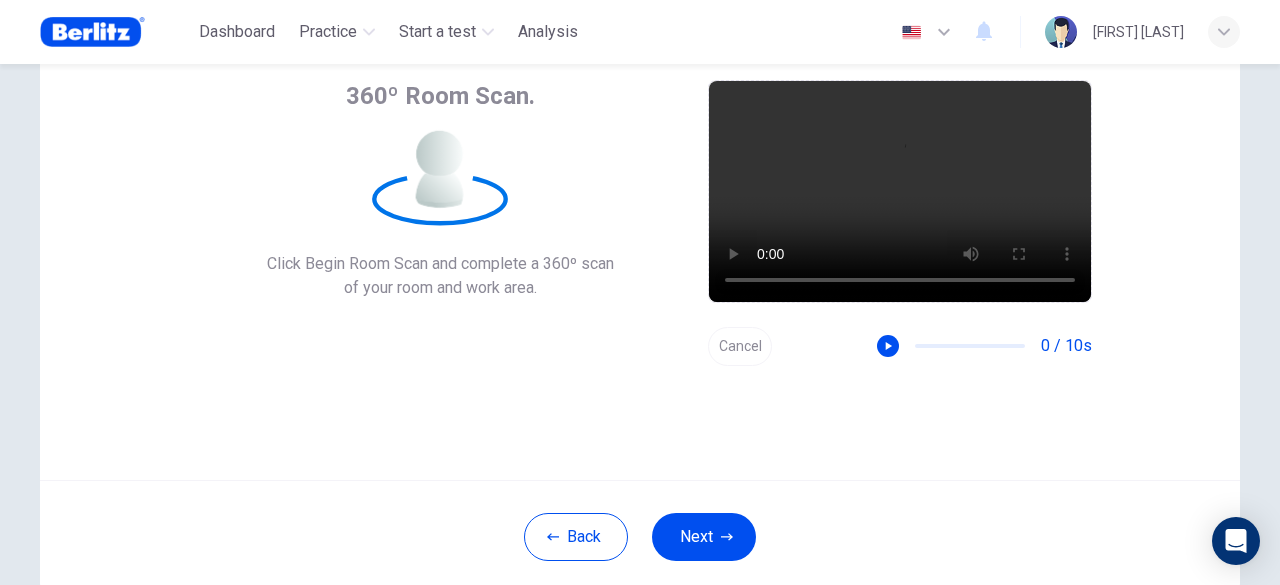 scroll, scrollTop: 232, scrollLeft: 0, axis: vertical 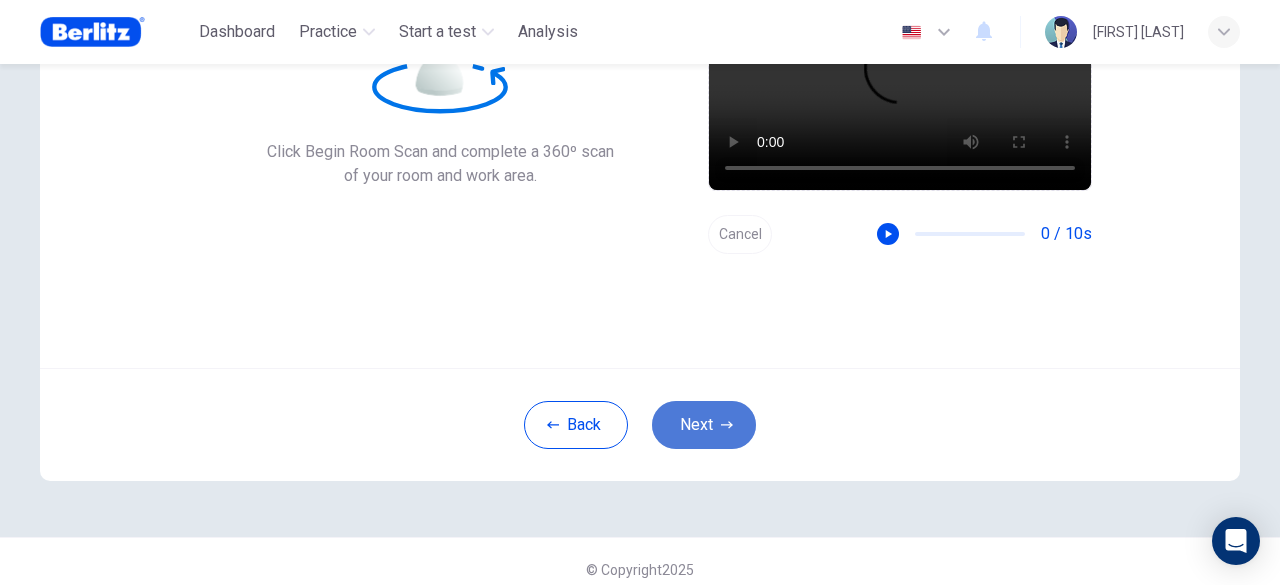 click on "Next" at bounding box center (704, 425) 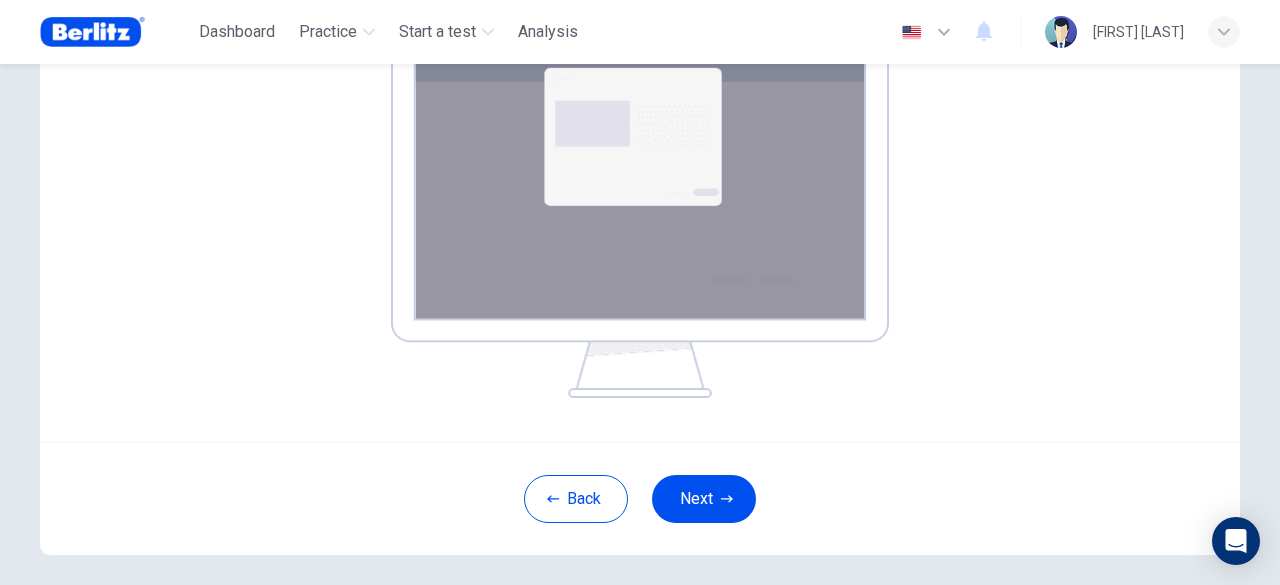 scroll, scrollTop: 453, scrollLeft: 0, axis: vertical 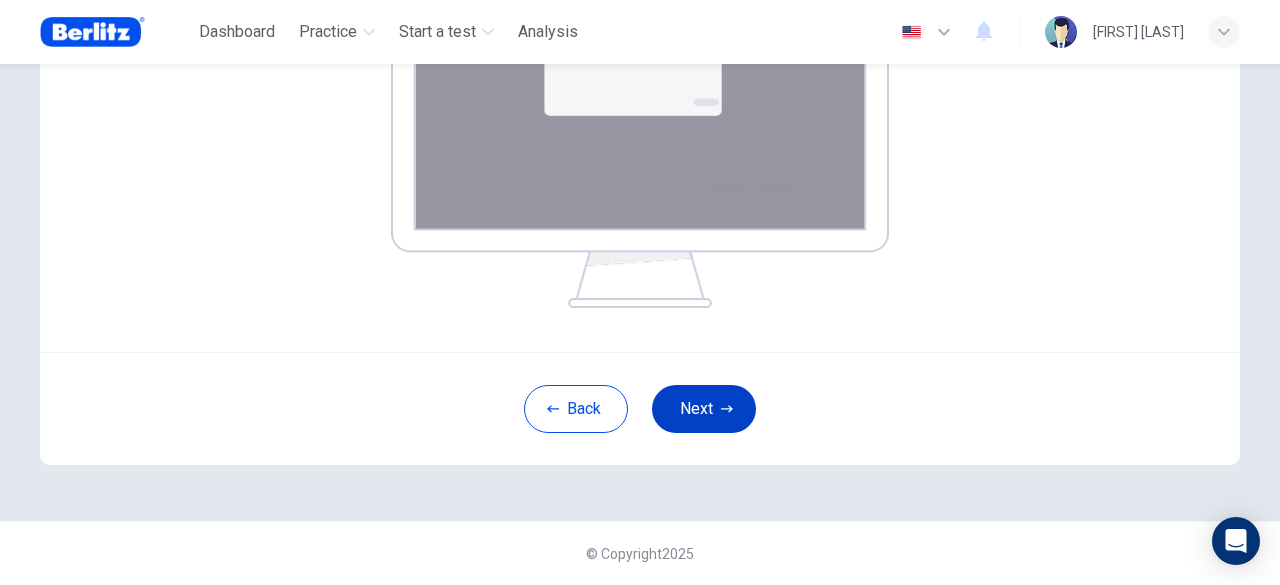click on "Next" at bounding box center [704, 409] 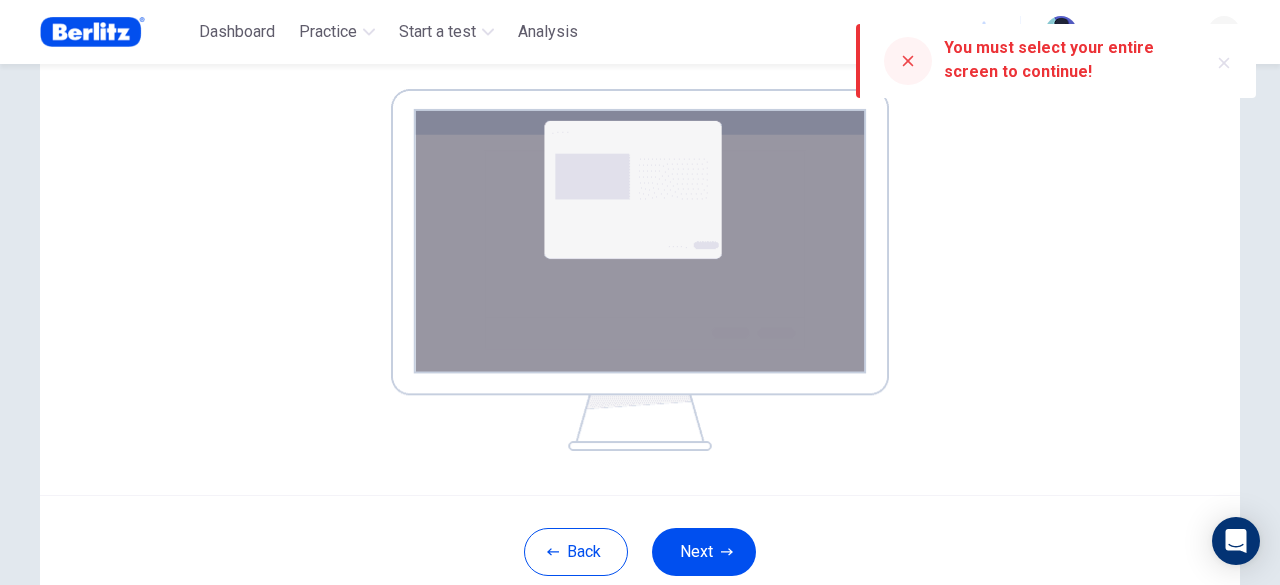 scroll, scrollTop: 353, scrollLeft: 0, axis: vertical 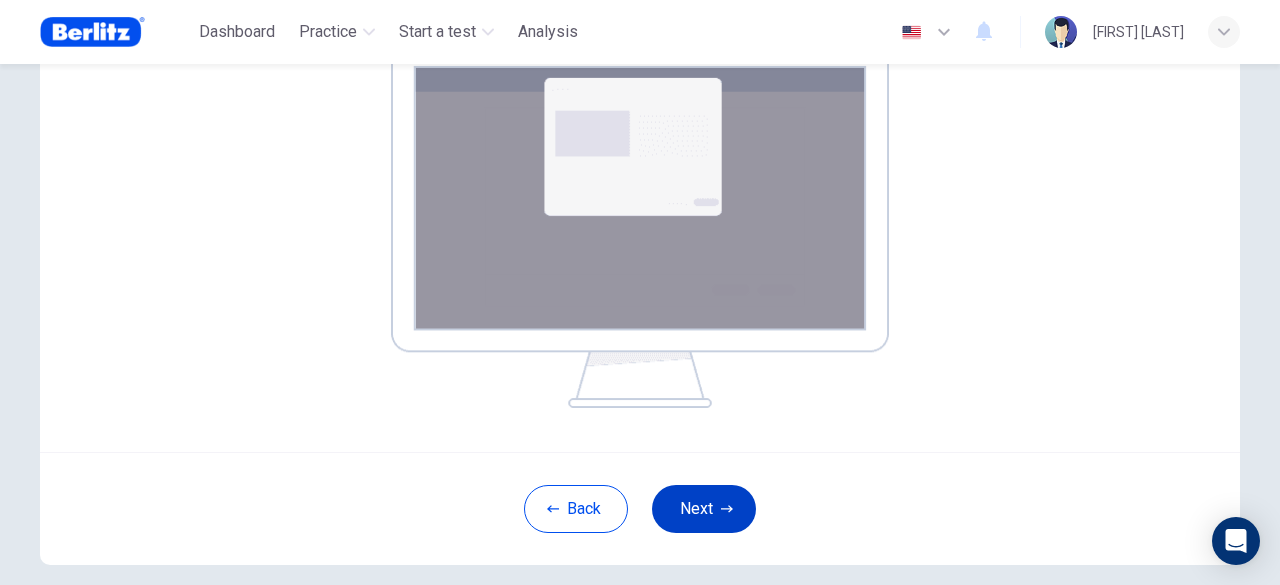 click on "Next" at bounding box center (704, 509) 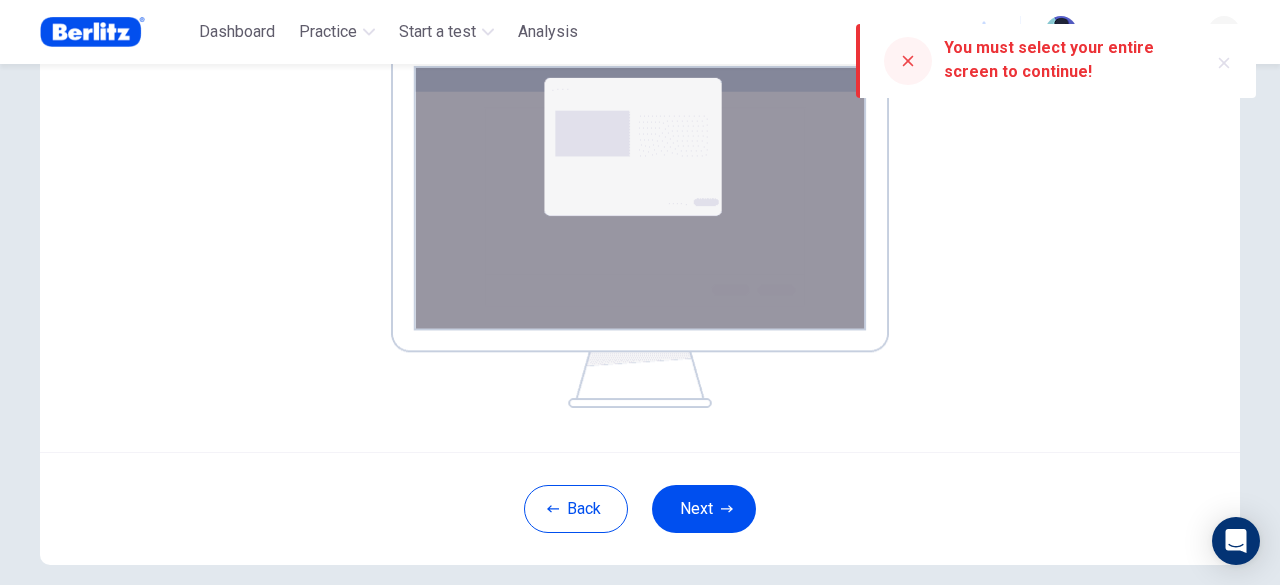 click at bounding box center (908, 61) 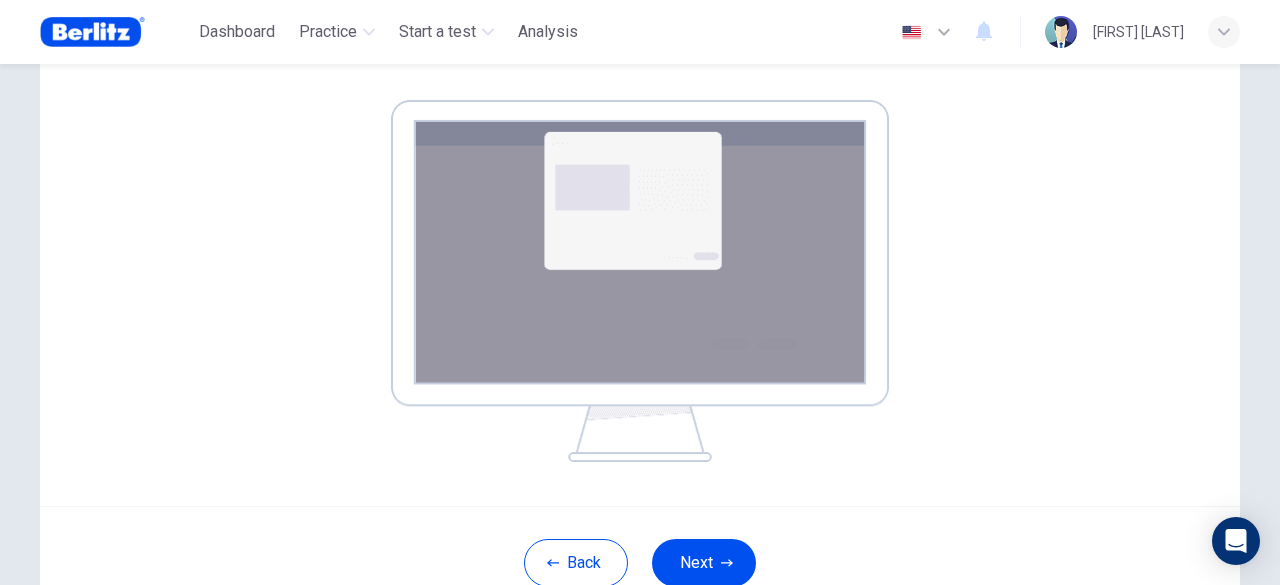 scroll, scrollTop: 300, scrollLeft: 0, axis: vertical 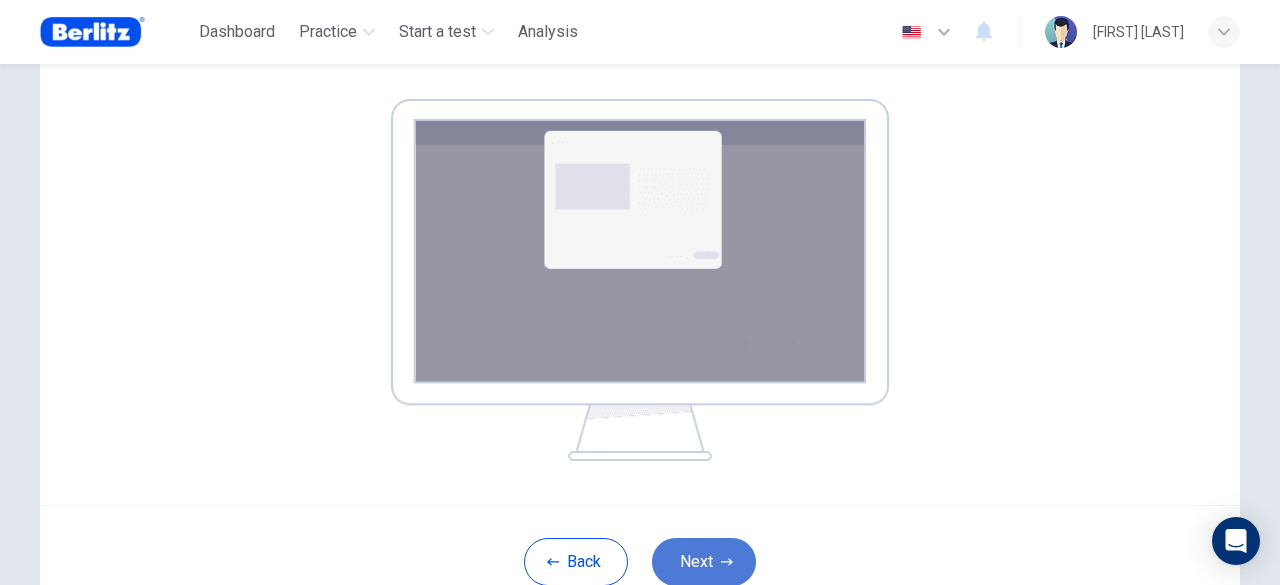 click at bounding box center [727, 562] 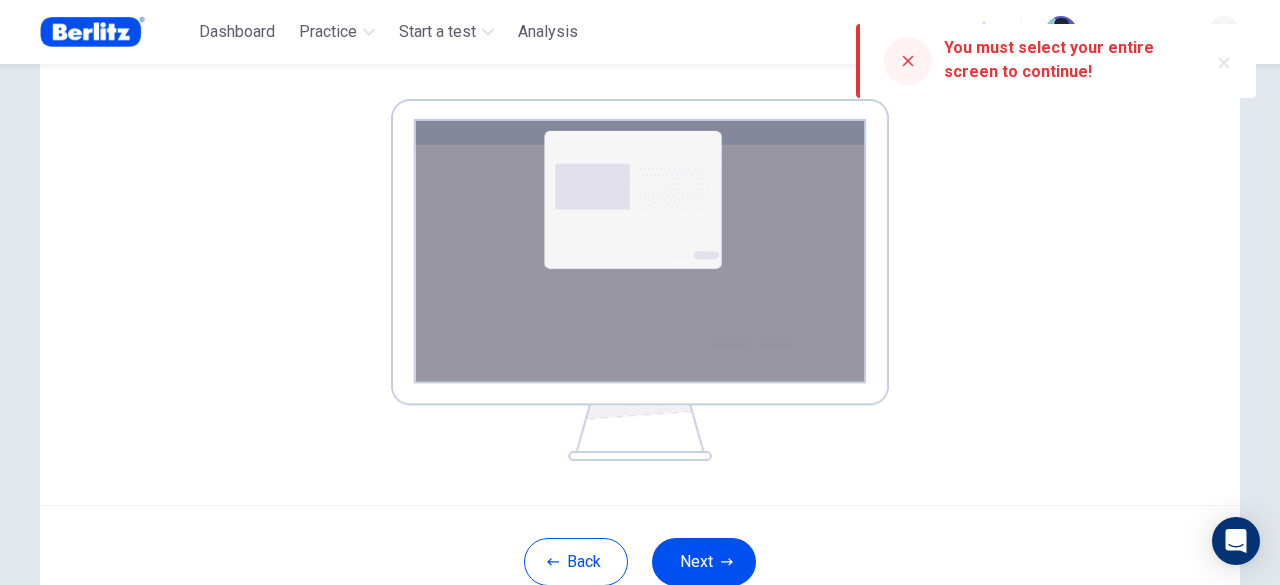 drag, startPoint x: 1224, startPoint y: 71, endPoint x: 1128, endPoint y: 126, distance: 110.63905 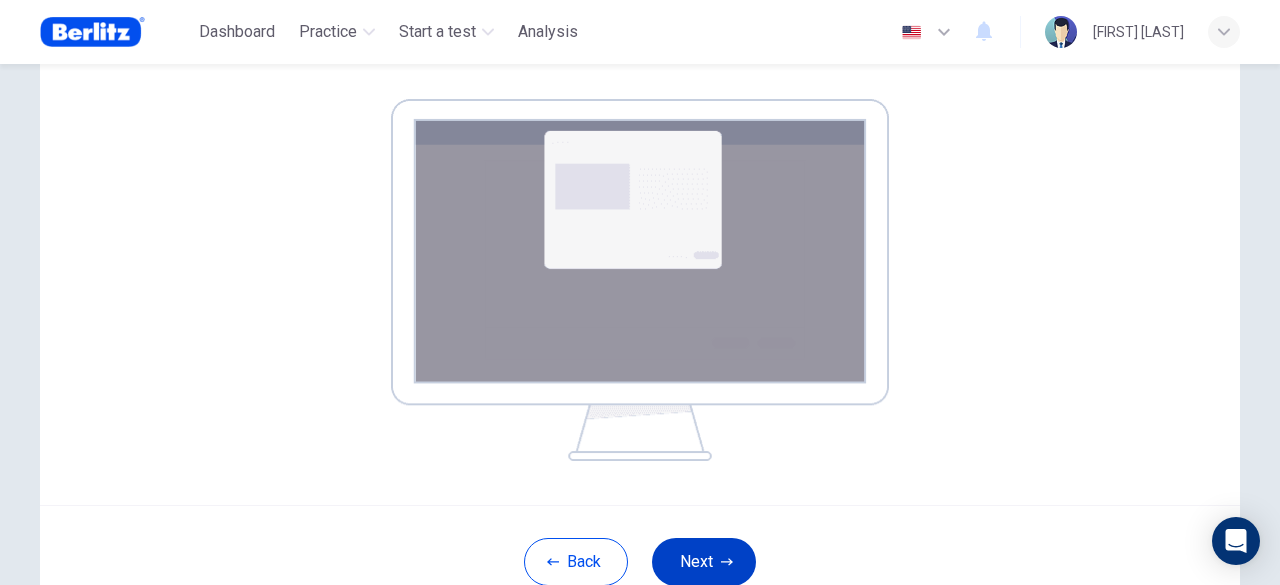 click on "Next" at bounding box center [704, 562] 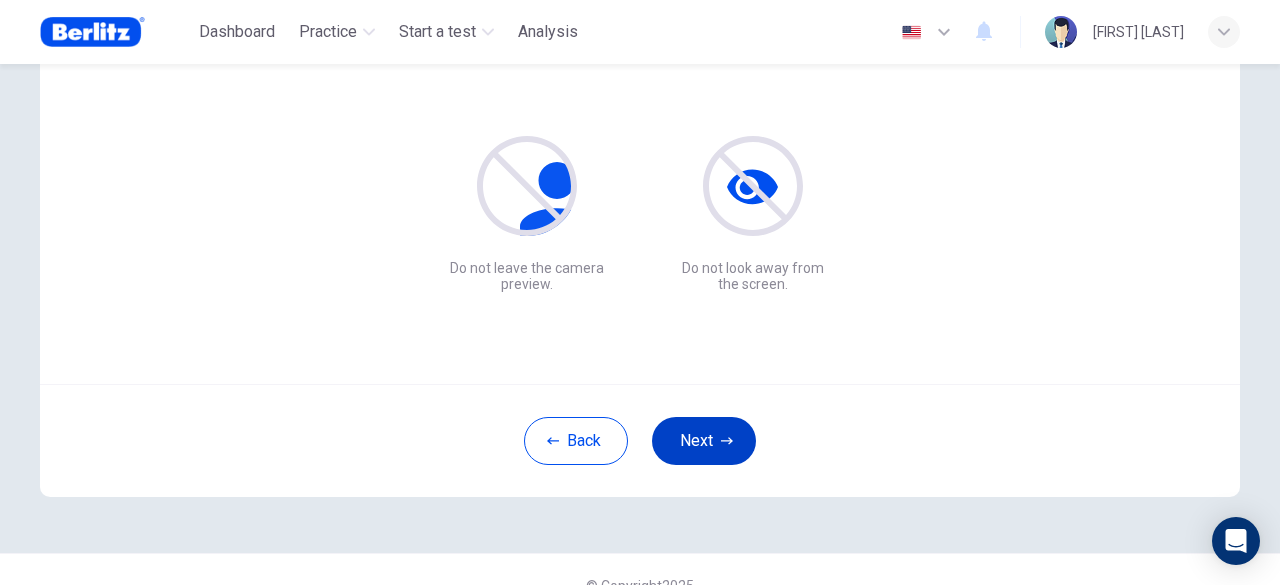 scroll, scrollTop: 247, scrollLeft: 0, axis: vertical 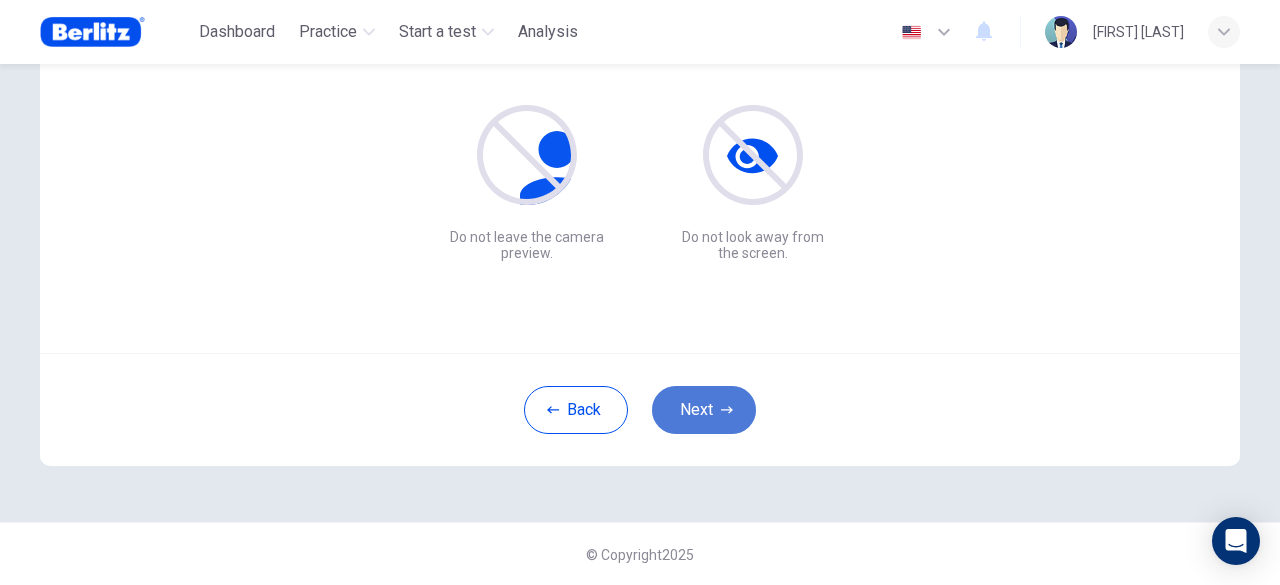 click on "Next" at bounding box center (704, 410) 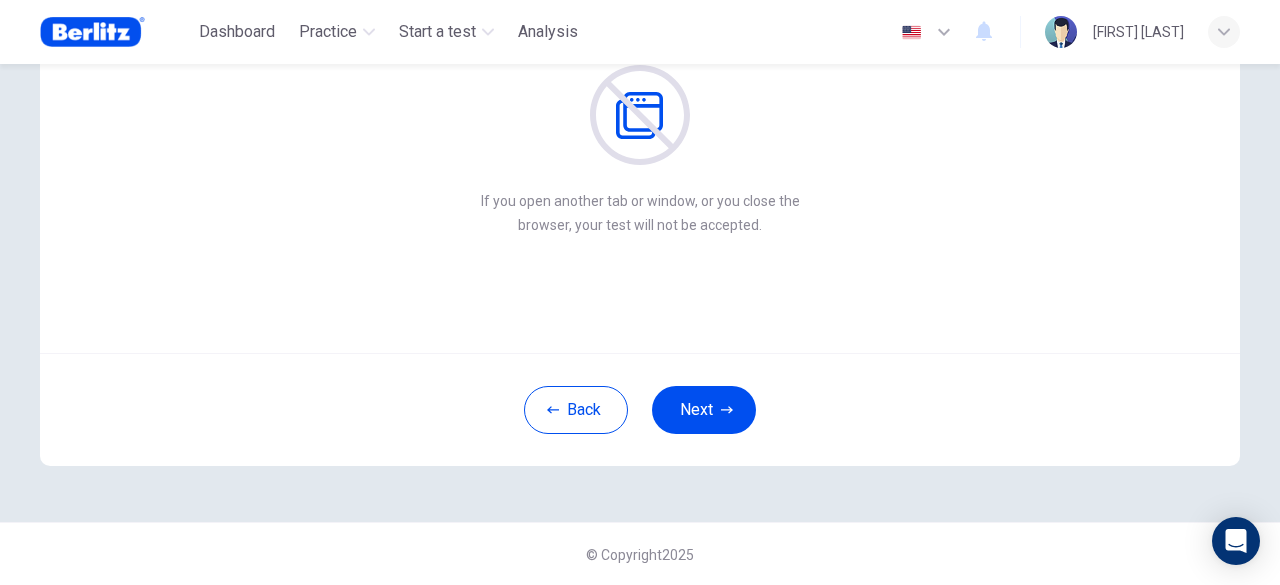 scroll, scrollTop: 147, scrollLeft: 0, axis: vertical 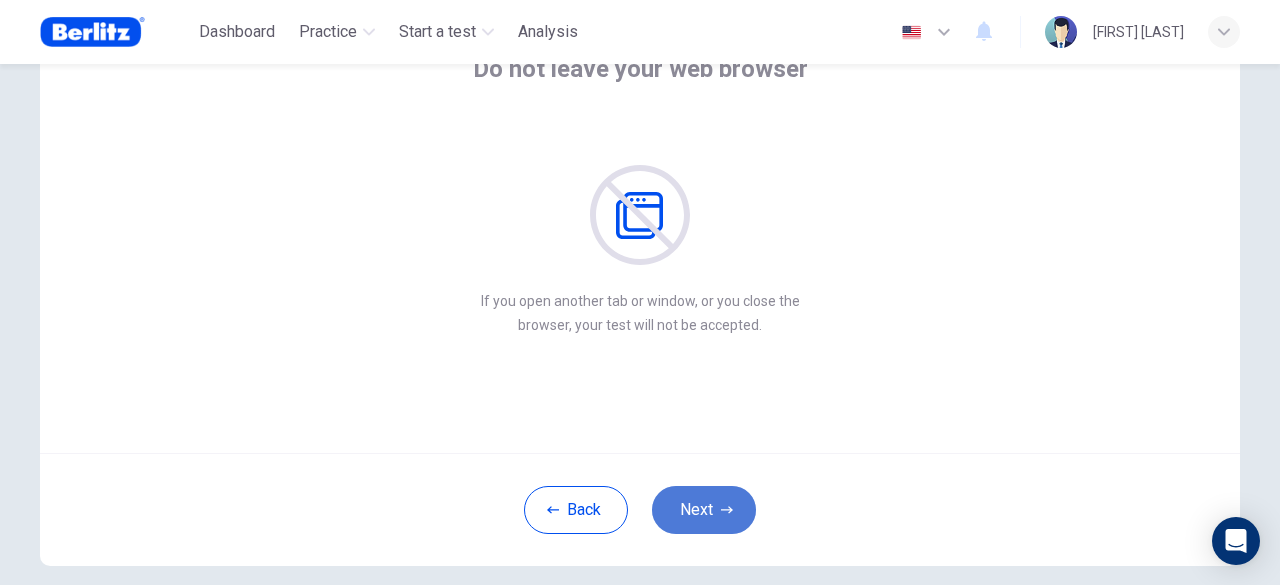 click on "Next" at bounding box center [704, 510] 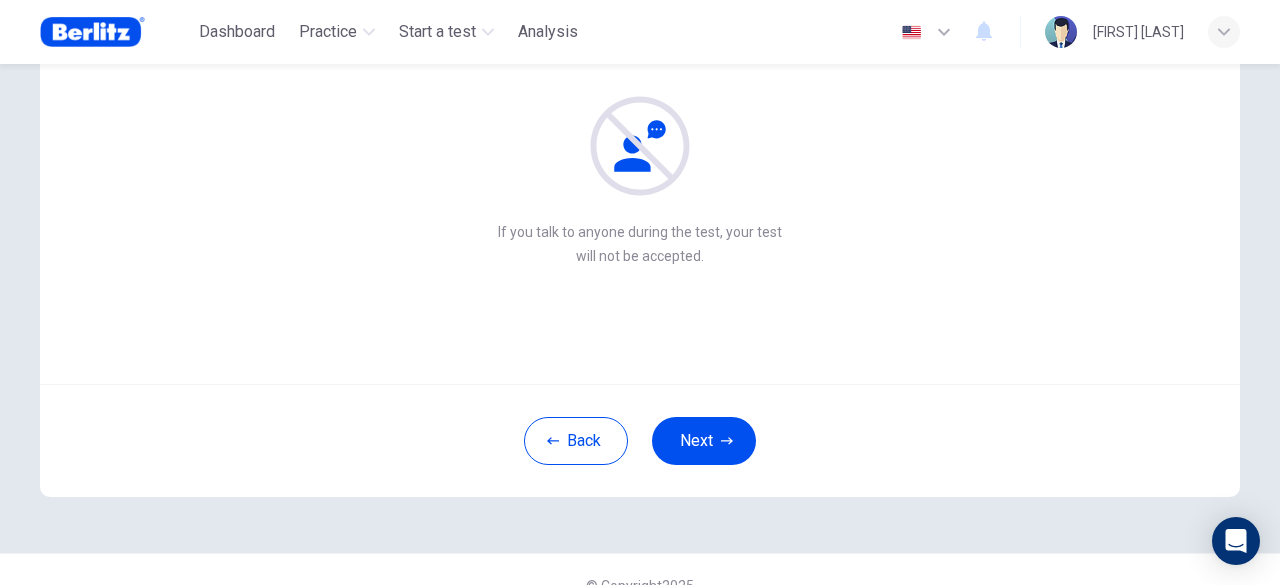 scroll, scrollTop: 147, scrollLeft: 0, axis: vertical 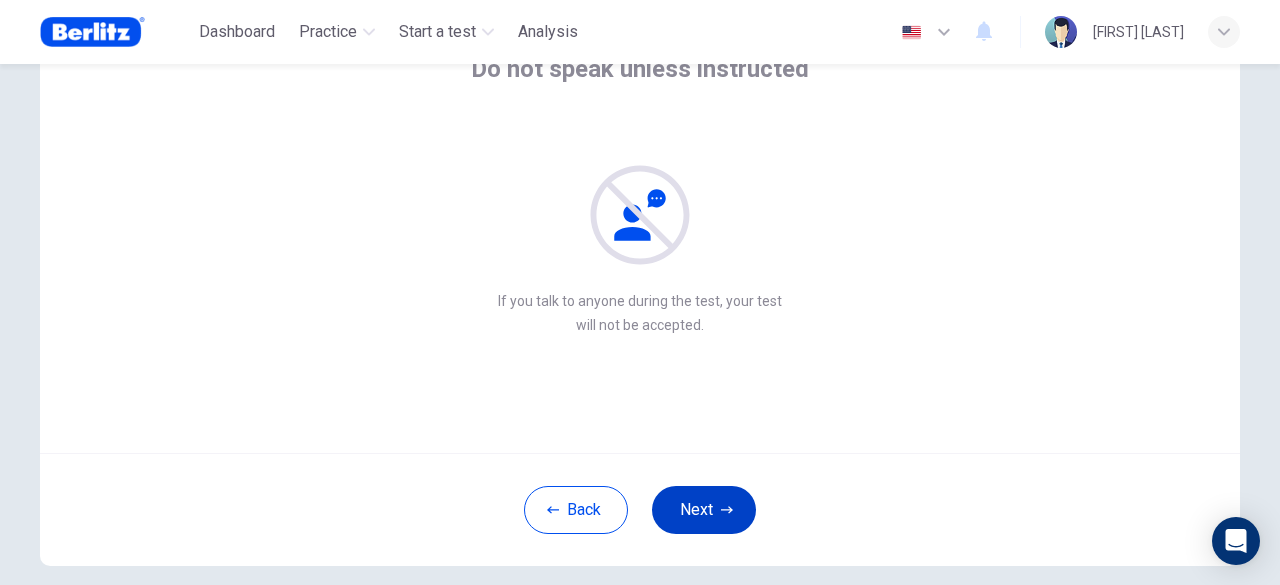 click on "Next" at bounding box center [704, 510] 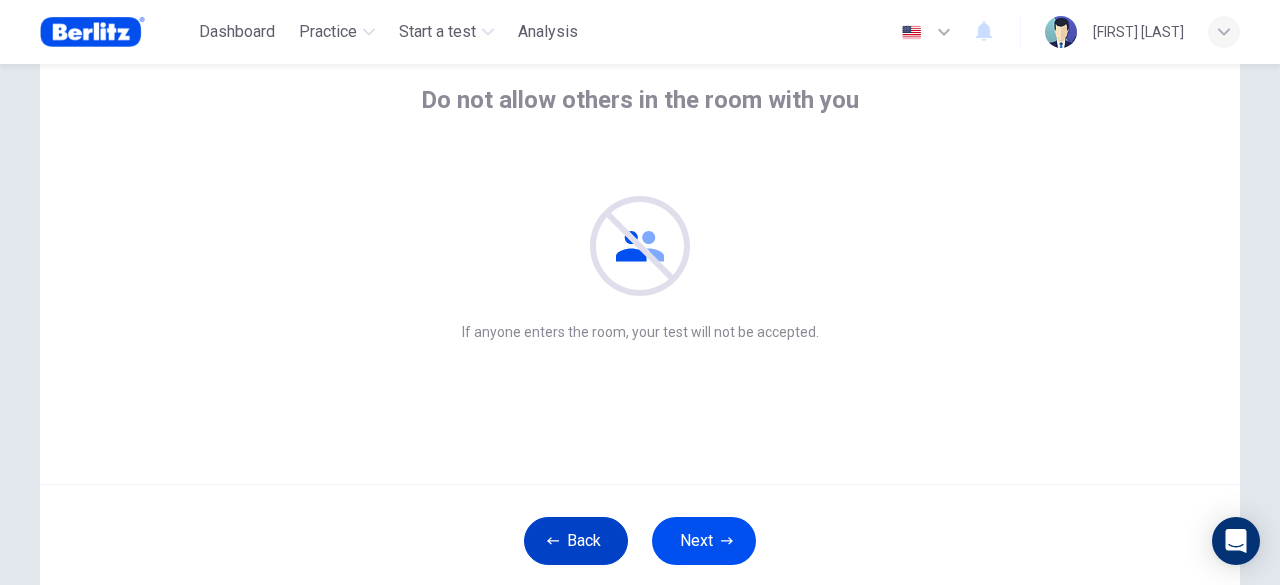 scroll, scrollTop: 147, scrollLeft: 0, axis: vertical 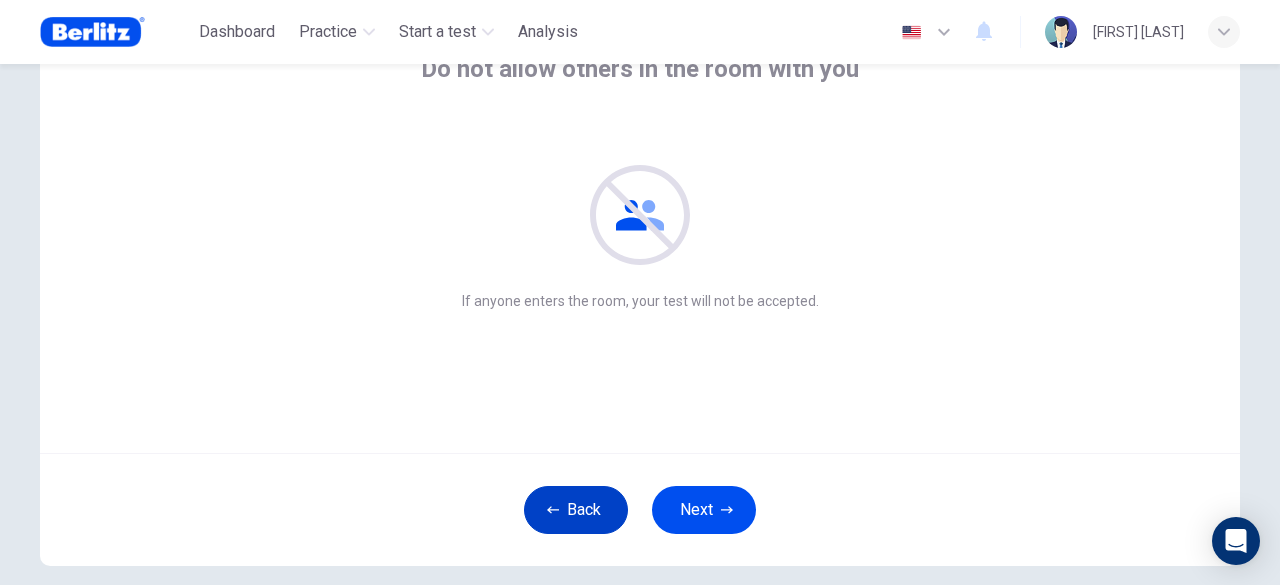 click on "Back" at bounding box center (576, 510) 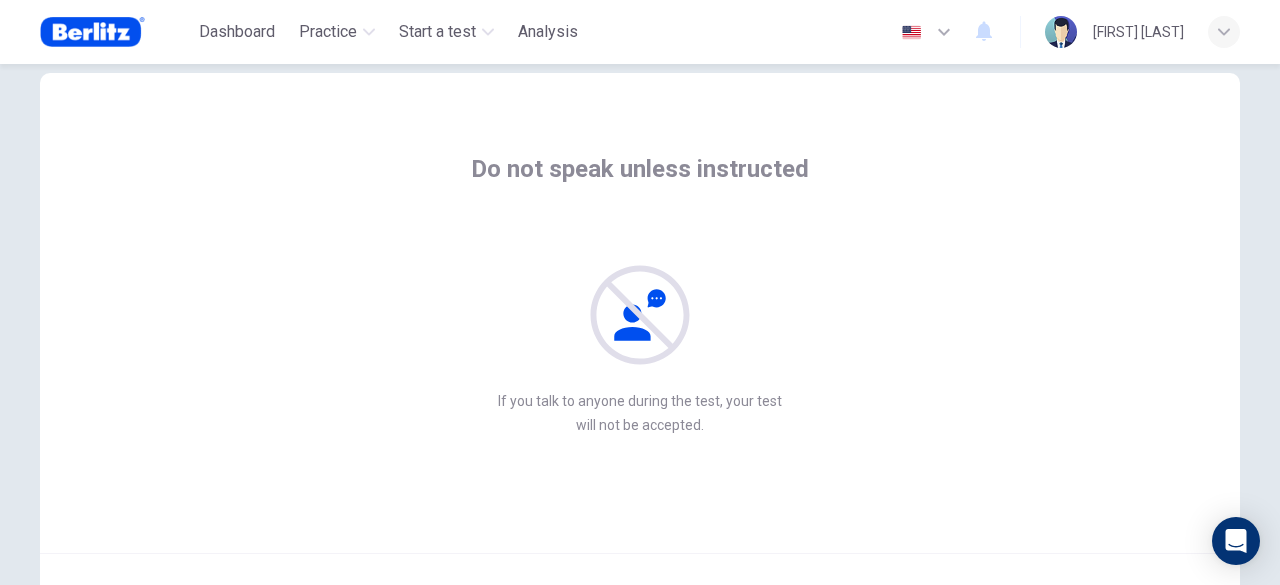 scroll, scrollTop: 147, scrollLeft: 0, axis: vertical 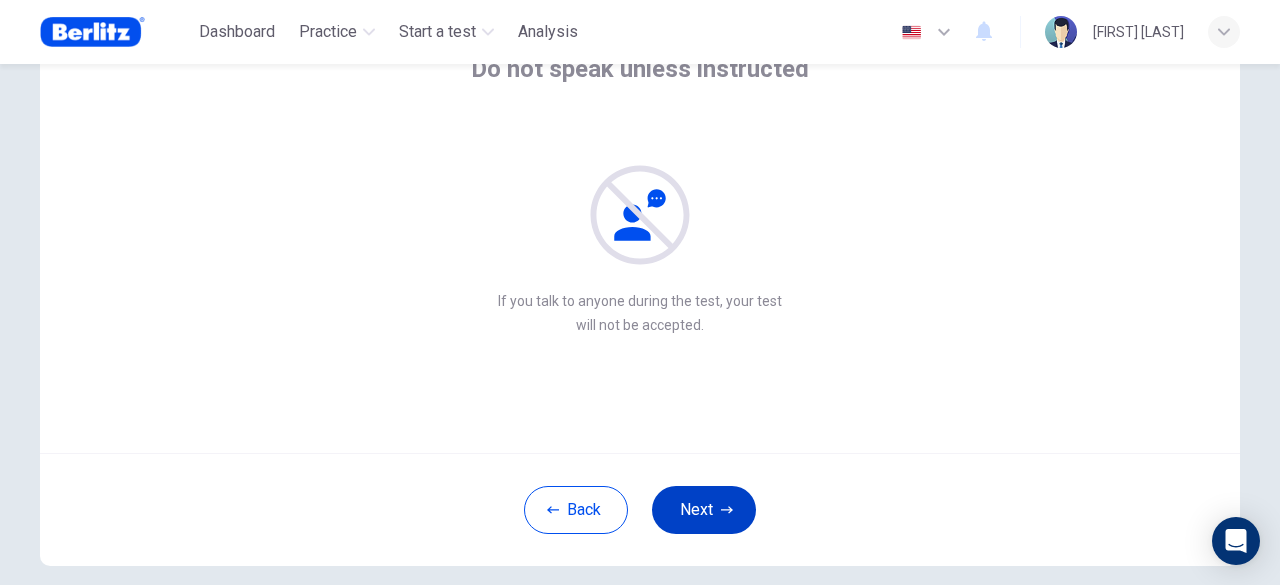 click at bounding box center (727, 510) 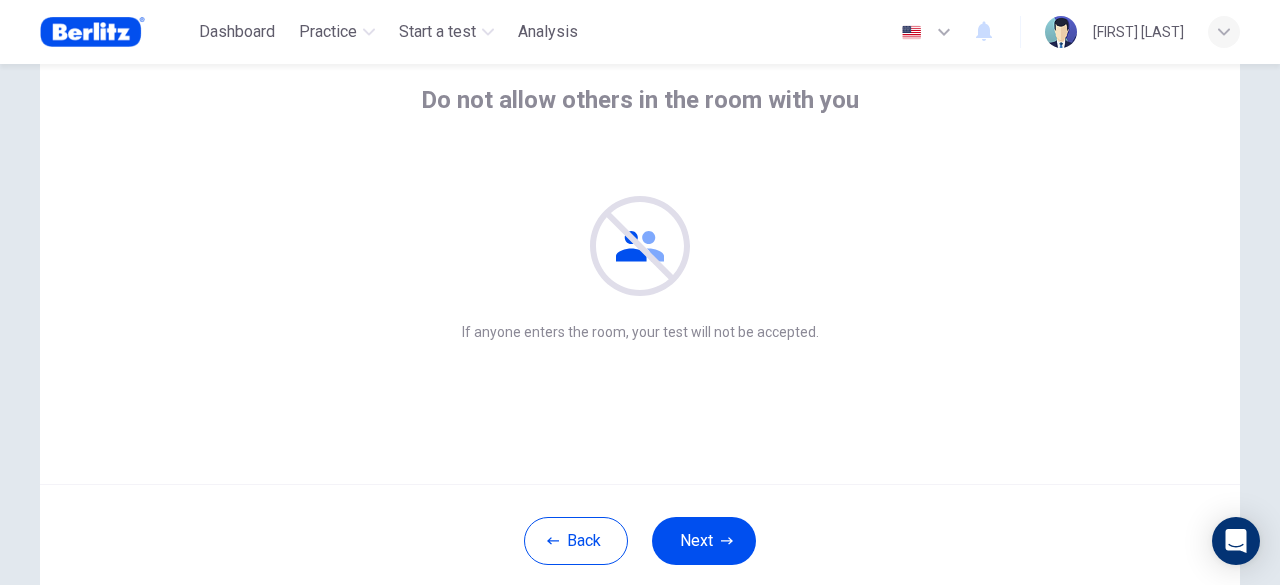 scroll, scrollTop: 147, scrollLeft: 0, axis: vertical 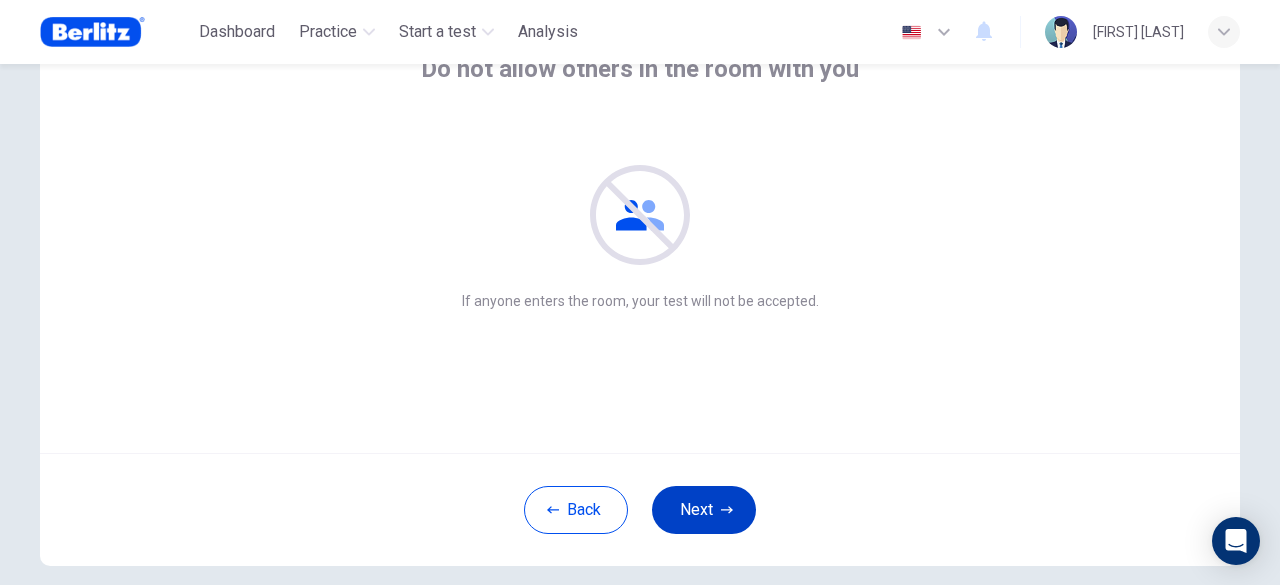 click on "Next" at bounding box center (704, 510) 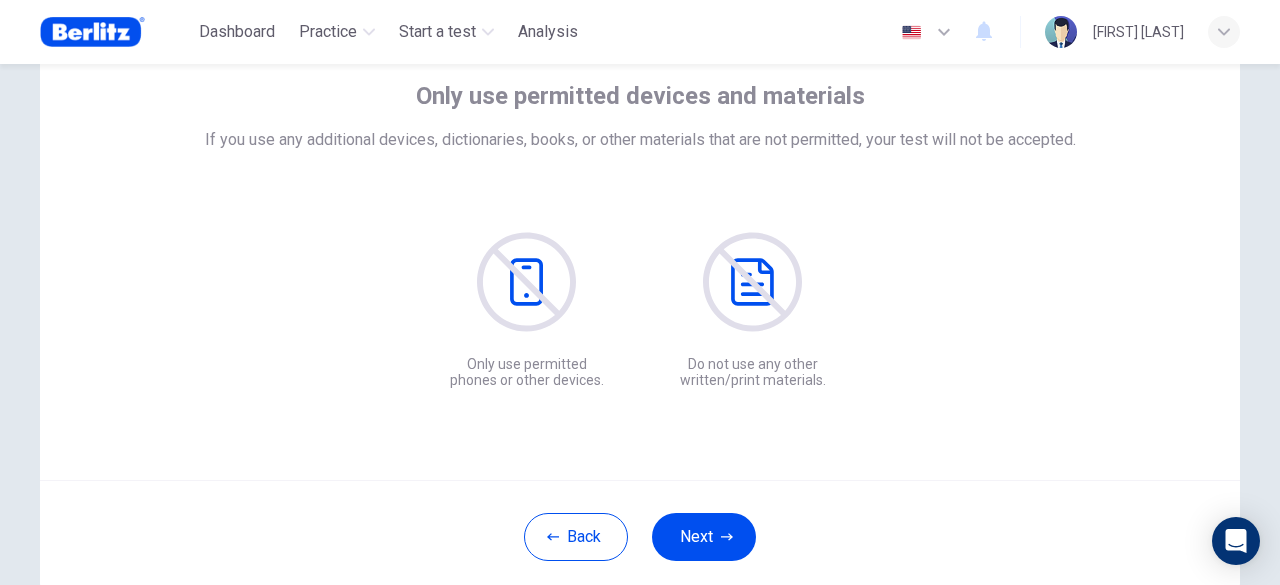 scroll, scrollTop: 147, scrollLeft: 0, axis: vertical 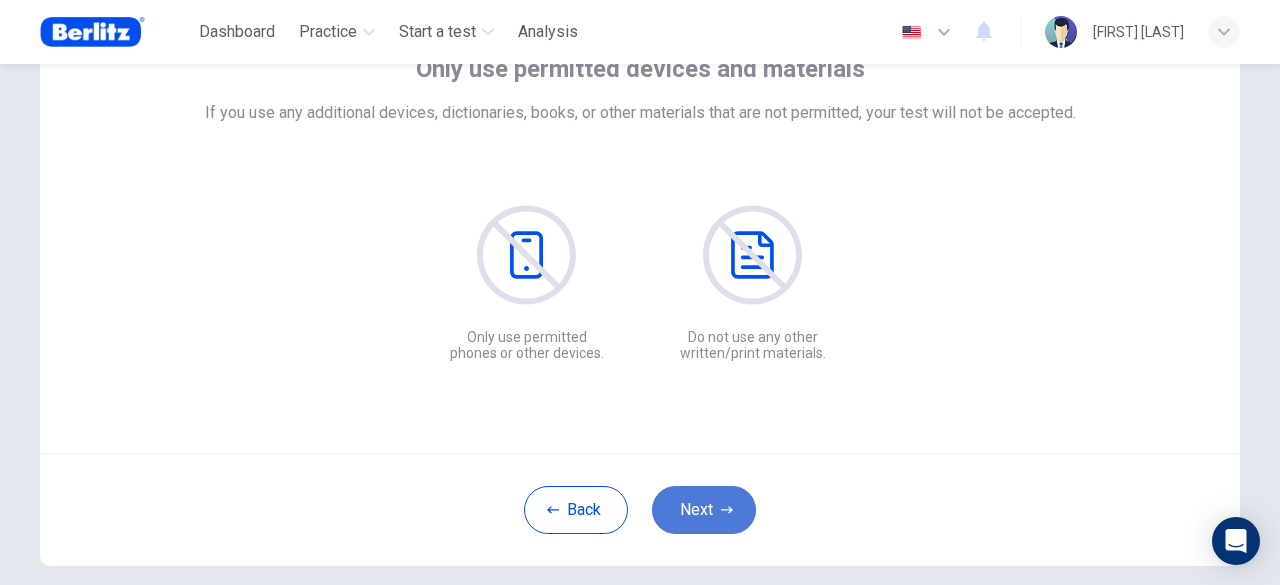 click on "Next" at bounding box center [704, 510] 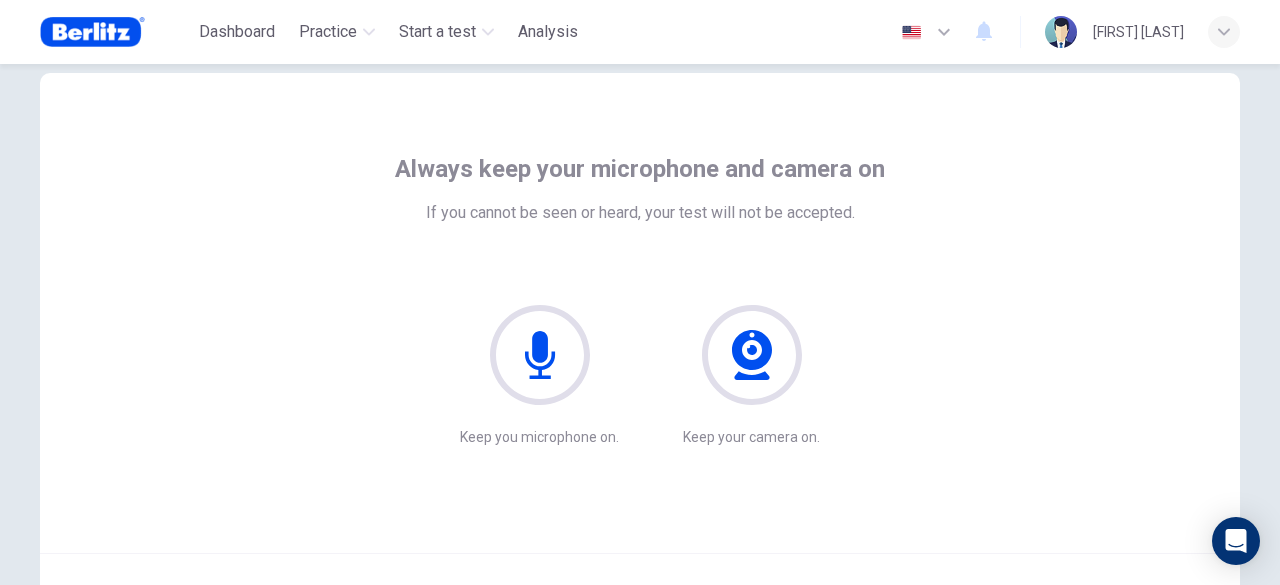 scroll, scrollTop: 147, scrollLeft: 0, axis: vertical 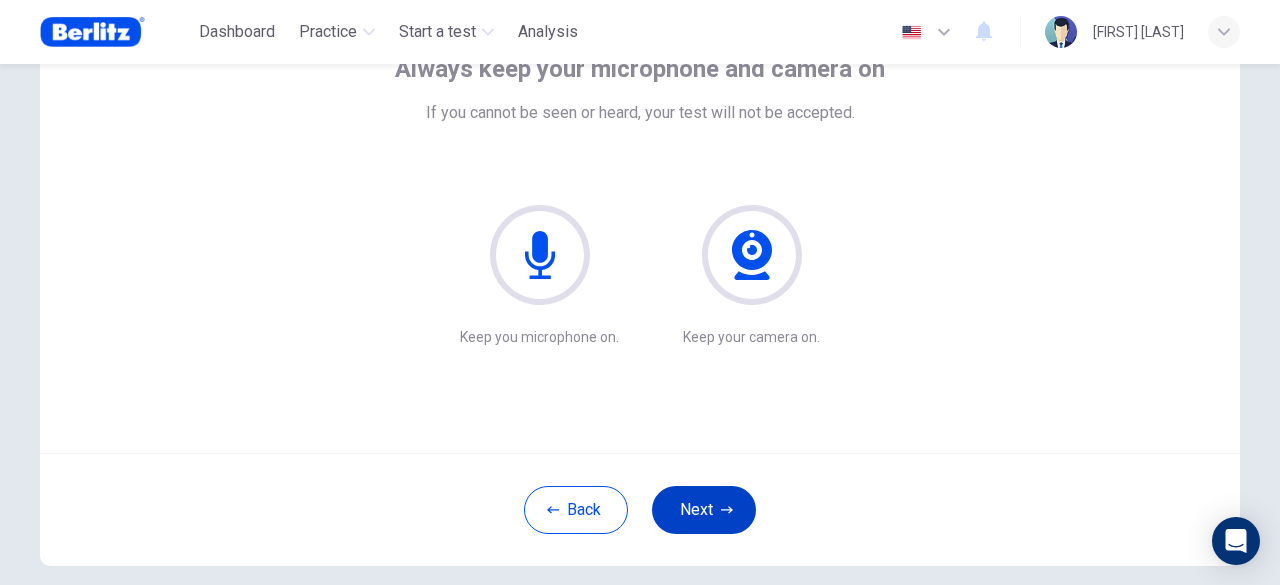click on "Next" at bounding box center (704, 510) 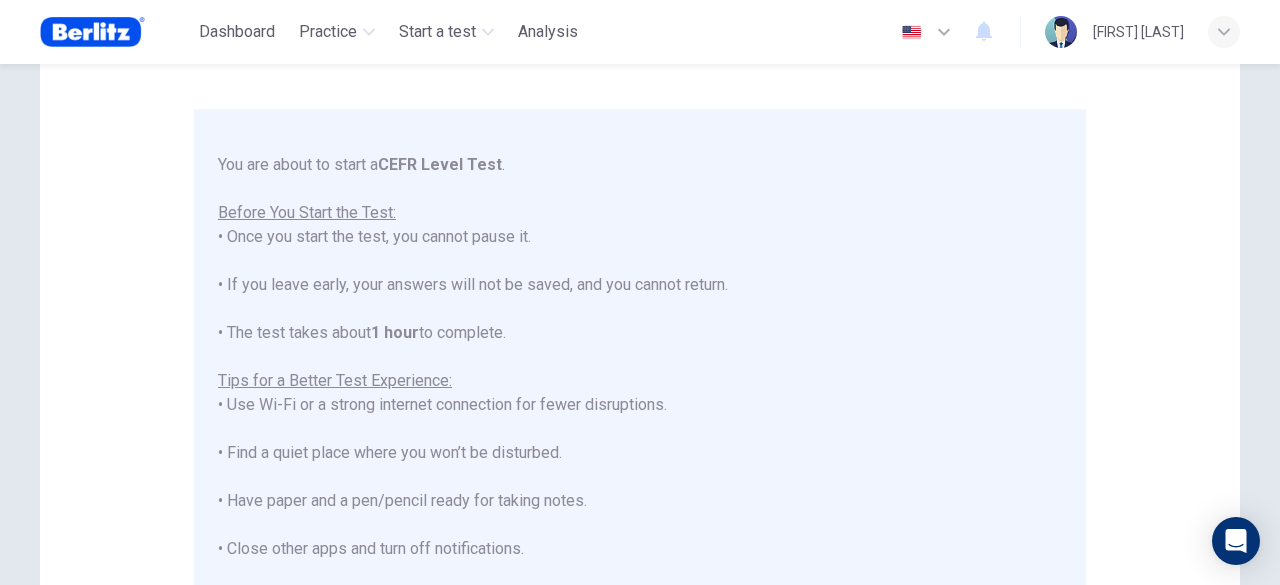scroll, scrollTop: 0, scrollLeft: 0, axis: both 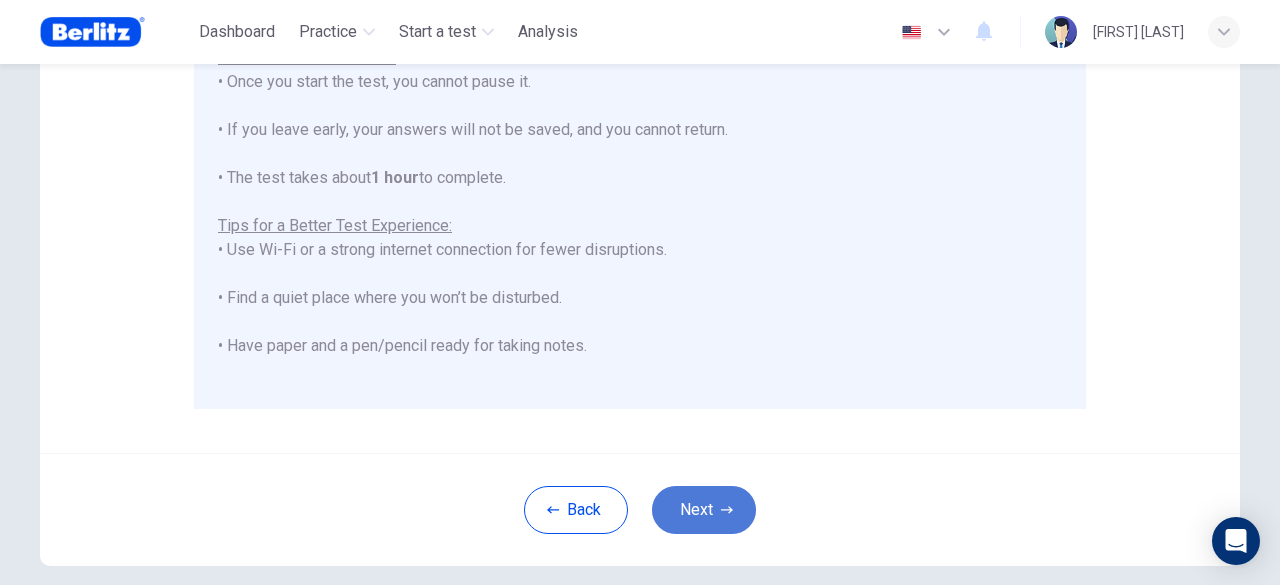 click on "Next" at bounding box center (704, 510) 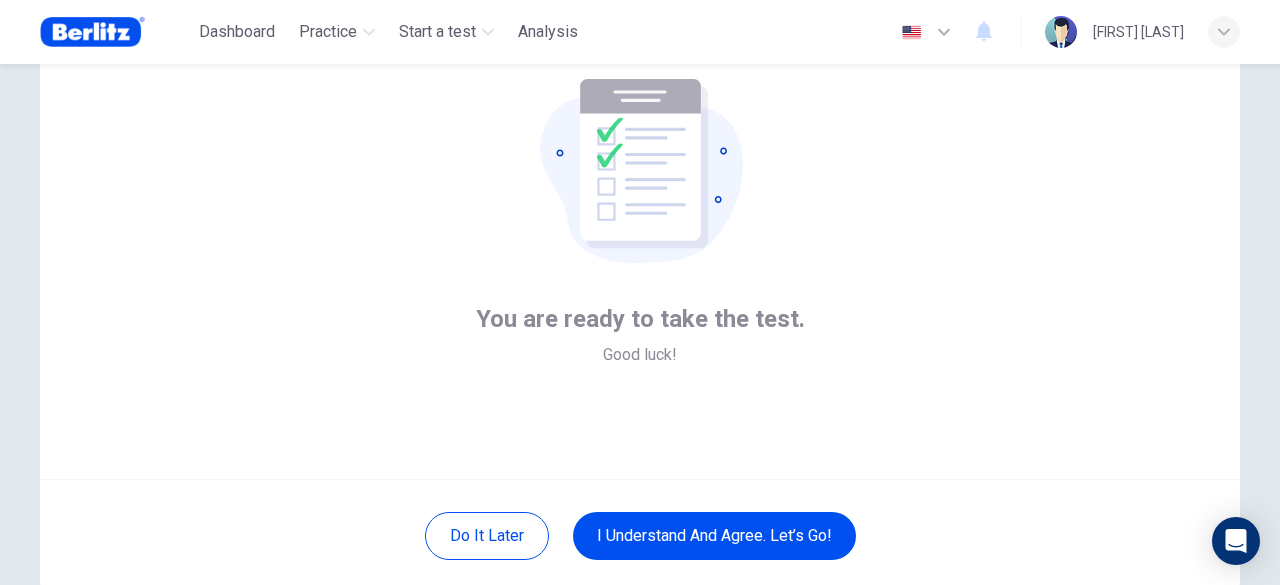 scroll, scrollTop: 247, scrollLeft: 0, axis: vertical 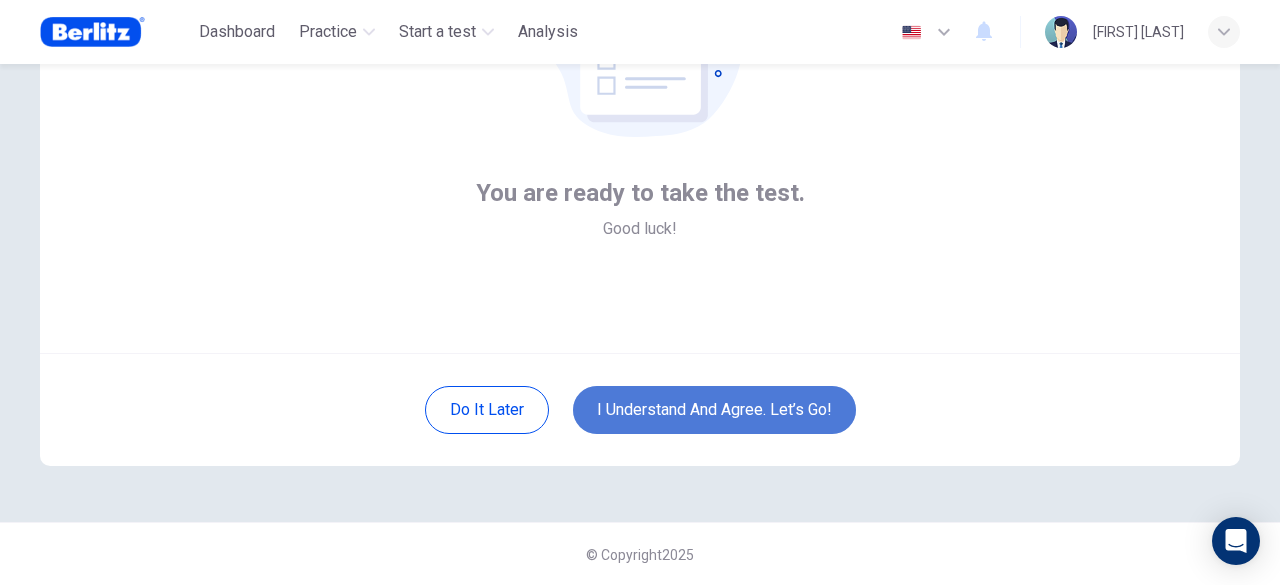 click on "I understand and agree. Let’s go!" at bounding box center [714, 410] 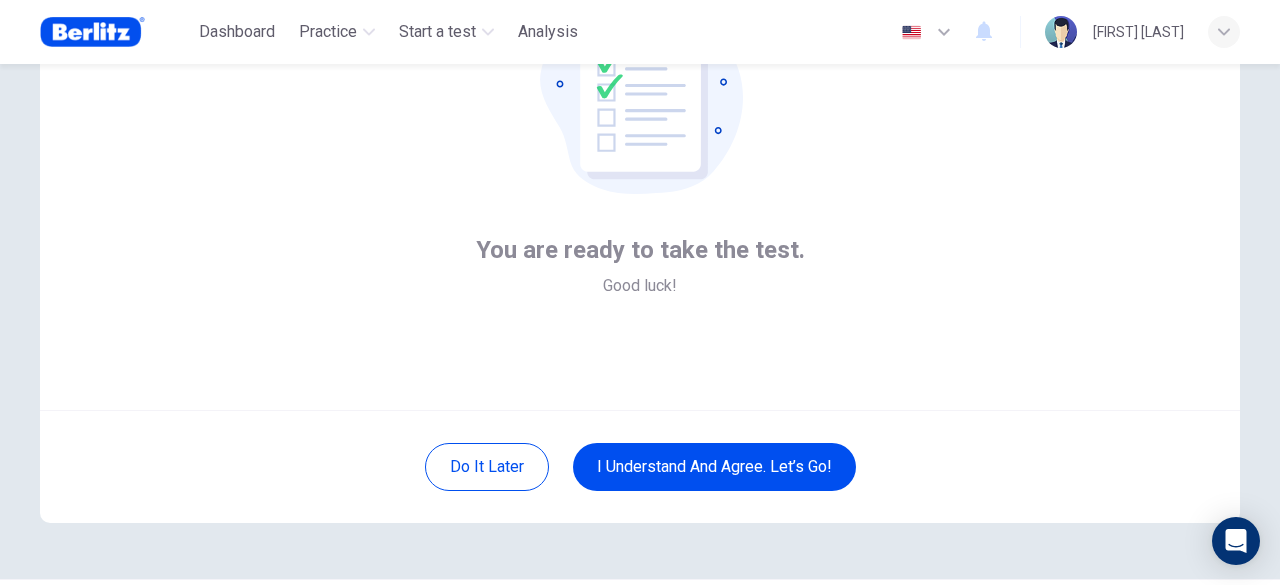 scroll, scrollTop: 147, scrollLeft: 0, axis: vertical 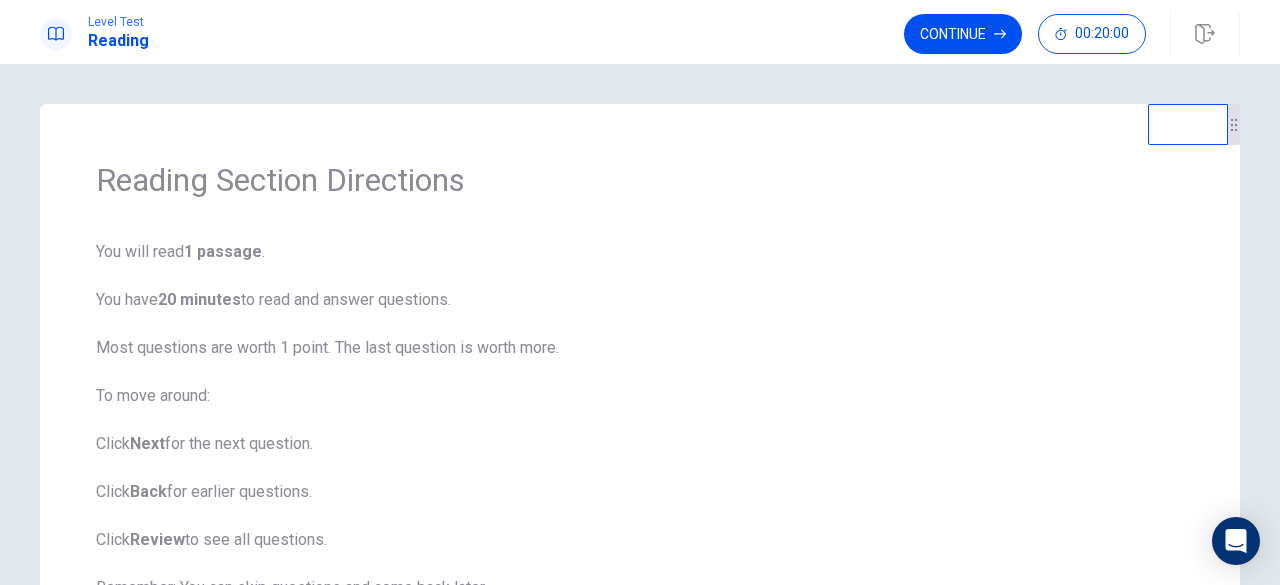 click on "Please wait... 100%" at bounding box center (640, 292) 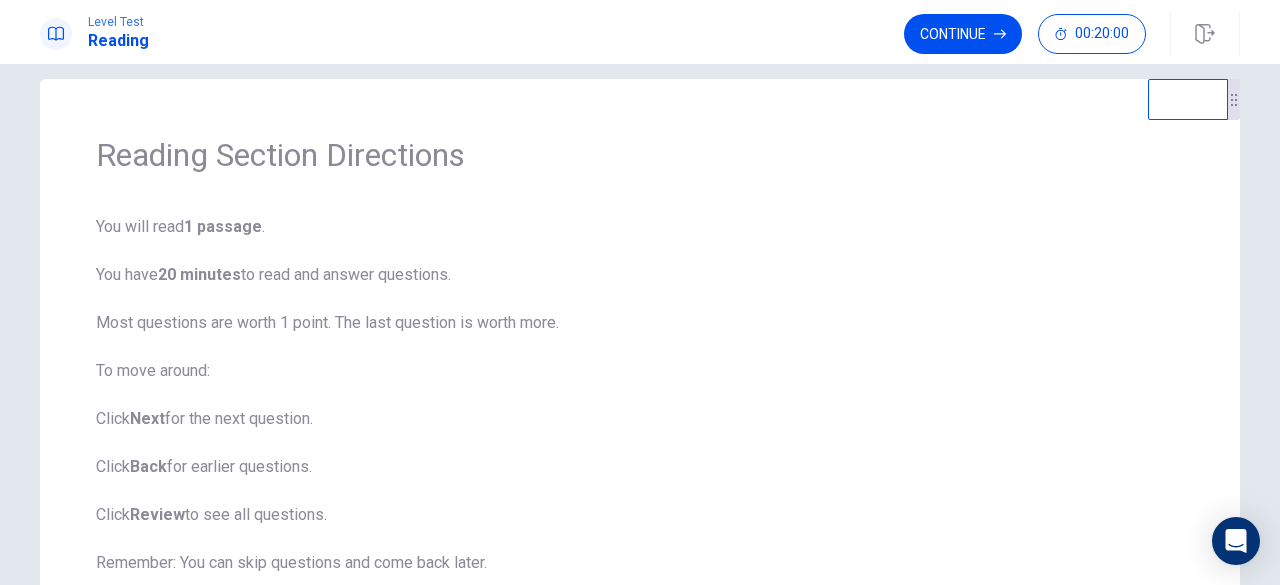 scroll, scrollTop: 0, scrollLeft: 0, axis: both 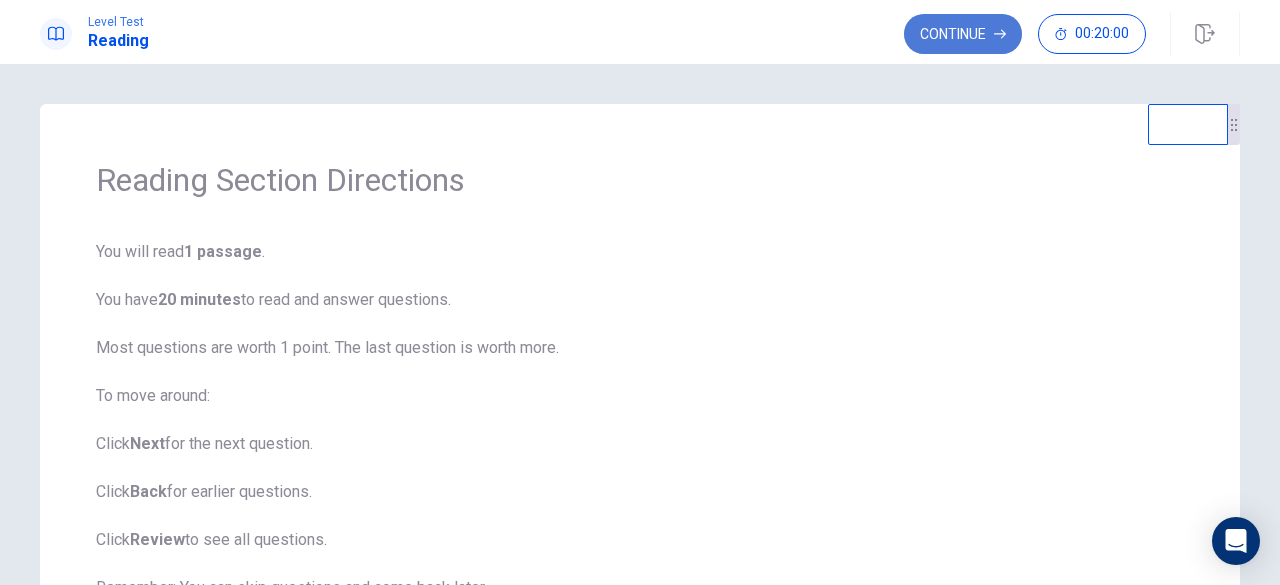 click on "Continue" at bounding box center (963, 34) 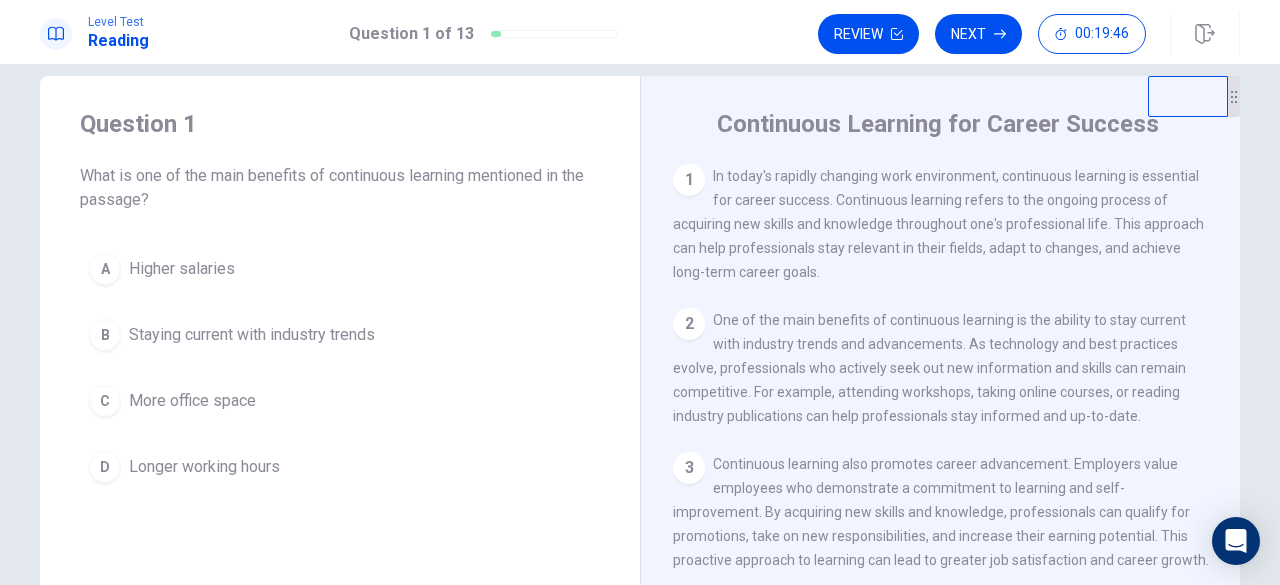 scroll, scrollTop: 0, scrollLeft: 0, axis: both 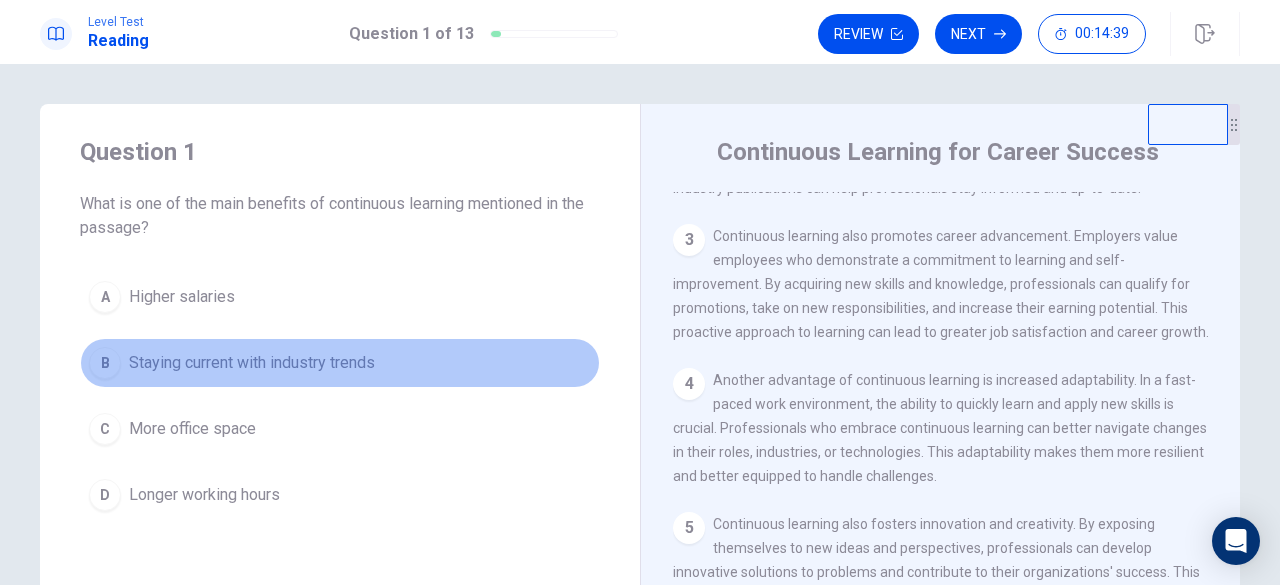 click on "B" at bounding box center (105, 297) 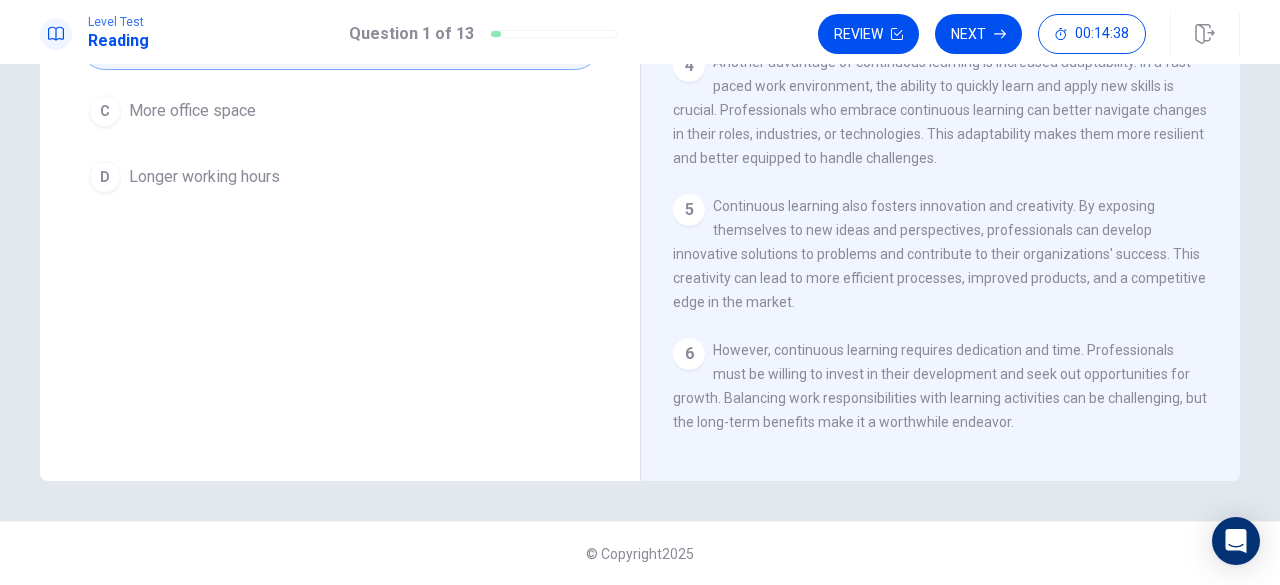 scroll, scrollTop: 0, scrollLeft: 0, axis: both 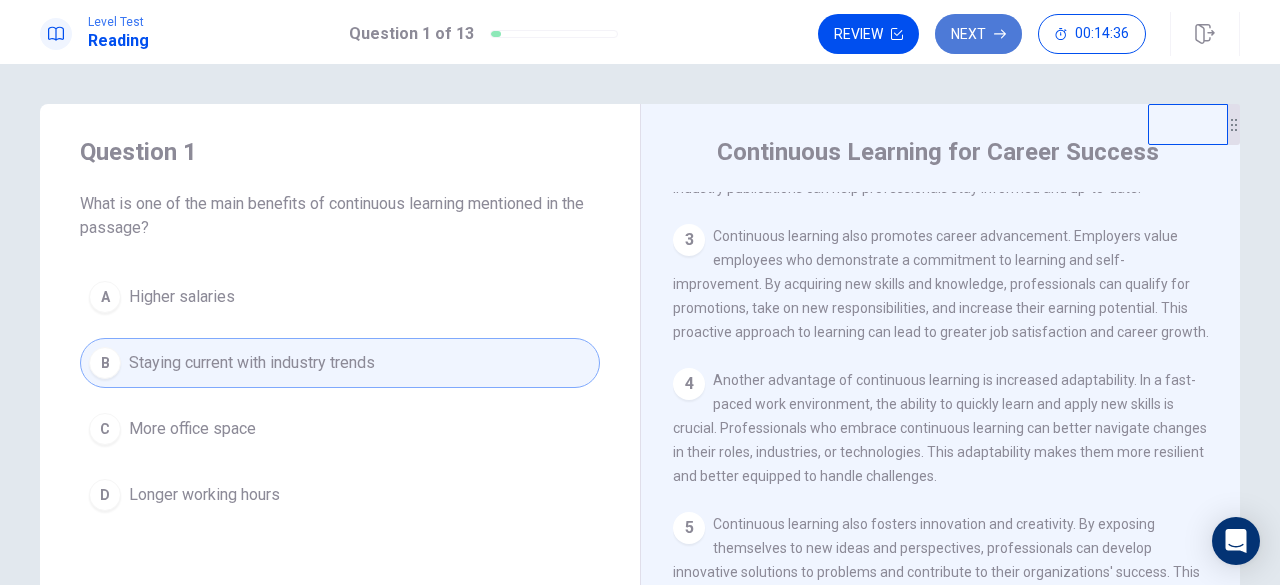 click on "Next" at bounding box center [978, 34] 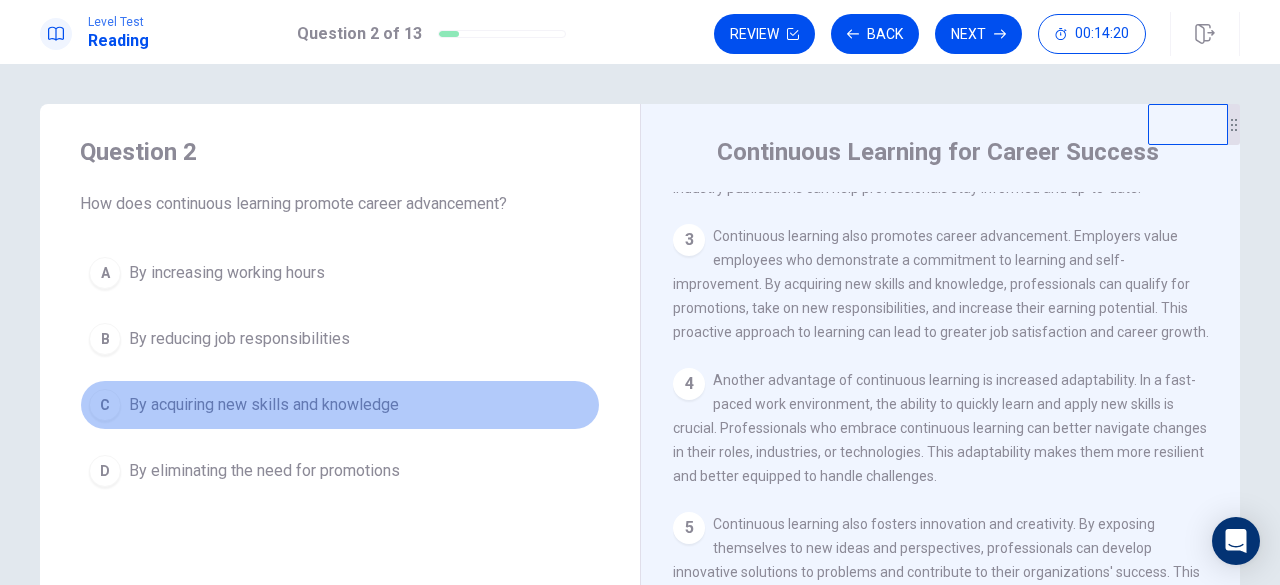 click on "C" at bounding box center (105, 273) 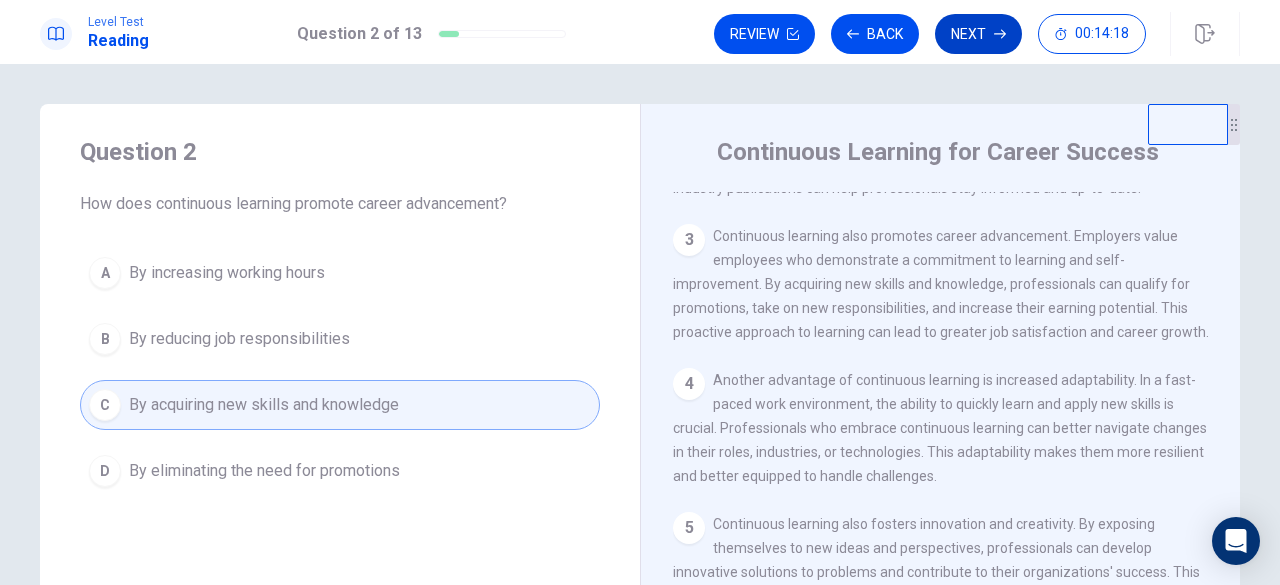 click on "Next" at bounding box center (978, 34) 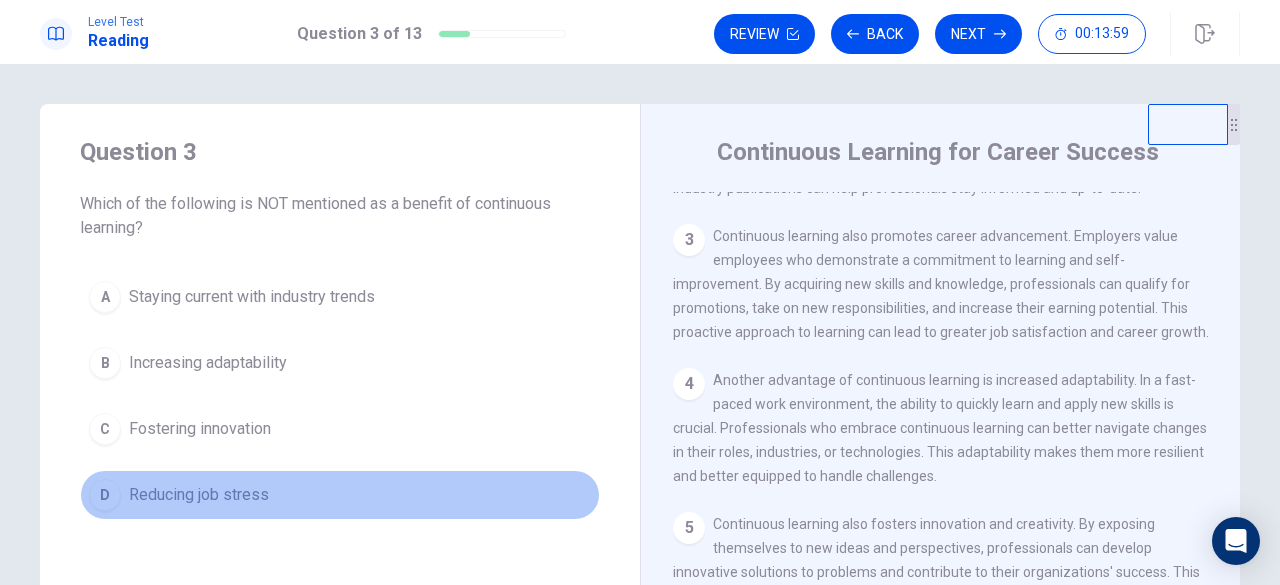 drag, startPoint x: 98, startPoint y: 491, endPoint x: 107, endPoint y: 480, distance: 14.21267 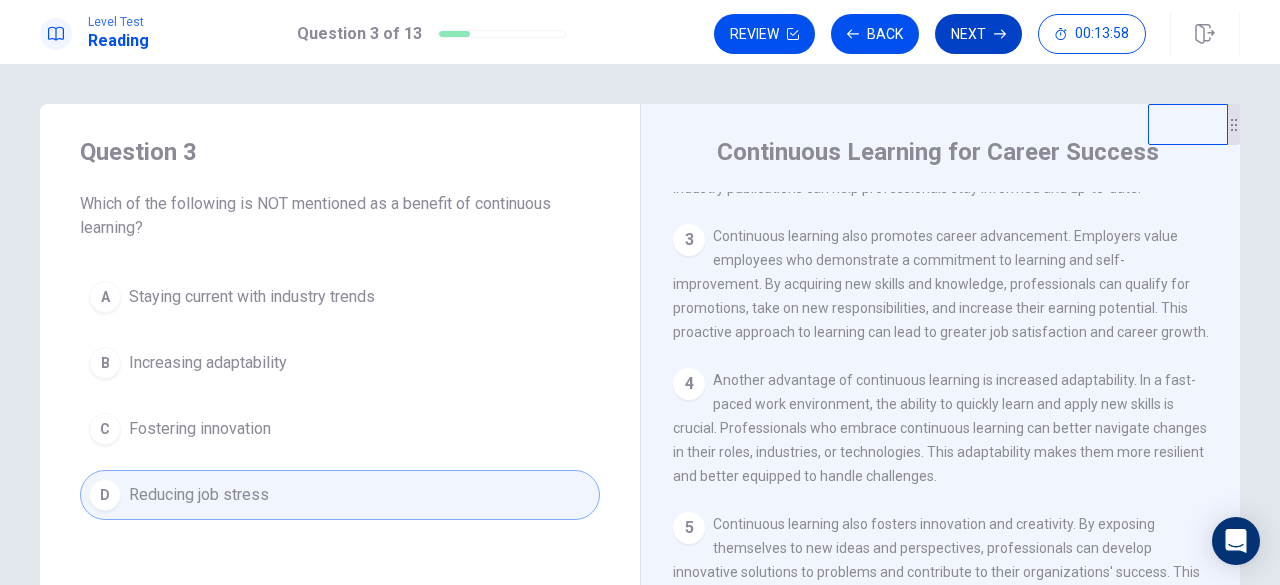 click on "Next" at bounding box center [978, 34] 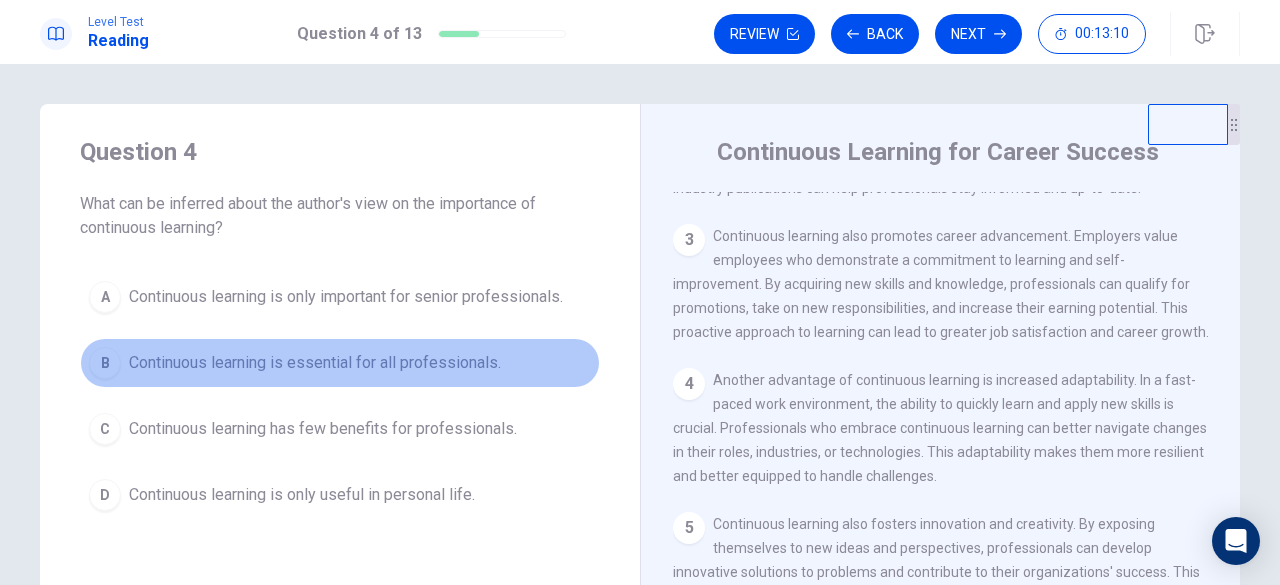 click on "B" at bounding box center [105, 297] 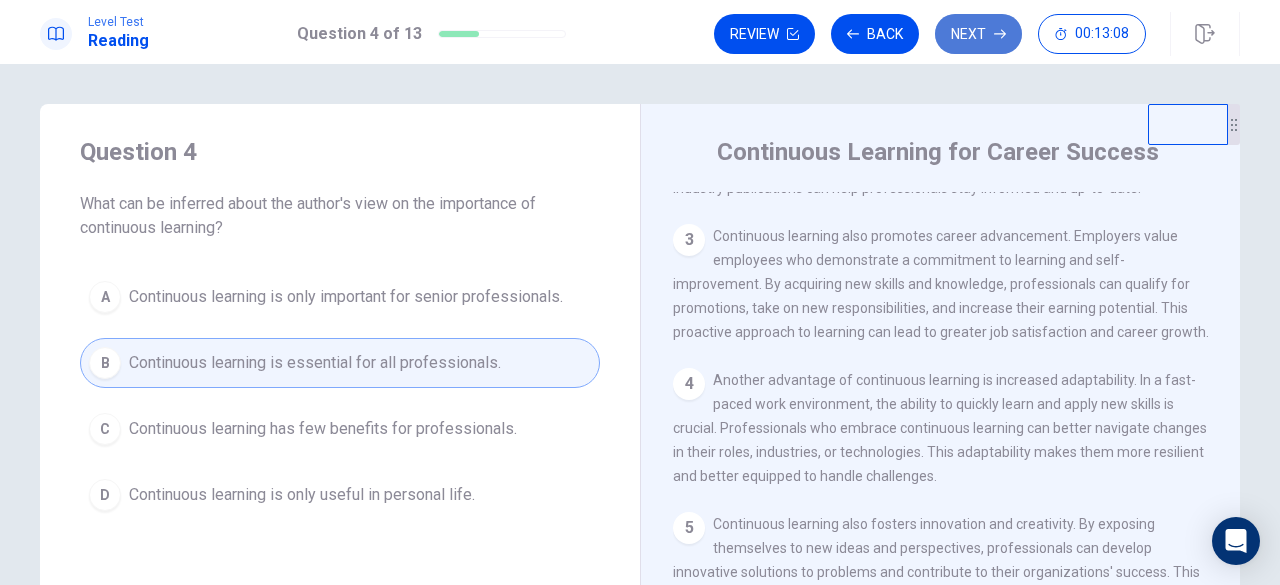 click on "Next" at bounding box center (978, 34) 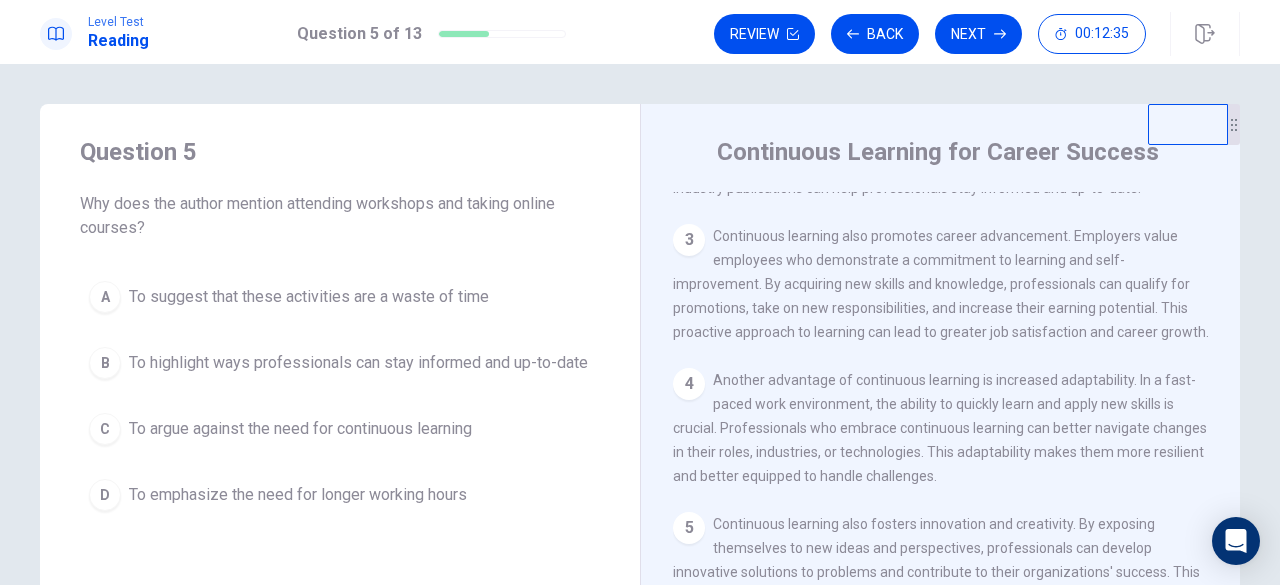 drag, startPoint x: 98, startPoint y: 356, endPoint x: 108, endPoint y: 355, distance: 10.049875 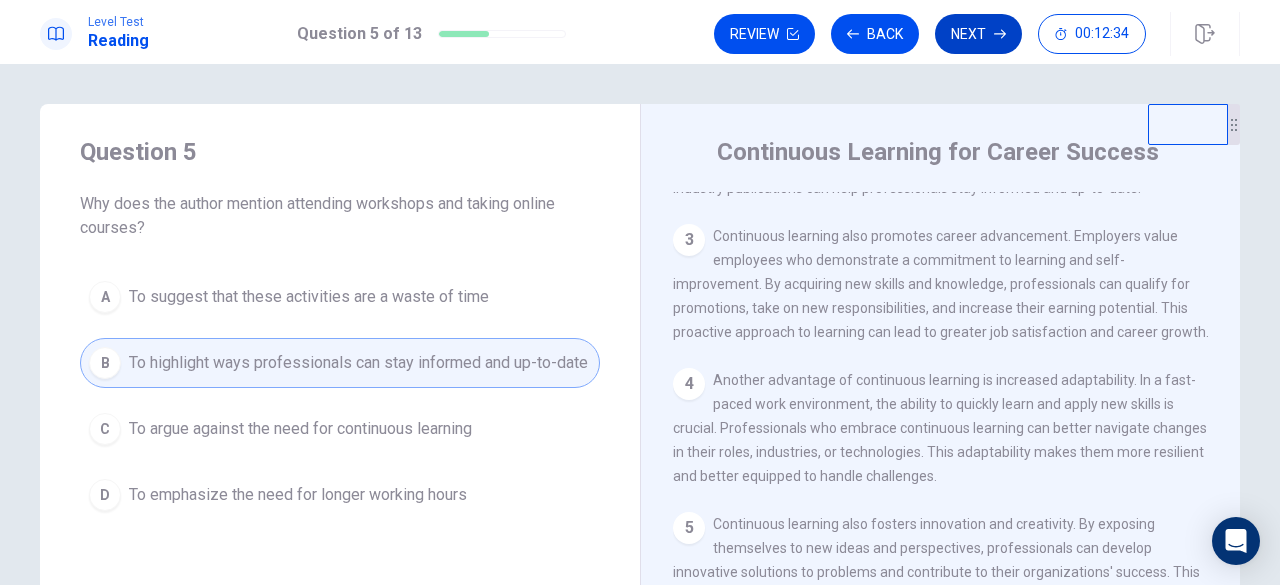 click on "Next" at bounding box center (978, 34) 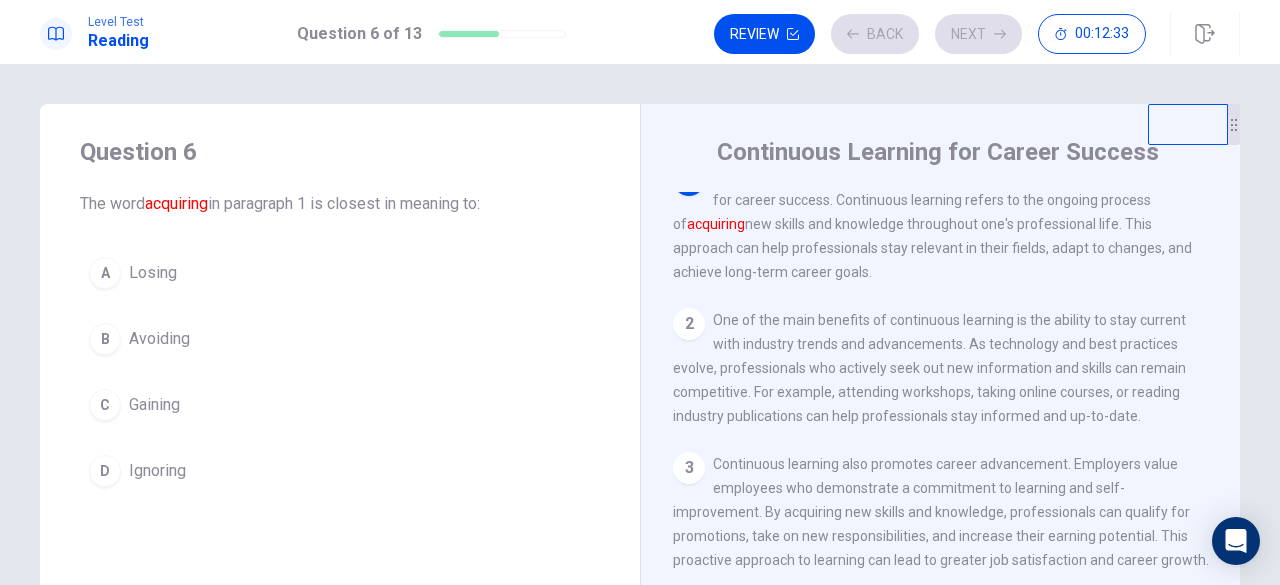 scroll, scrollTop: 0, scrollLeft: 0, axis: both 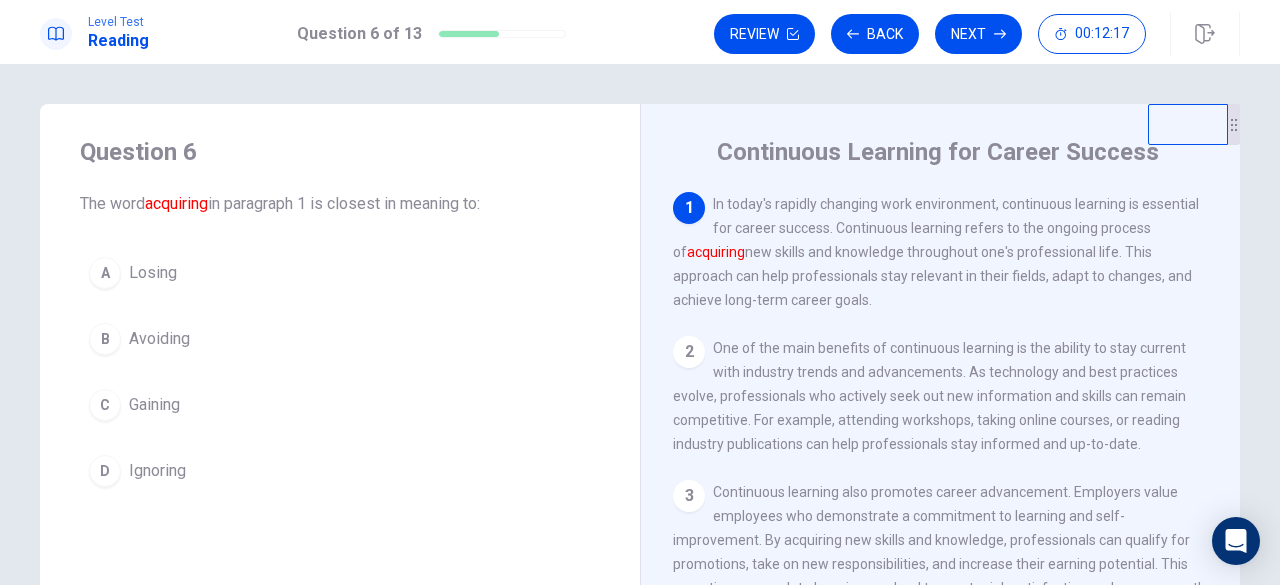 click on "C" at bounding box center (105, 273) 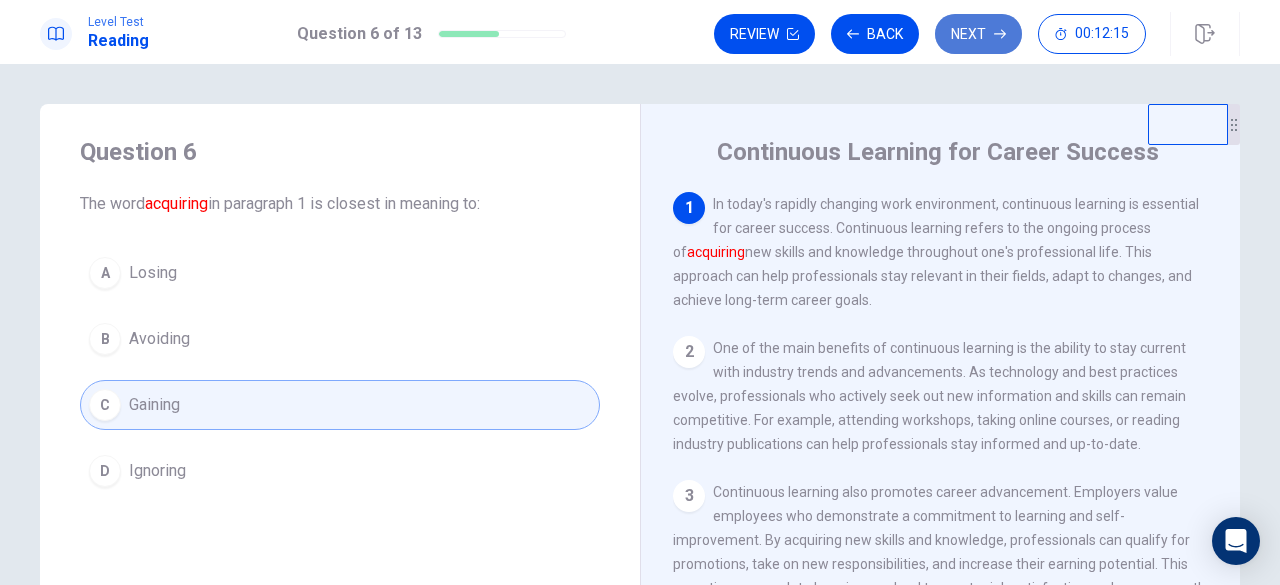 click on "Next" at bounding box center [978, 34] 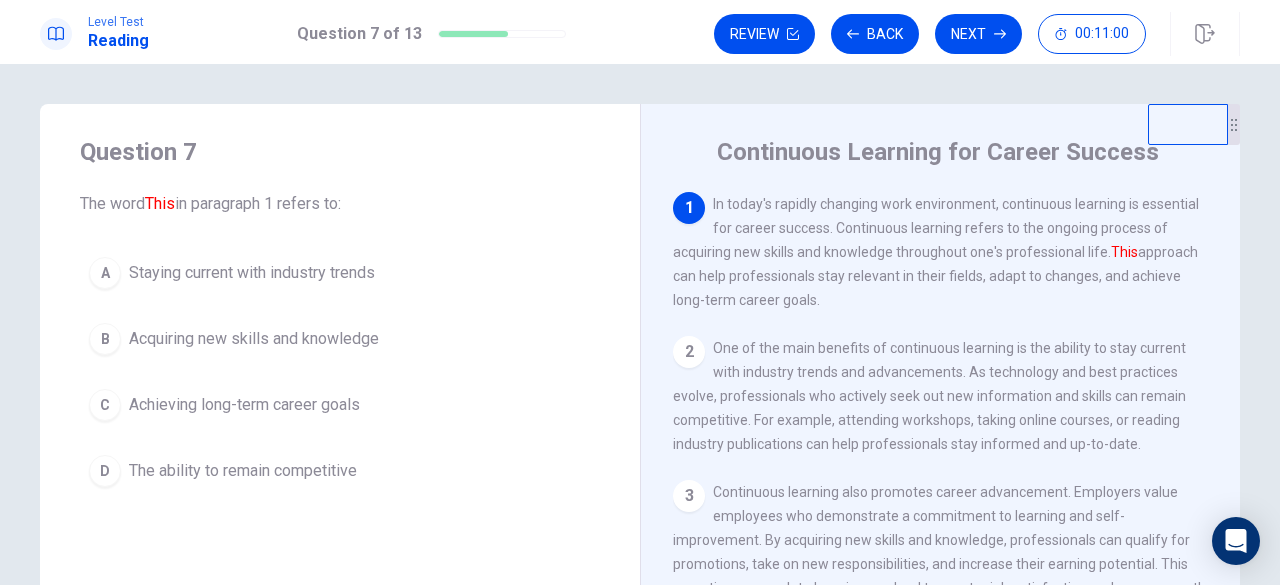 click on "B" at bounding box center (105, 273) 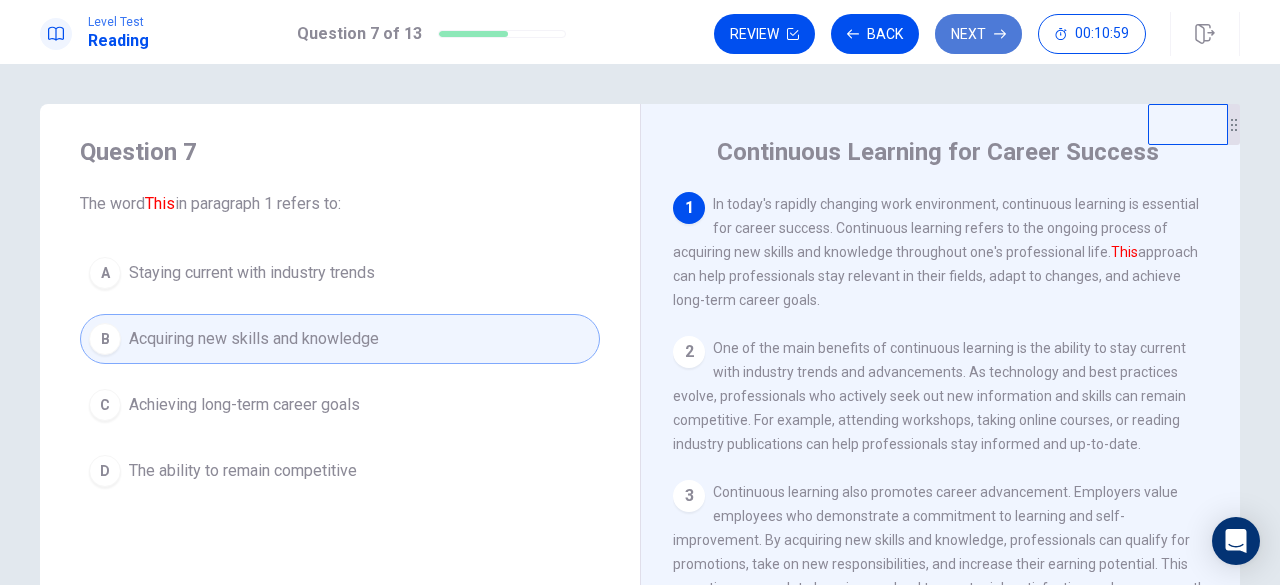 click on "Next" at bounding box center [978, 34] 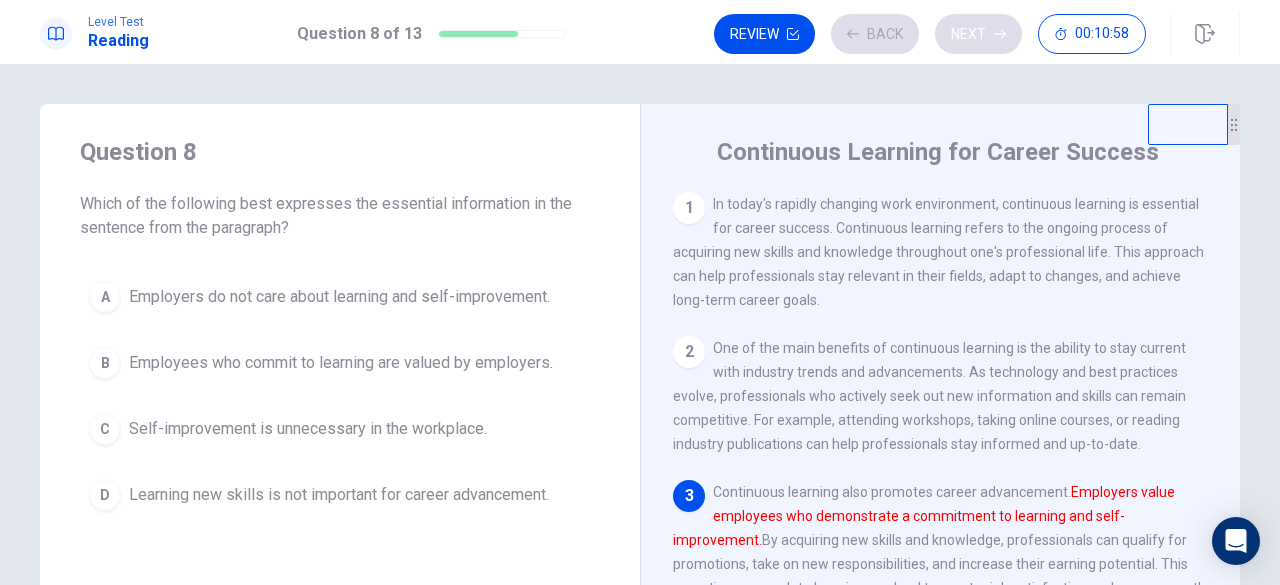 scroll, scrollTop: 68, scrollLeft: 0, axis: vertical 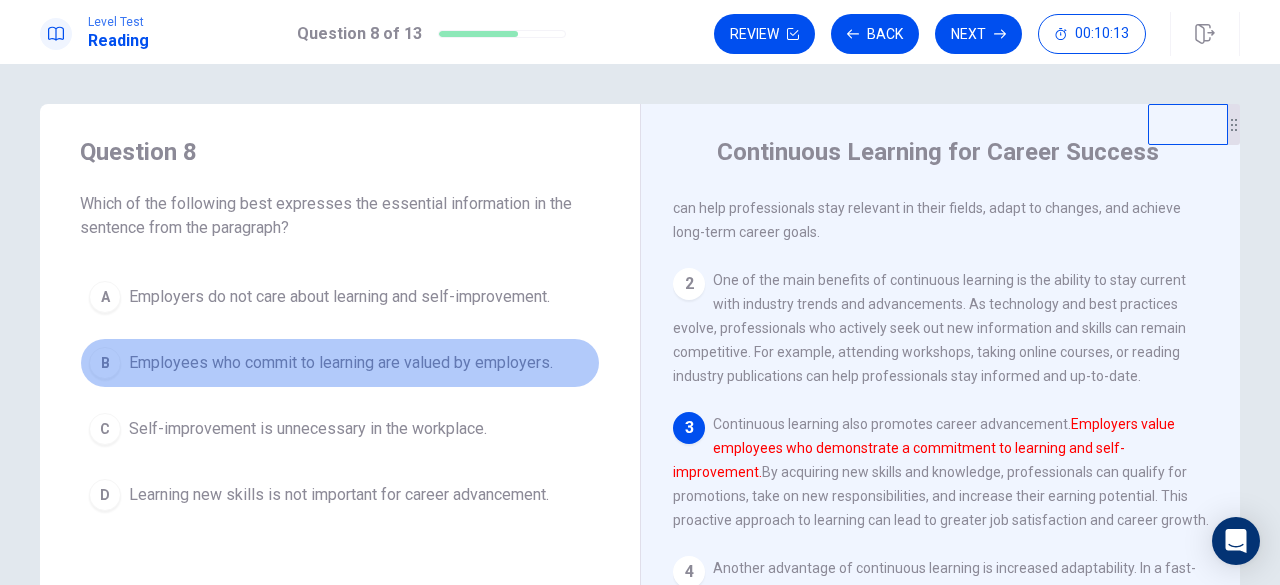 click on "B" at bounding box center [105, 297] 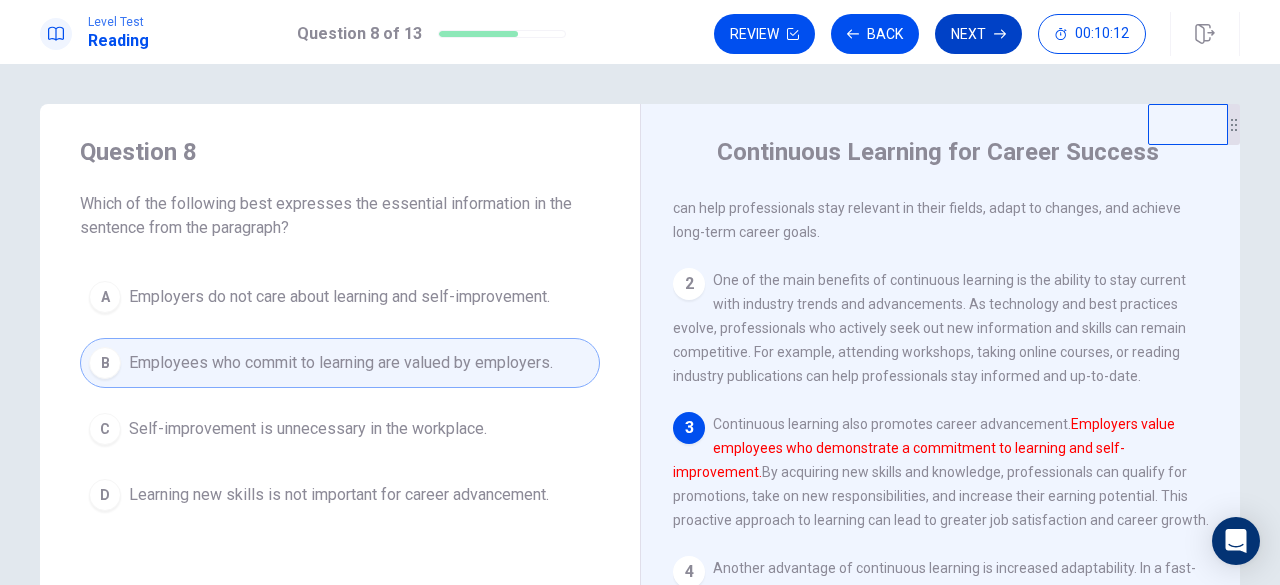 click on "Next" at bounding box center (978, 34) 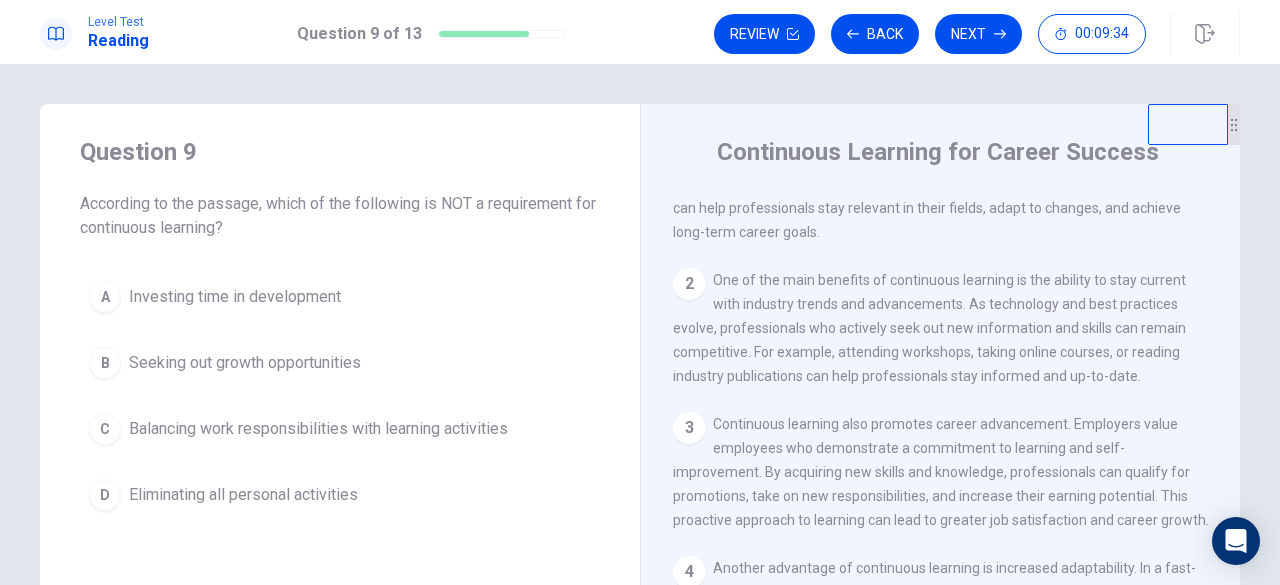 click on "D" at bounding box center (105, 297) 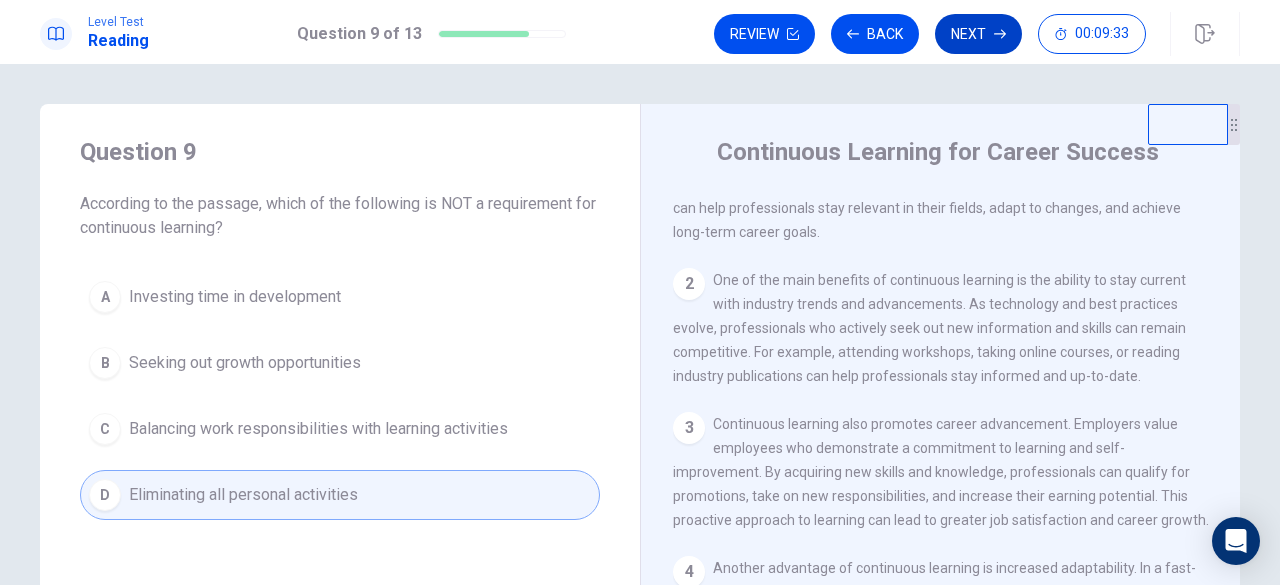 click on "Next" at bounding box center (978, 34) 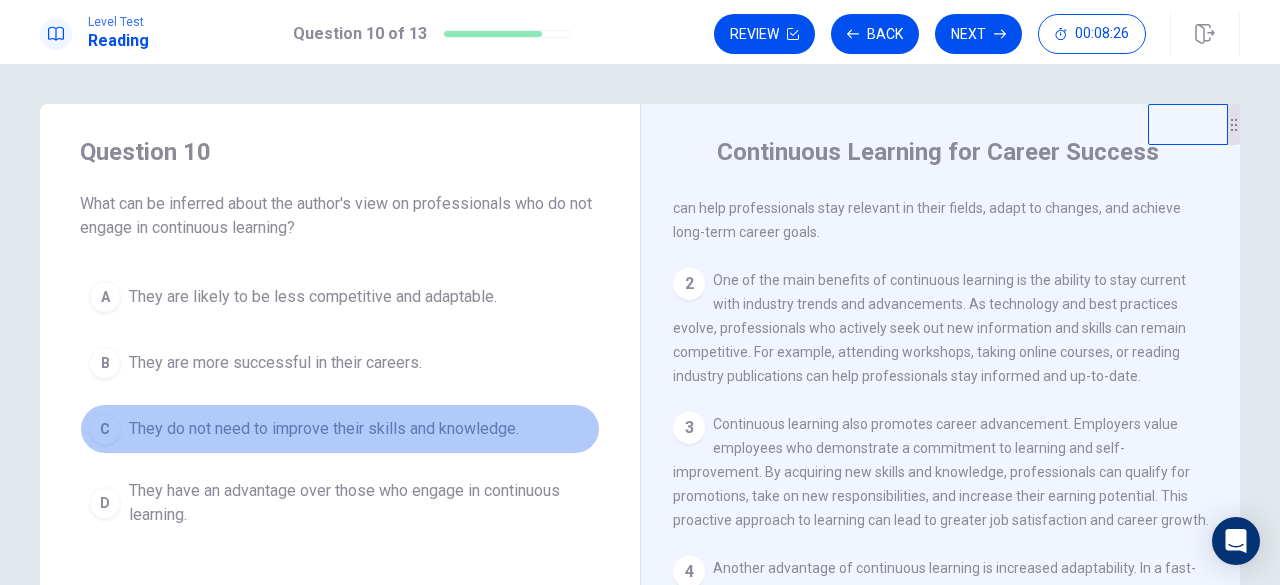 click on "C They do not need to improve their skills and knowledge." at bounding box center [340, 429] 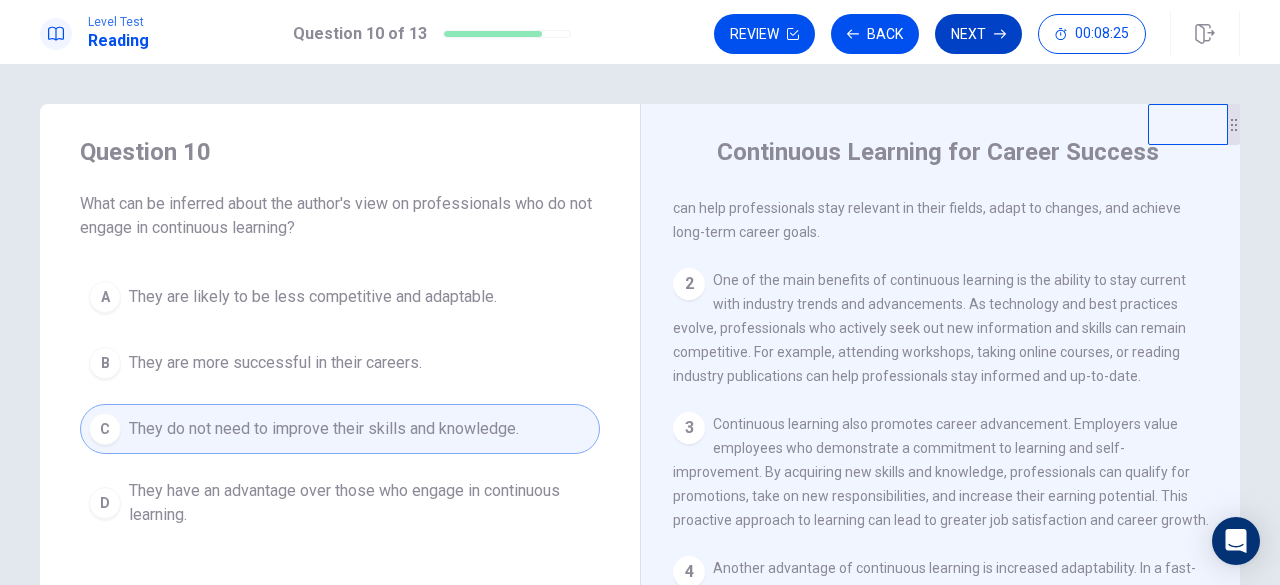 click on "Next" at bounding box center [978, 34] 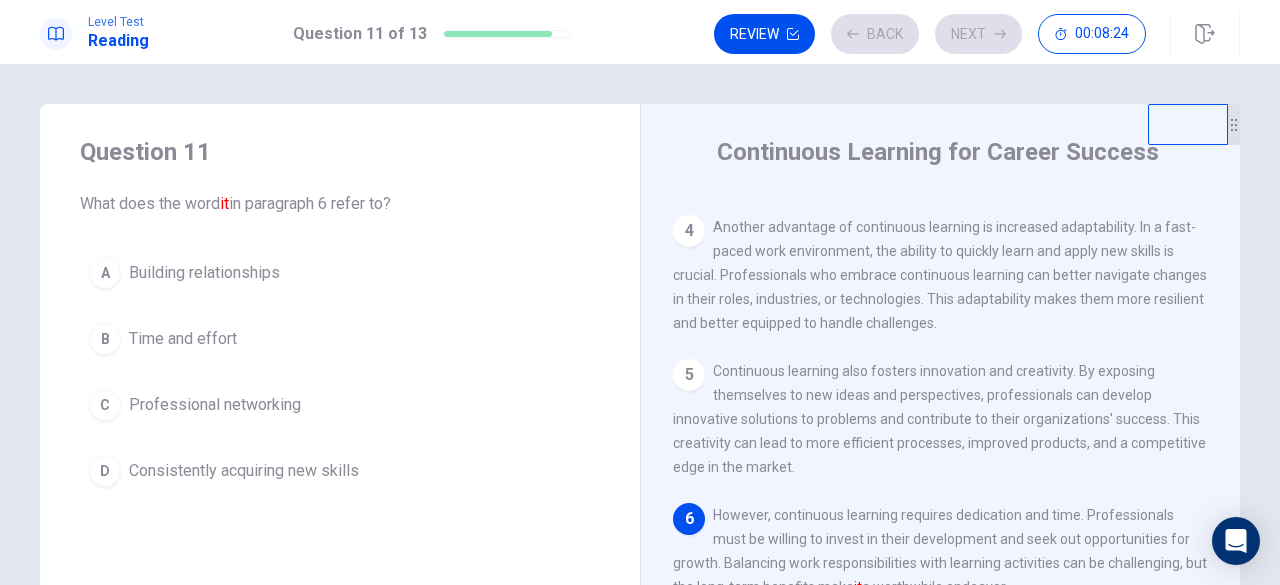 scroll, scrollTop: 456, scrollLeft: 0, axis: vertical 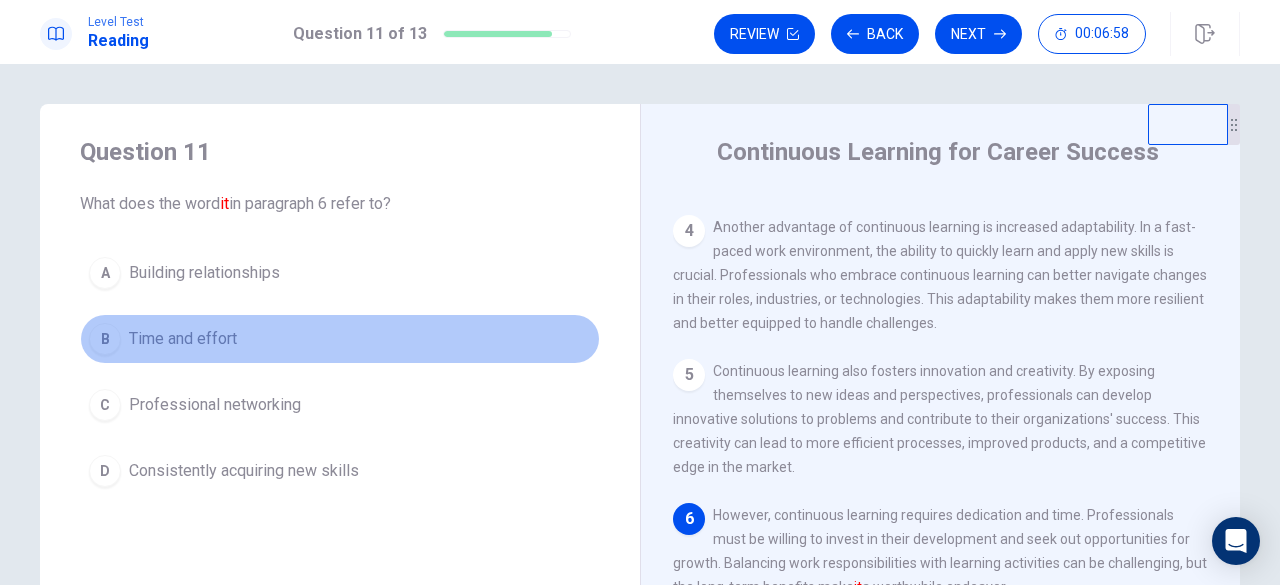 click on "B" at bounding box center (105, 273) 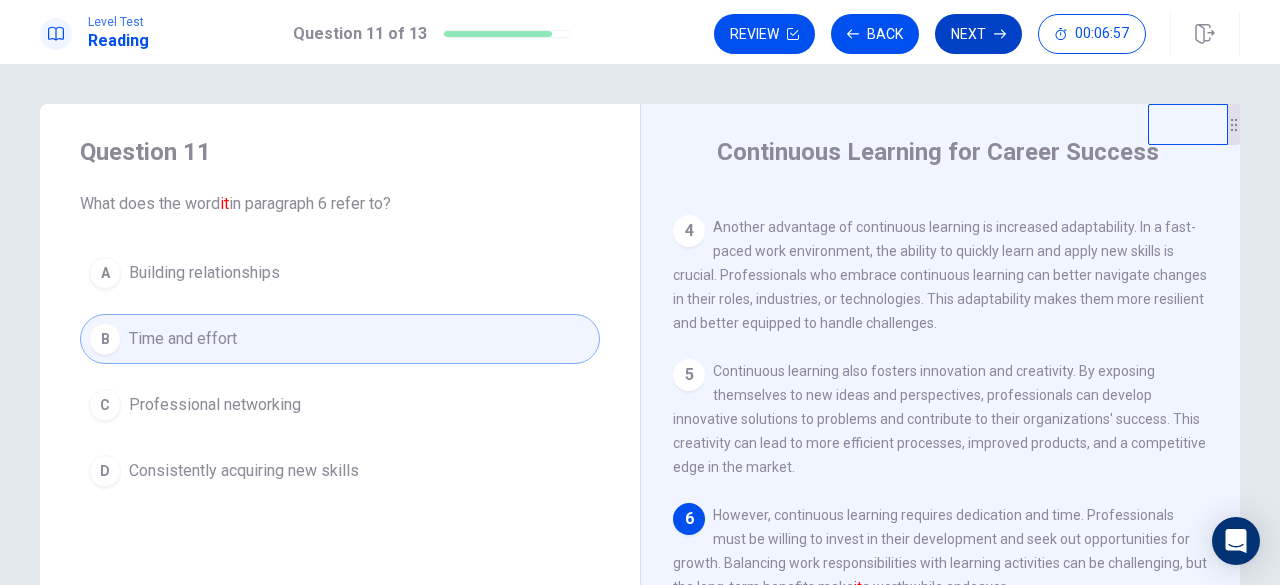 click on "Next" at bounding box center (978, 34) 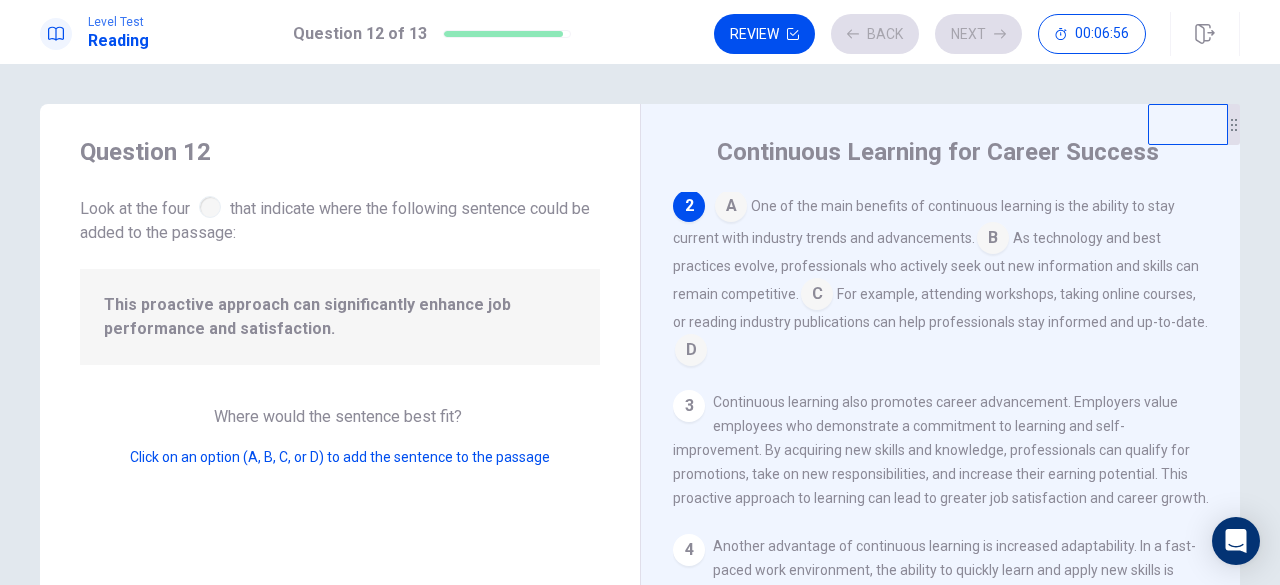 scroll, scrollTop: 147, scrollLeft: 0, axis: vertical 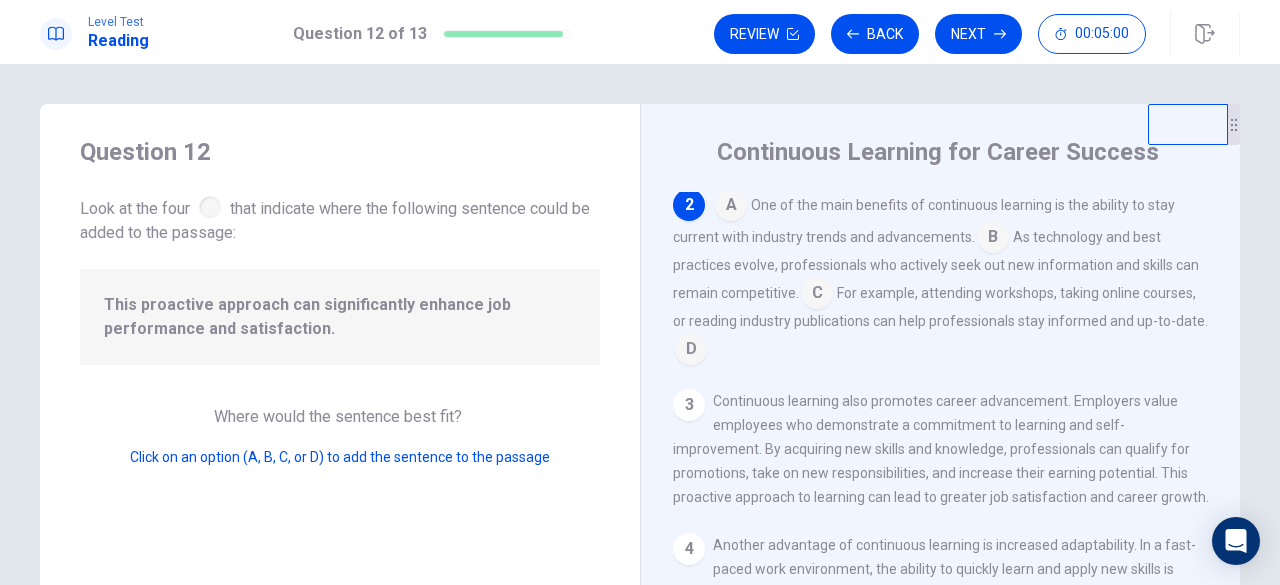 click at bounding box center (731, 207) 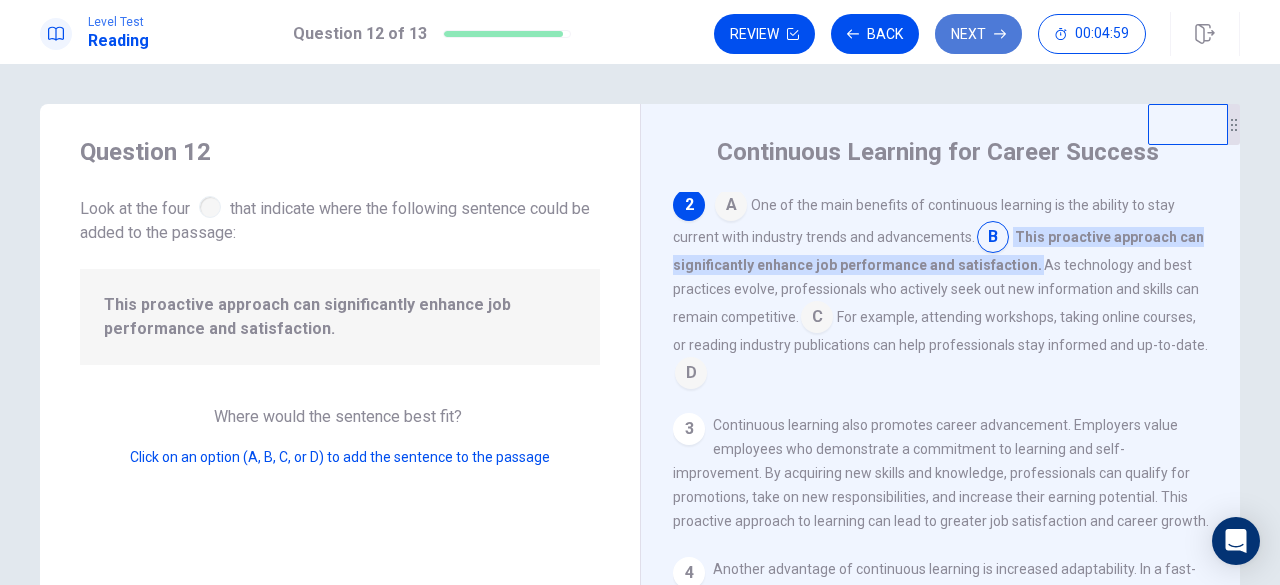 click on "Next" at bounding box center [978, 34] 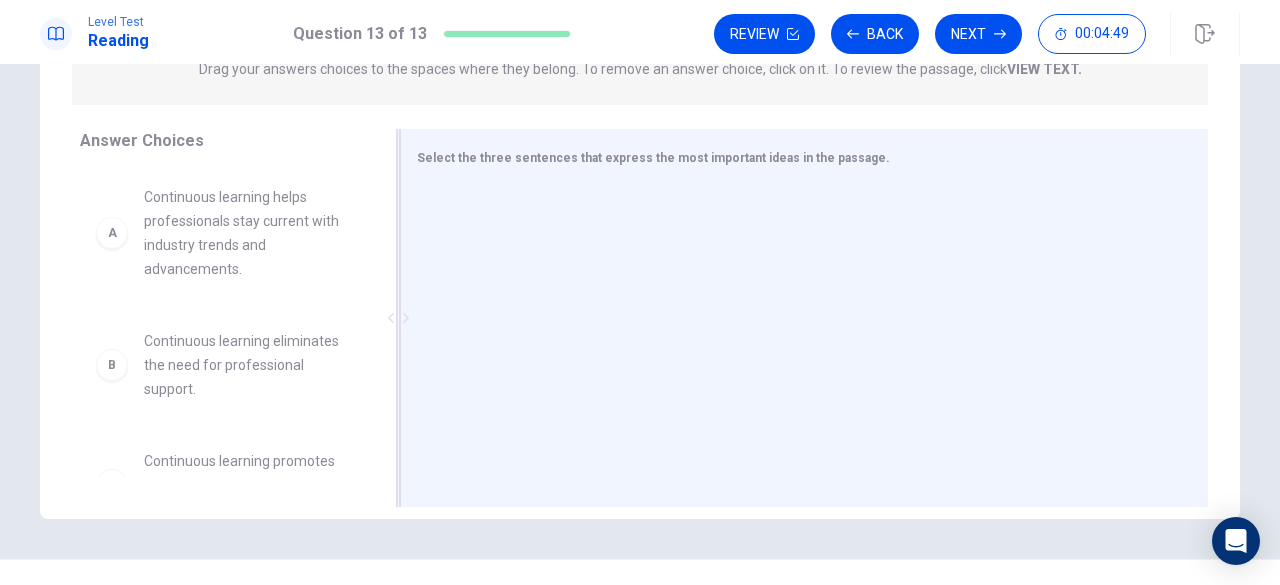 scroll, scrollTop: 300, scrollLeft: 0, axis: vertical 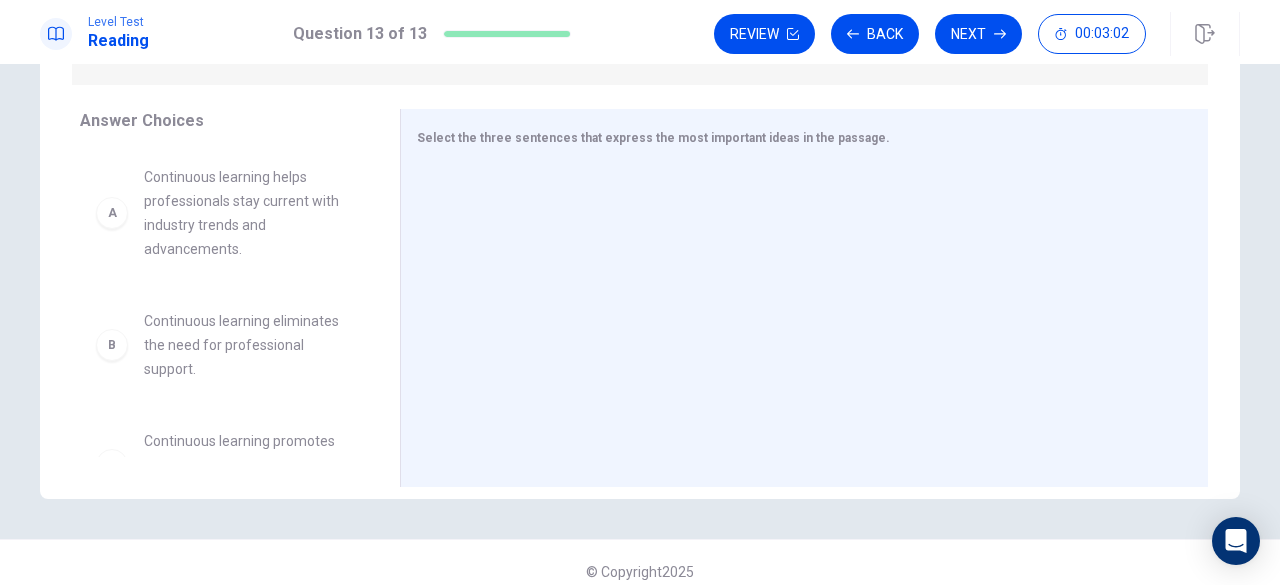 click on "A Continuous learning helps professionals stay current with industry trends and advancements." at bounding box center (224, 213) 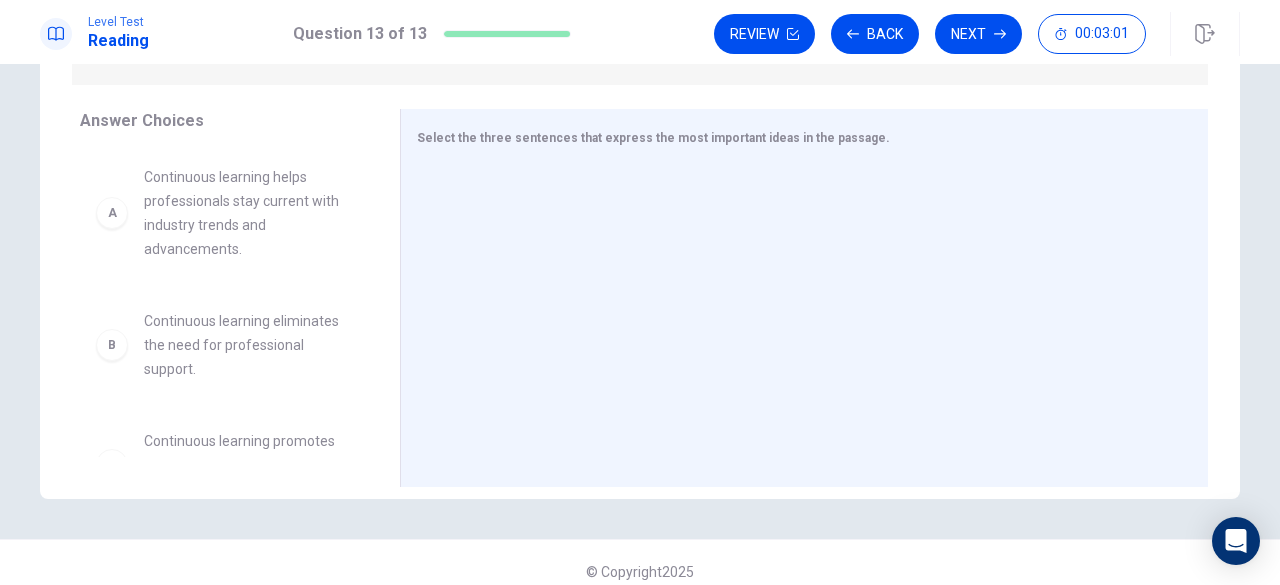 click on "A" at bounding box center [112, 213] 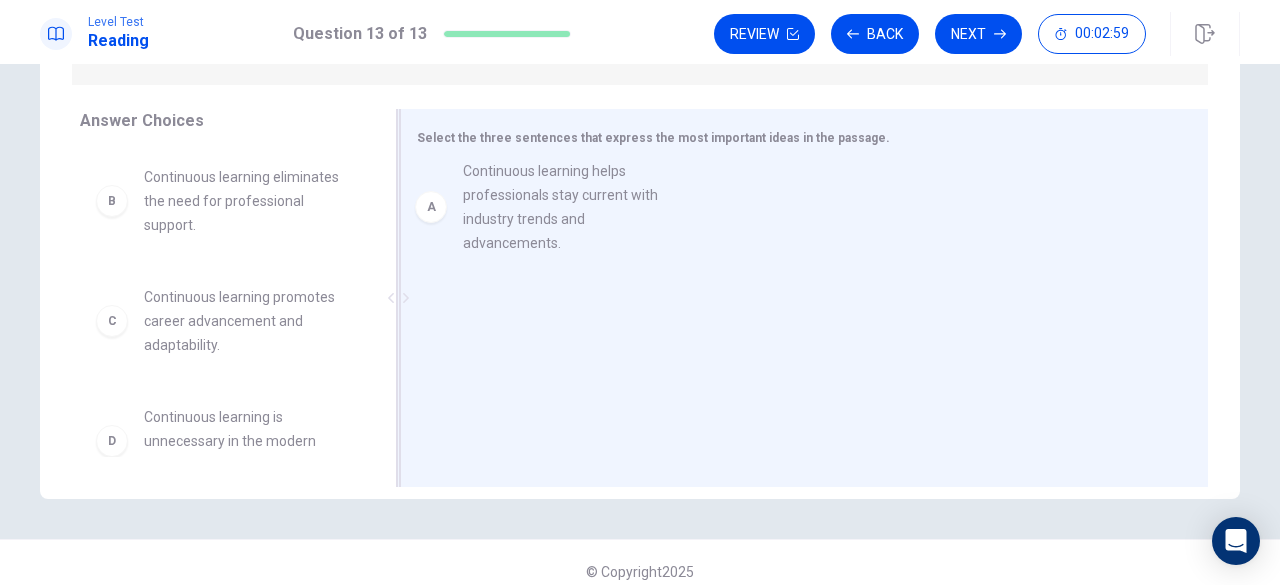 drag, startPoint x: 105, startPoint y: 209, endPoint x: 435, endPoint y: 205, distance: 330.02423 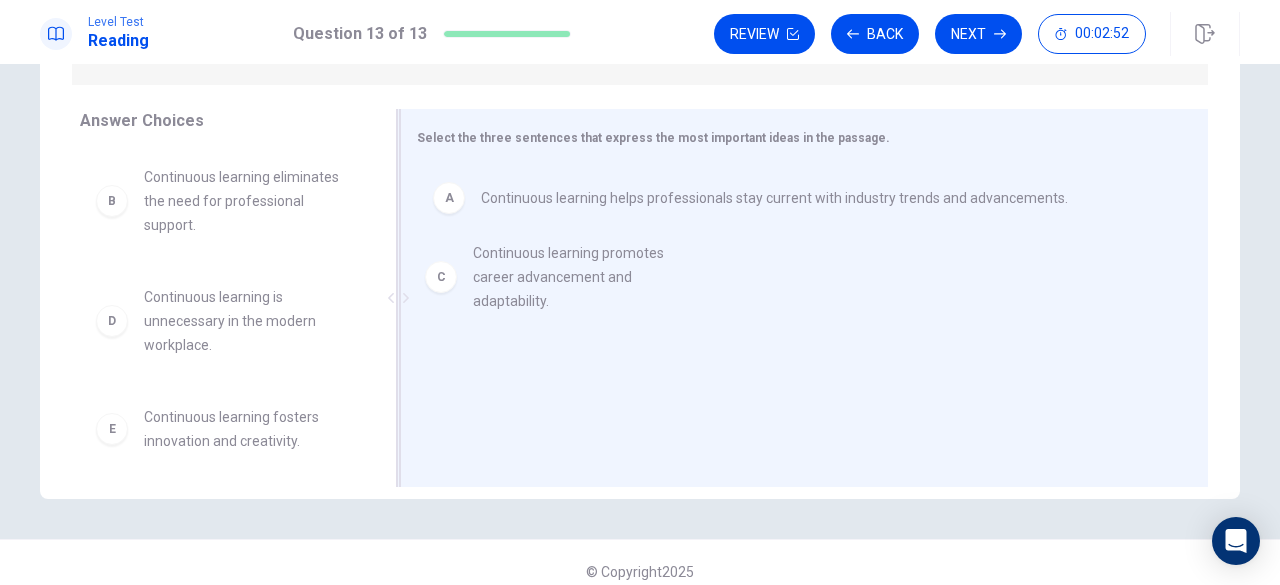 drag, startPoint x: 112, startPoint y: 333, endPoint x: 452, endPoint y: 290, distance: 342.70834 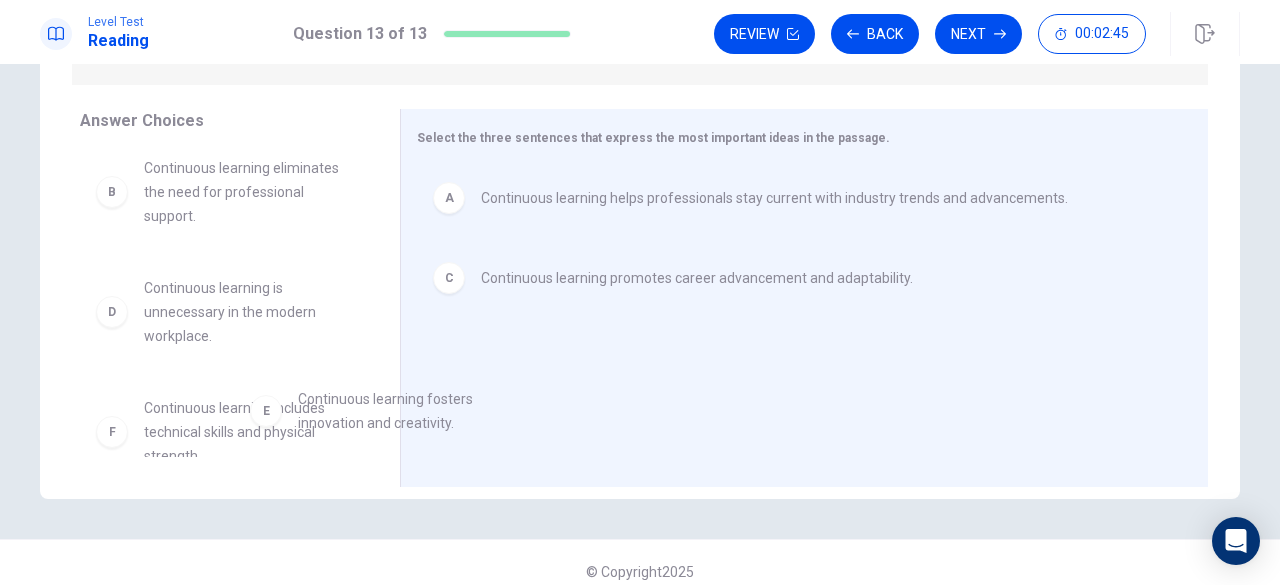 scroll, scrollTop: 10, scrollLeft: 0, axis: vertical 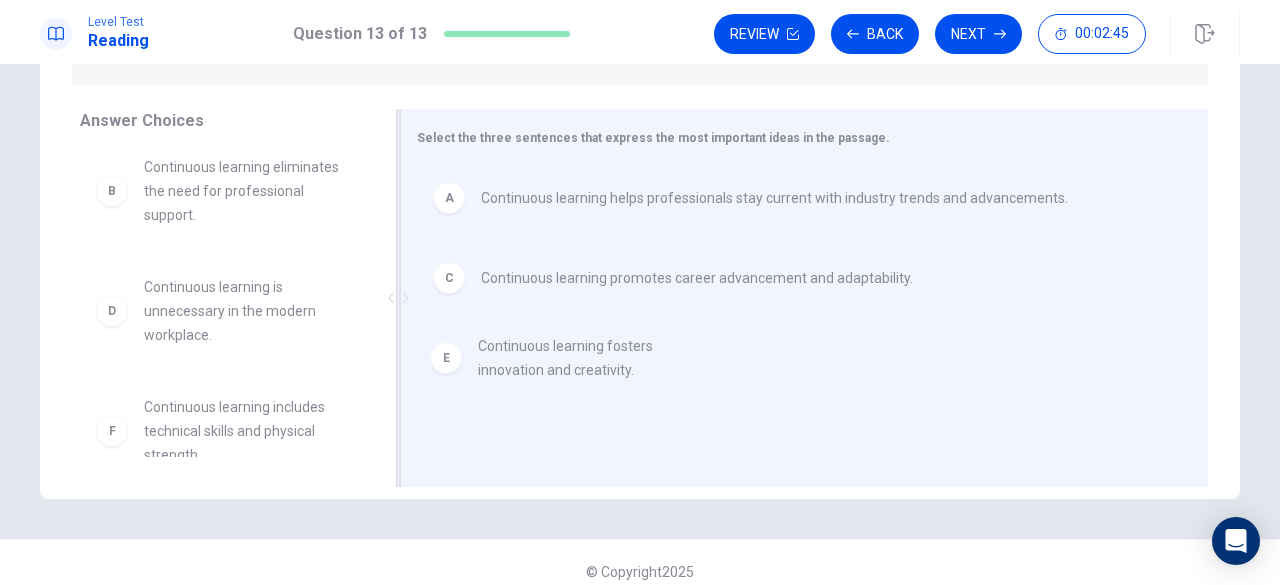 drag, startPoint x: 110, startPoint y: 439, endPoint x: 454, endPoint y: 369, distance: 351.04987 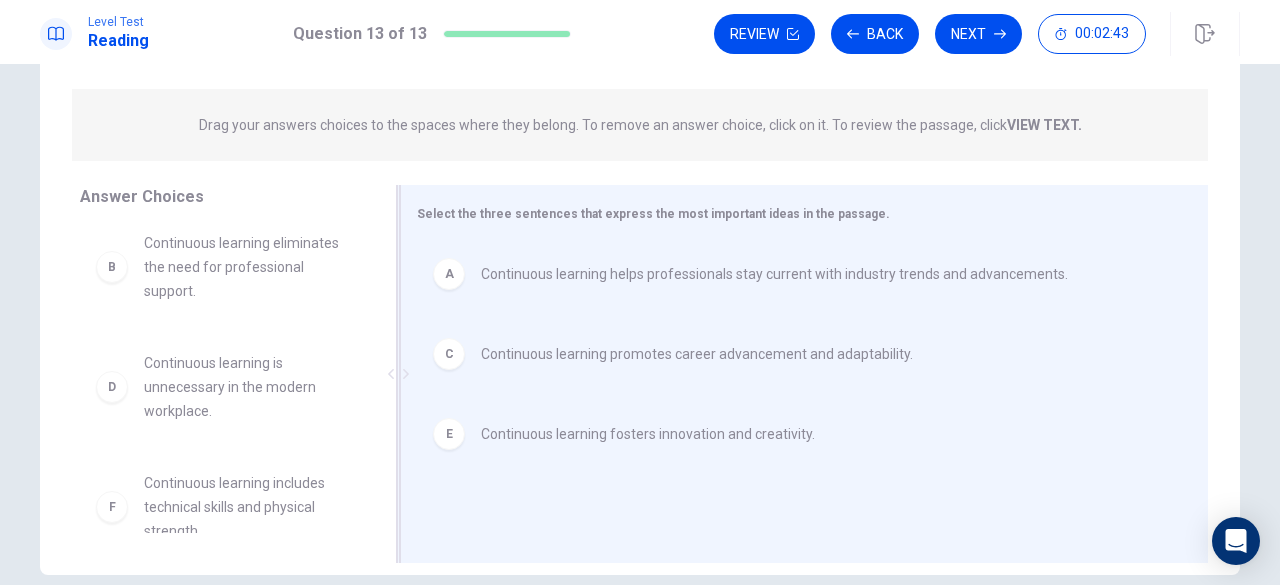 scroll, scrollTop: 100, scrollLeft: 0, axis: vertical 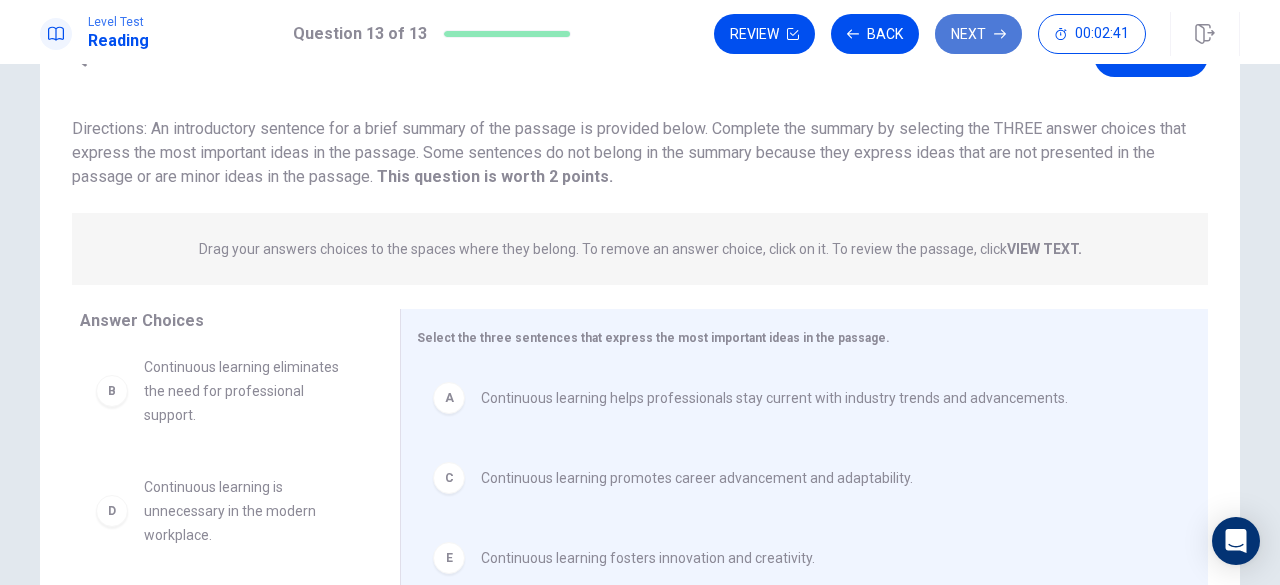 click on "Next" at bounding box center [978, 34] 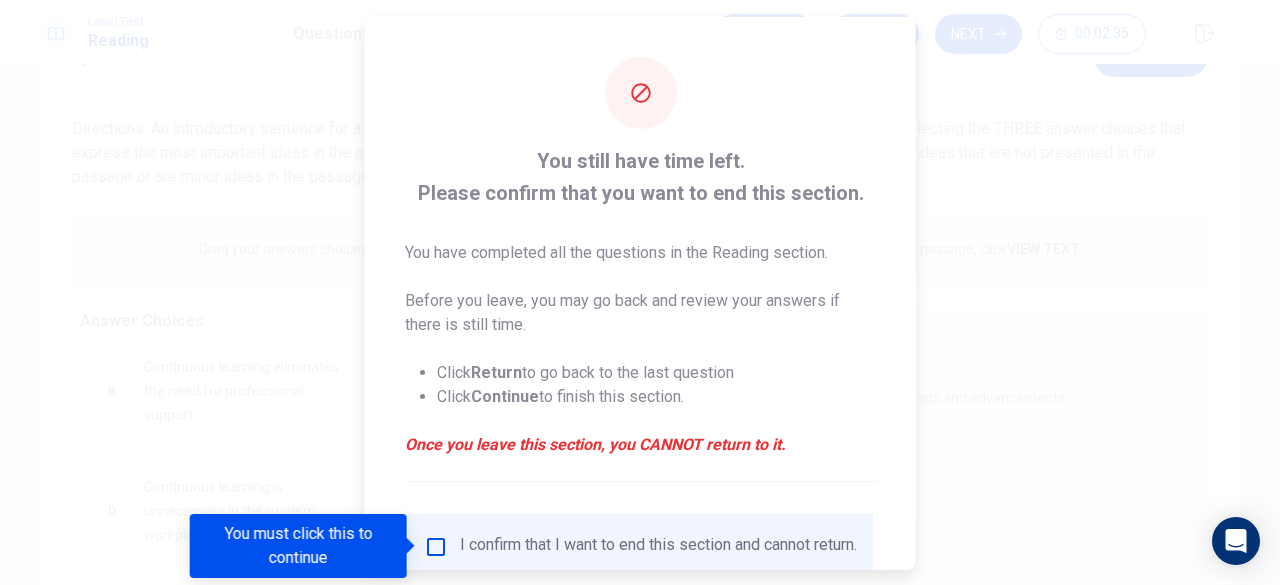 scroll, scrollTop: 100, scrollLeft: 0, axis: vertical 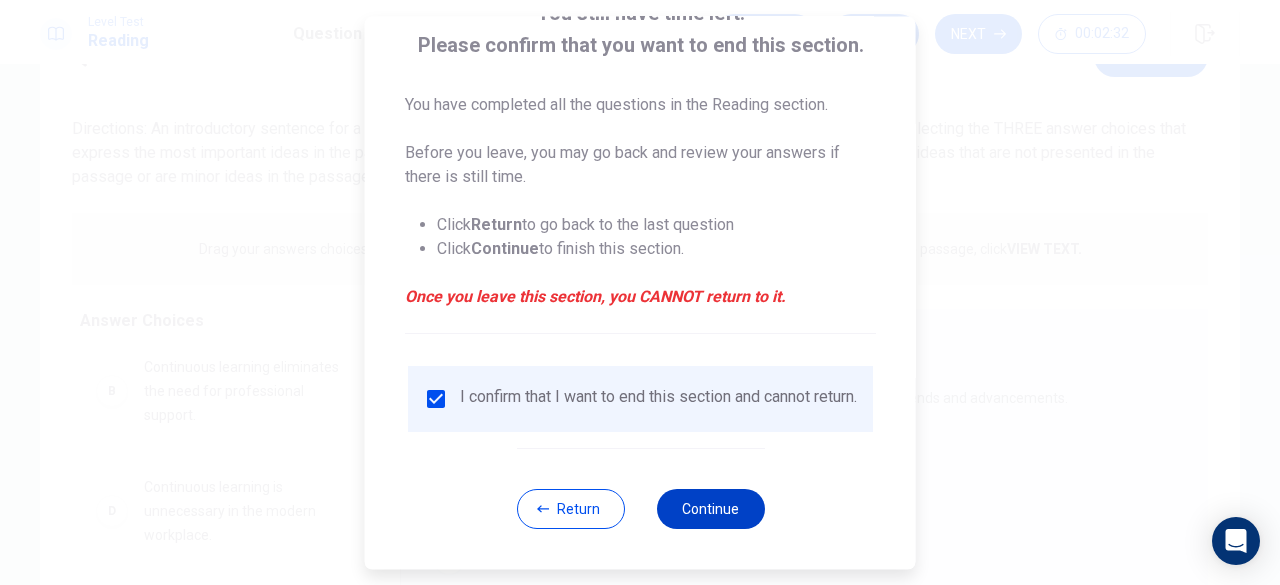 click on "Continue" at bounding box center (710, 509) 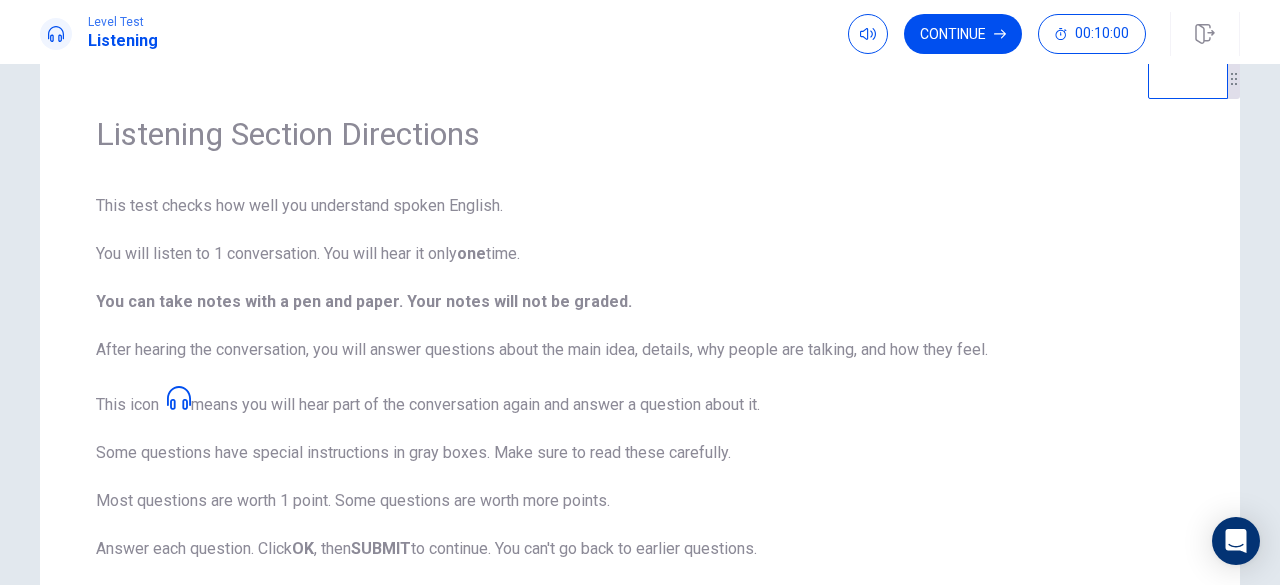 scroll, scrollTop: 0, scrollLeft: 0, axis: both 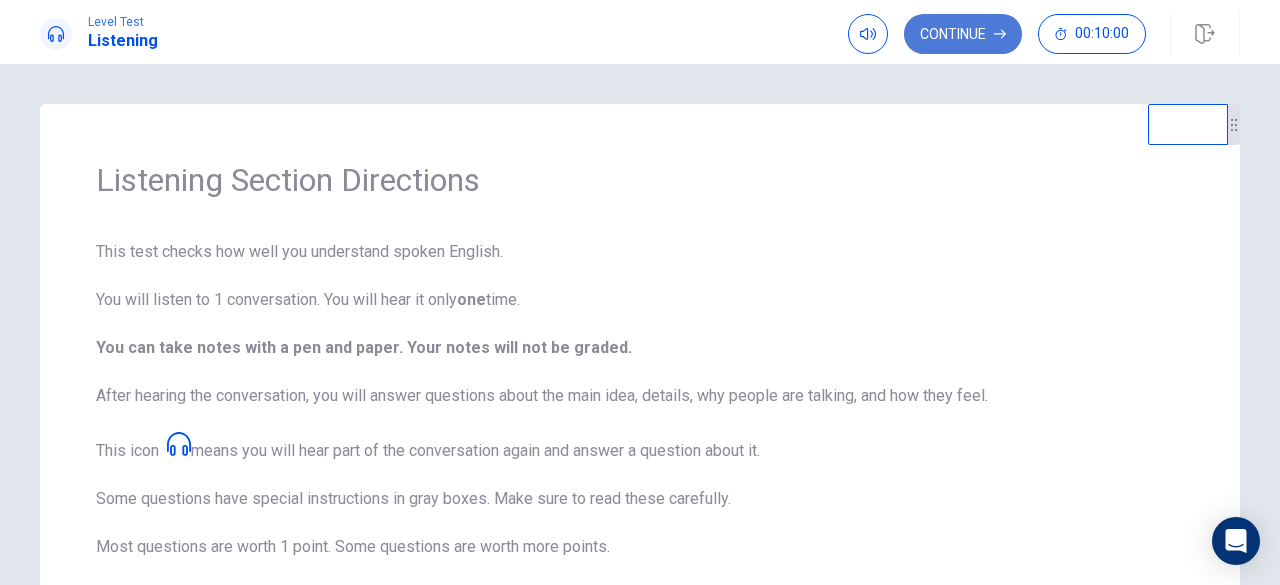 click on "Continue" at bounding box center [963, 34] 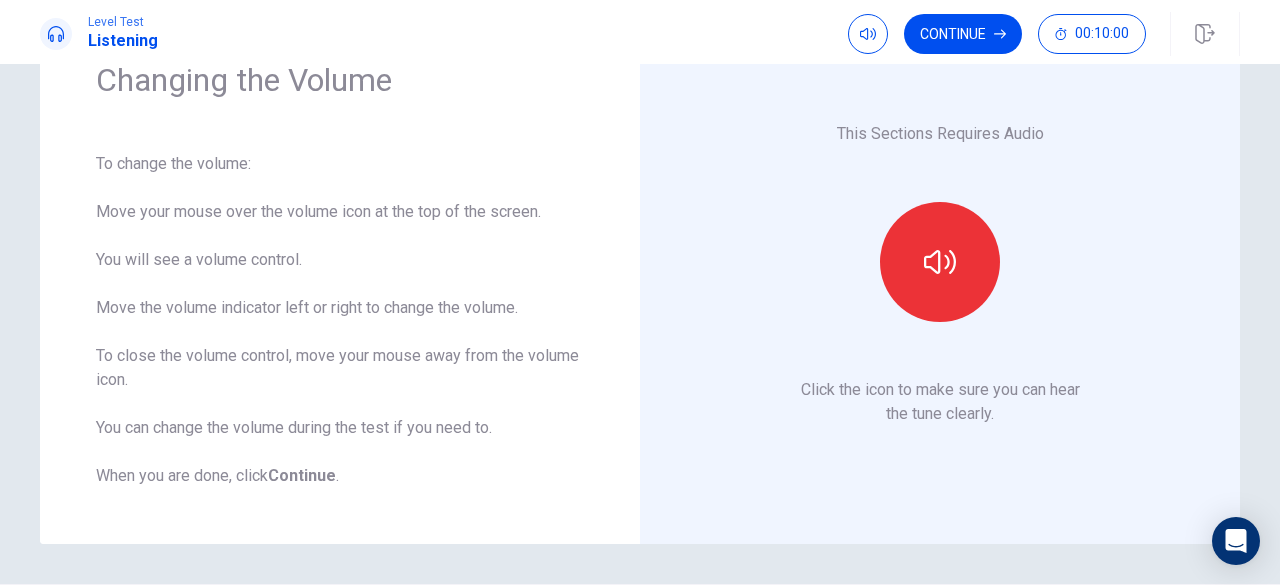 scroll, scrollTop: 0, scrollLeft: 0, axis: both 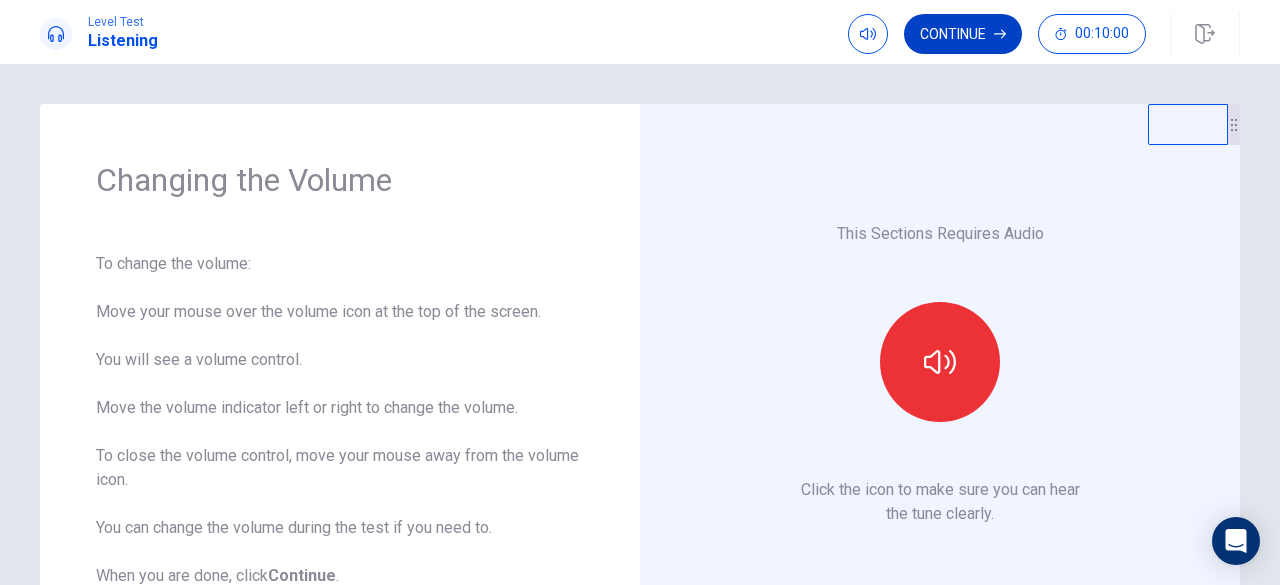 click on "Continue" at bounding box center (963, 34) 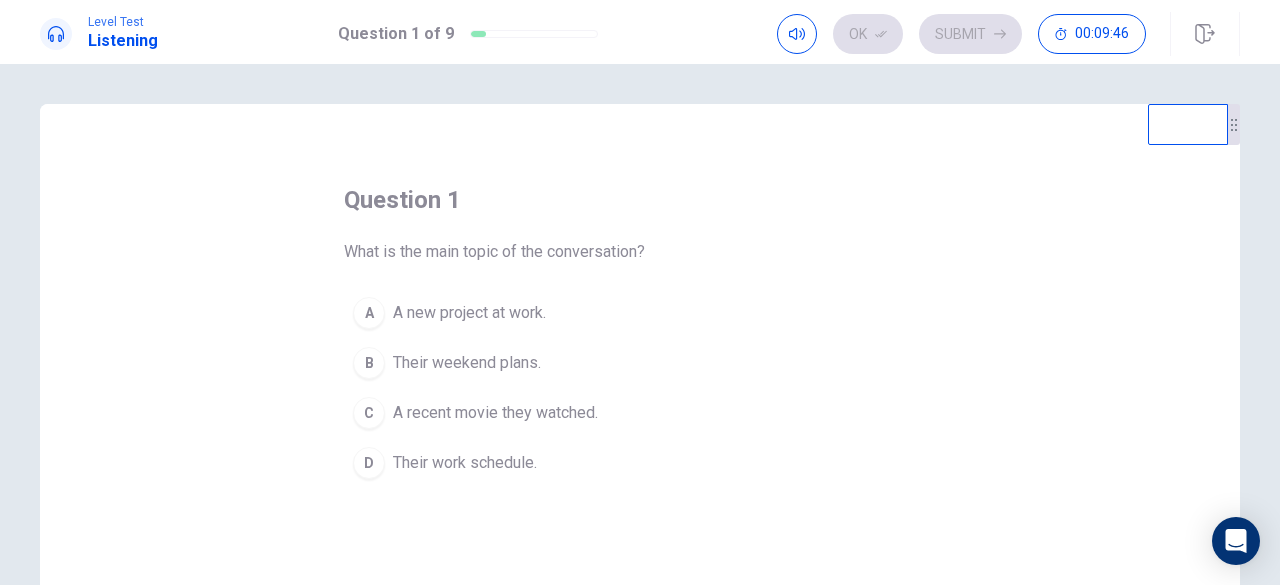 click on "B" at bounding box center (369, 313) 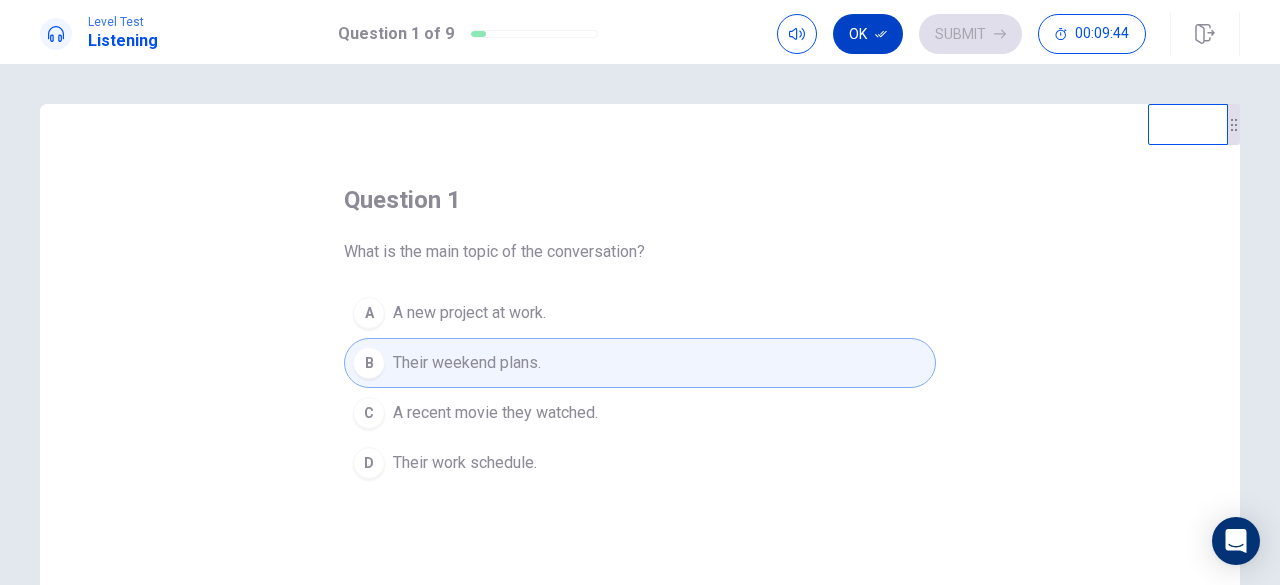 click at bounding box center (881, 34) 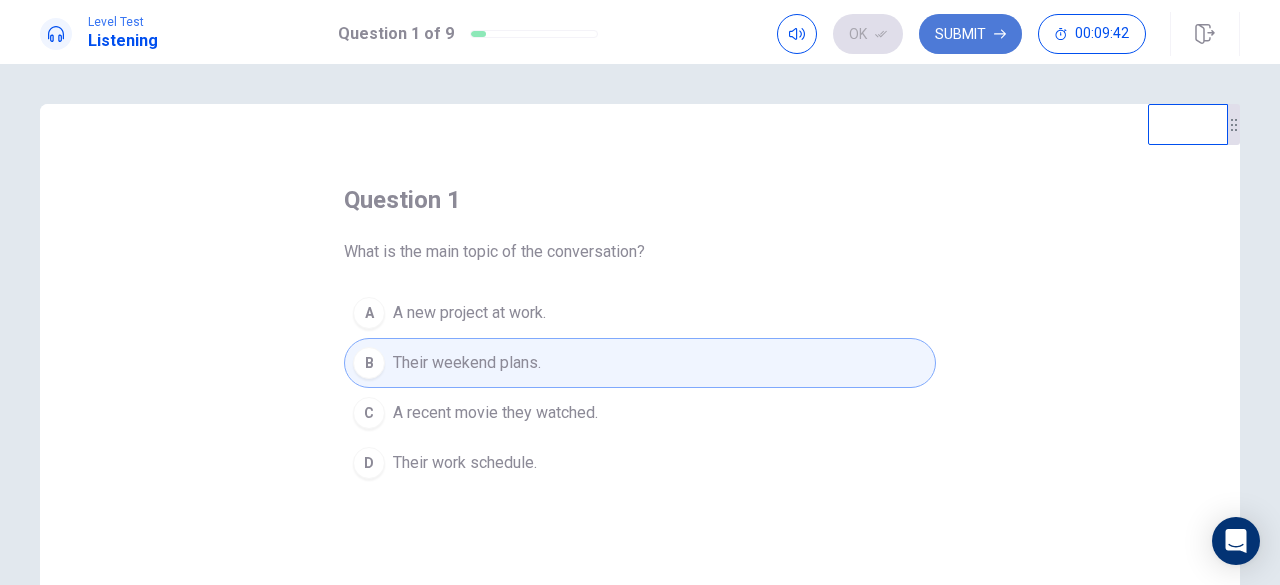 click on "Submit" at bounding box center [970, 34] 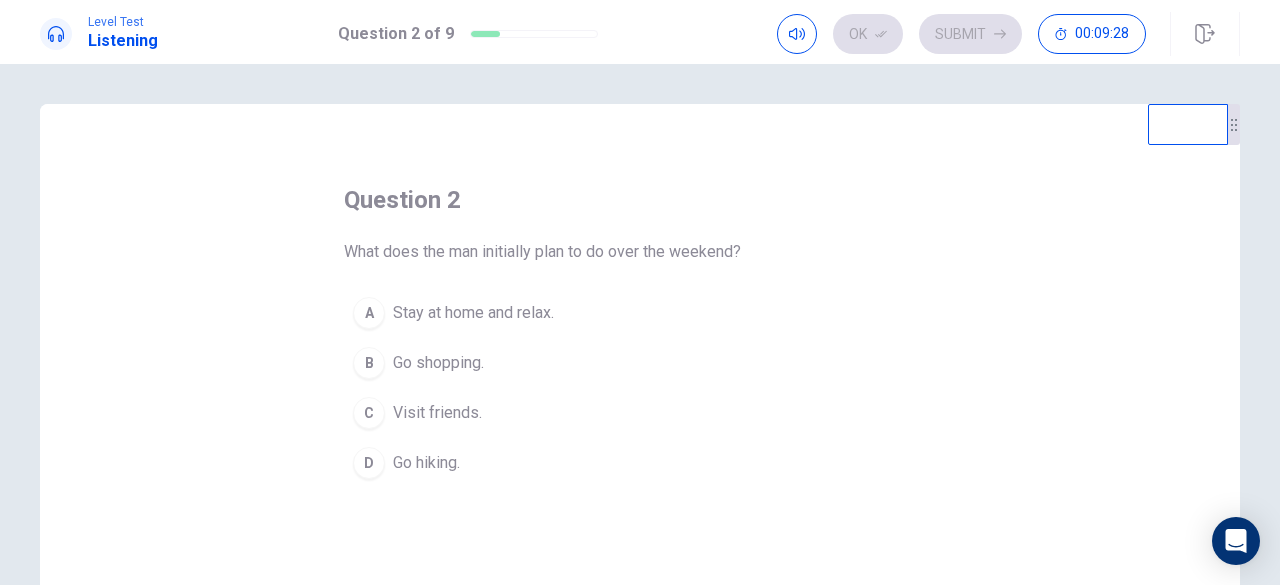 click on "A" at bounding box center (369, 313) 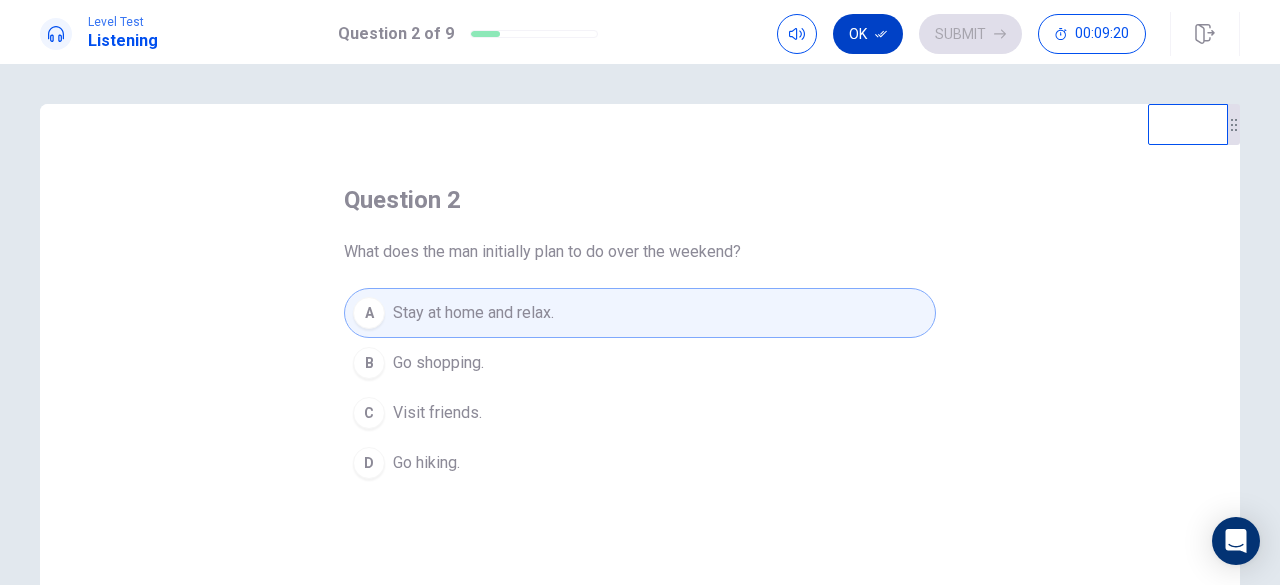 click on "Ok" at bounding box center (868, 34) 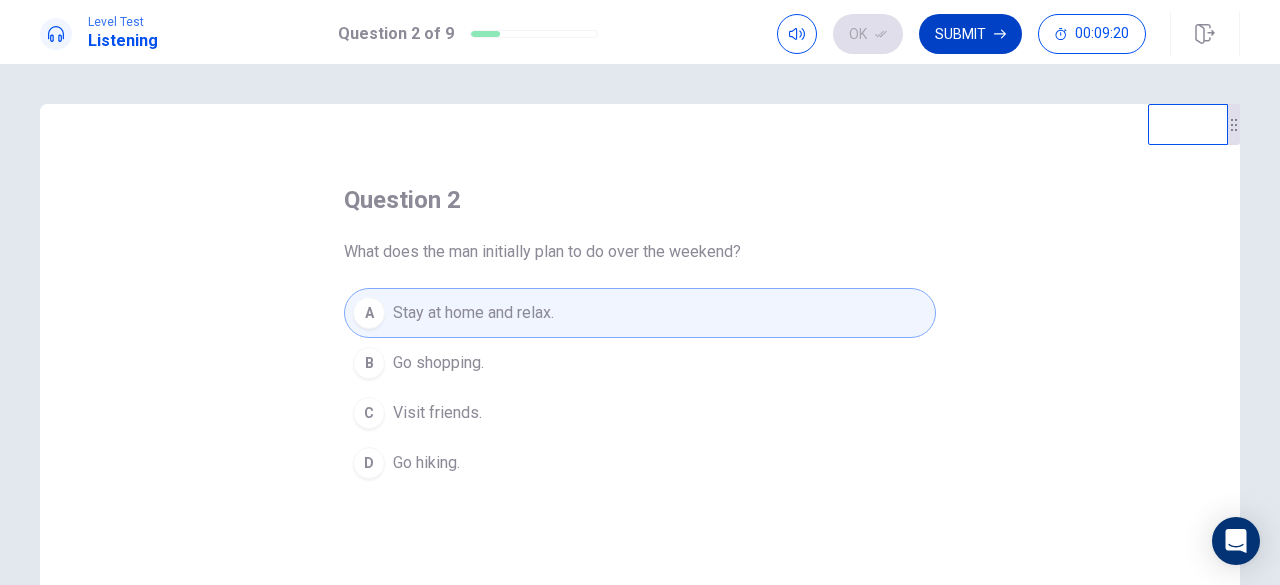click on "Submit" at bounding box center (970, 34) 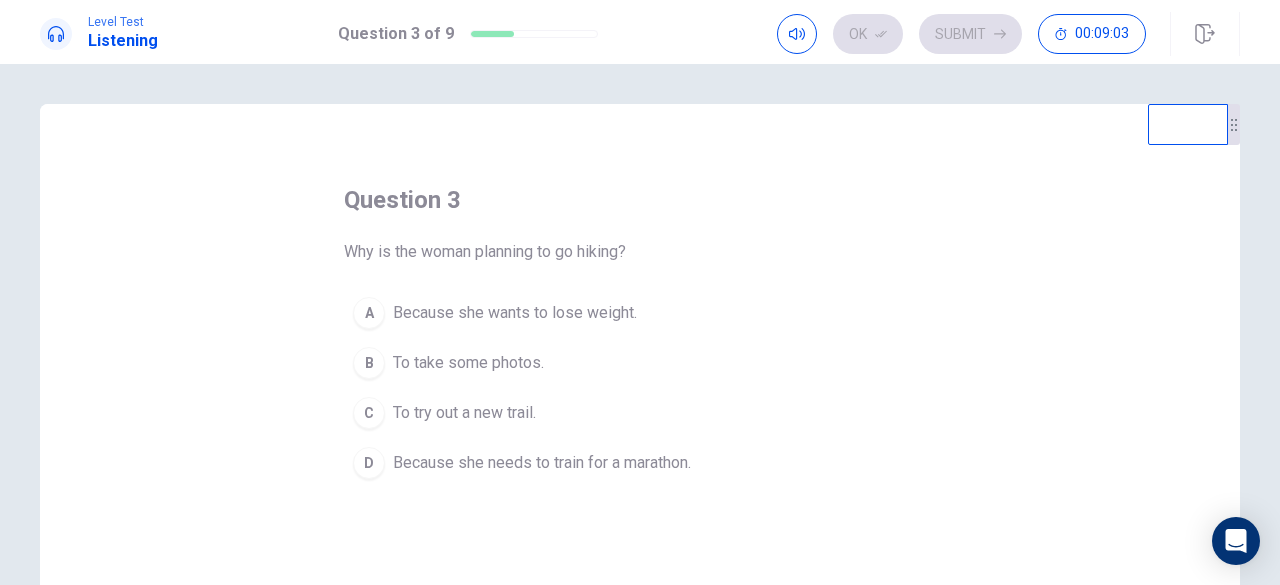 click on "C" at bounding box center (369, 313) 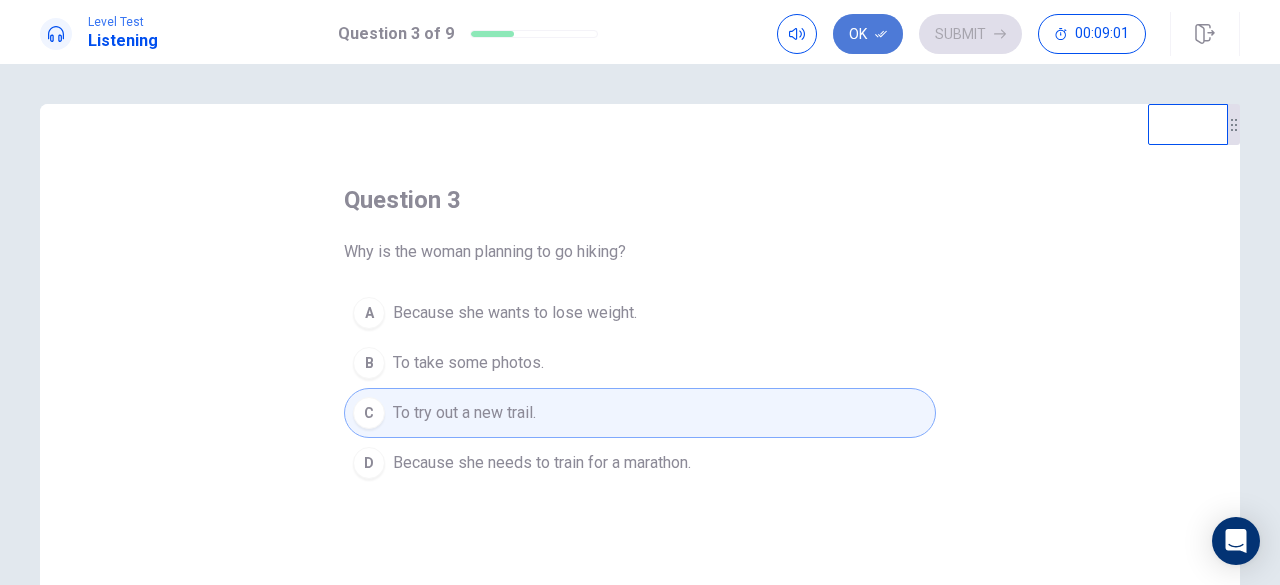 click on "Ok" at bounding box center [868, 34] 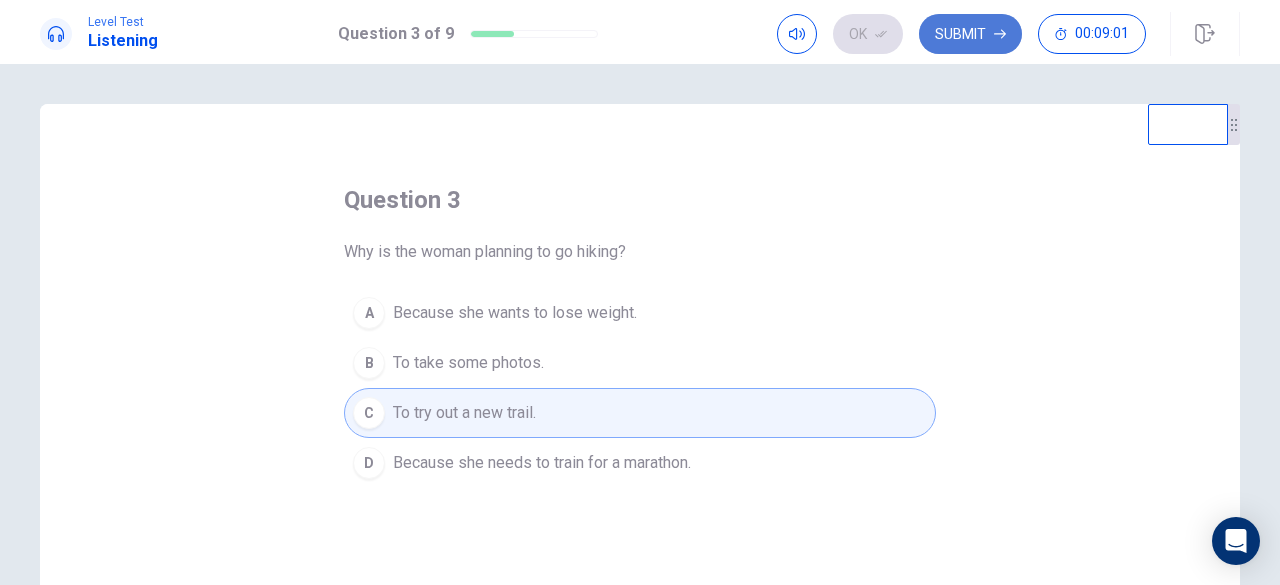 click on "Submit" at bounding box center [970, 34] 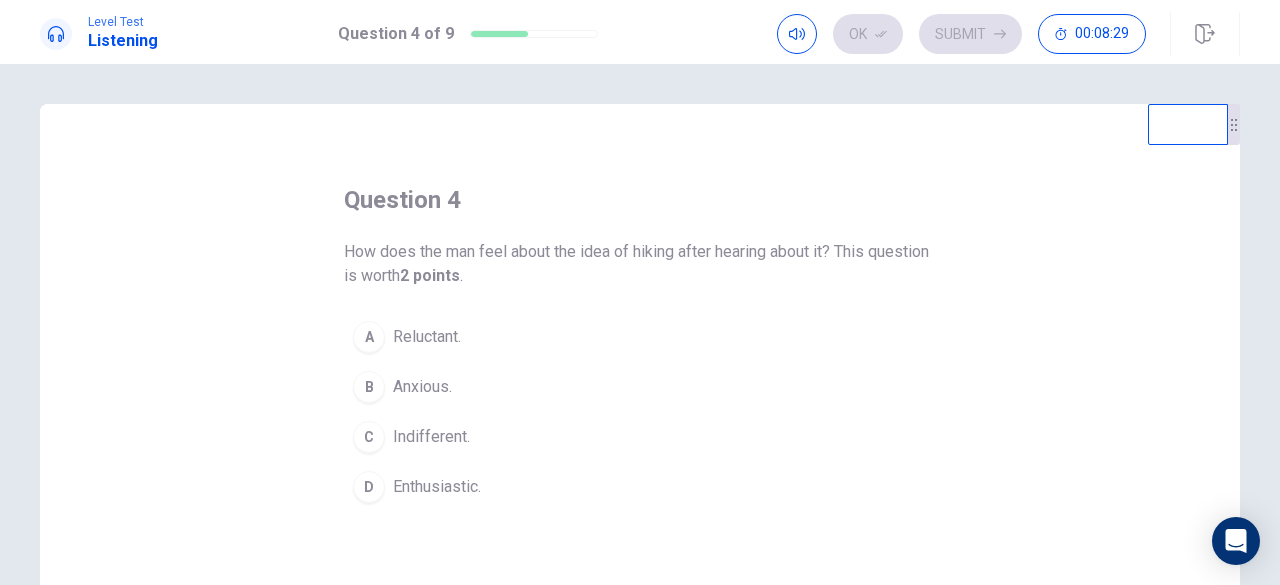 click on "D" at bounding box center [369, 337] 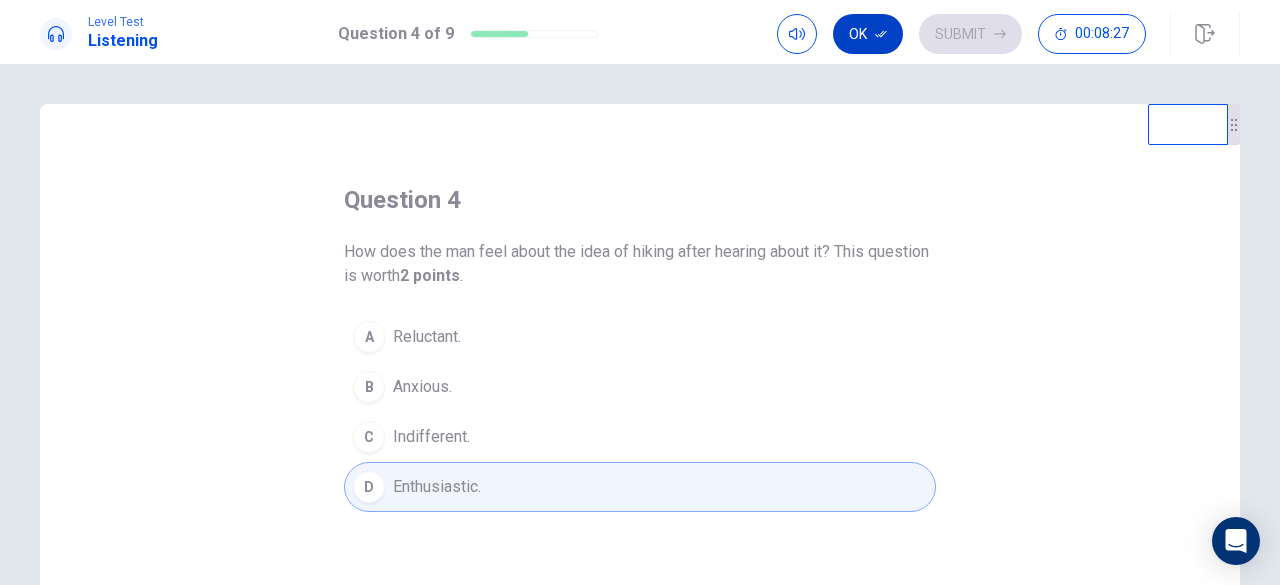 click on "Ok" at bounding box center [868, 34] 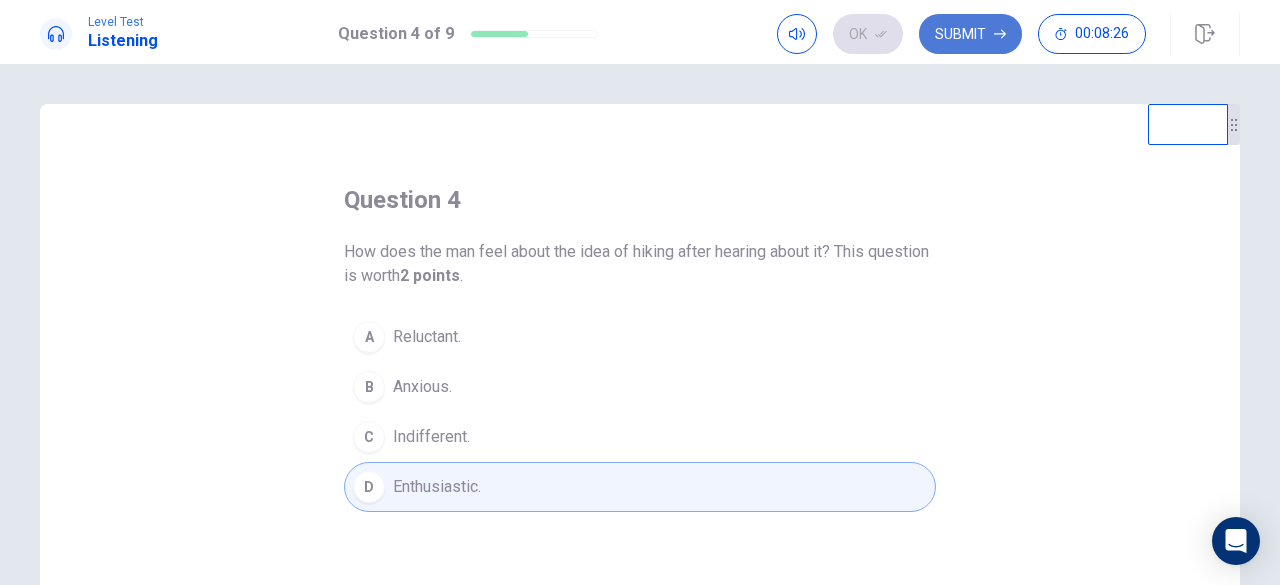click on "Submit" at bounding box center (970, 34) 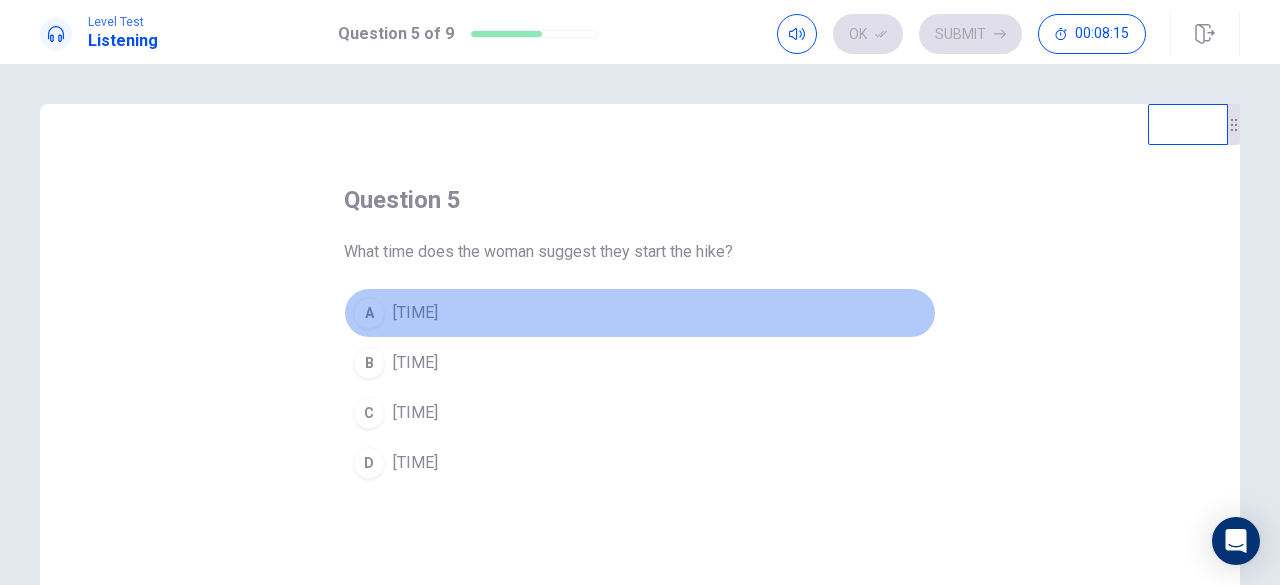click on "A" at bounding box center (369, 313) 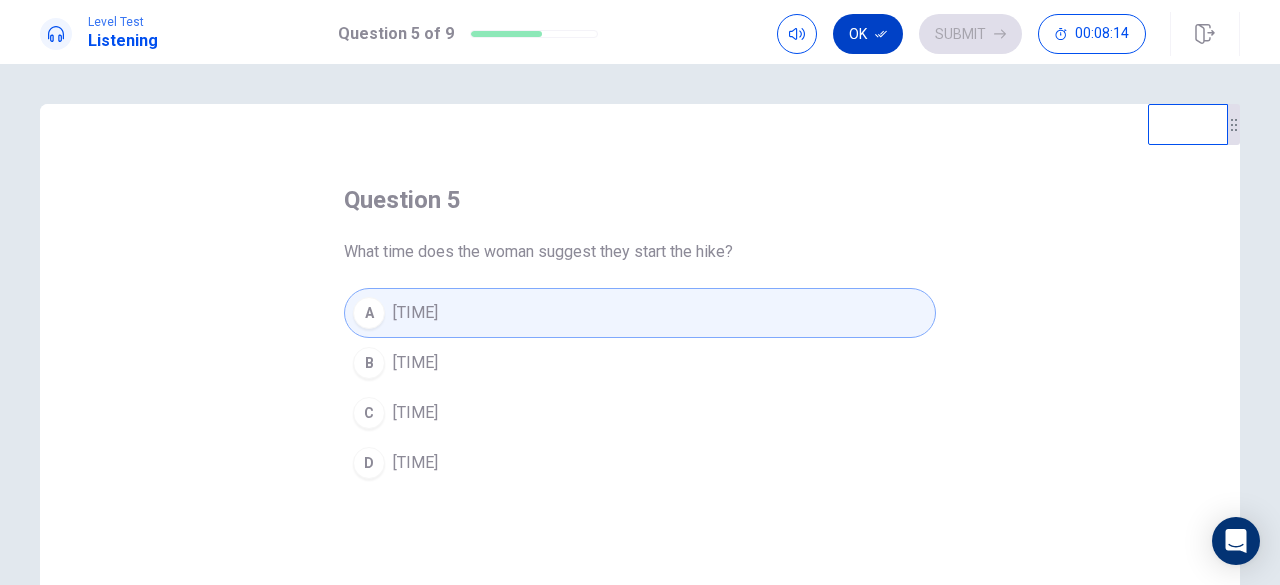 click on "Ok" at bounding box center [868, 34] 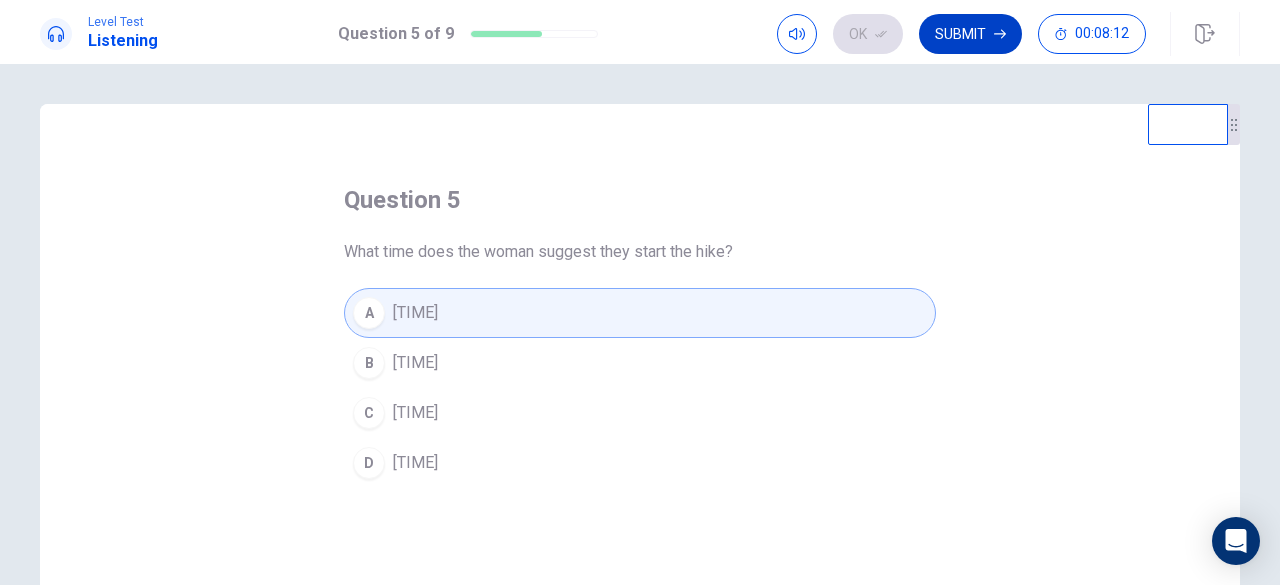 click on "Submit" at bounding box center (970, 34) 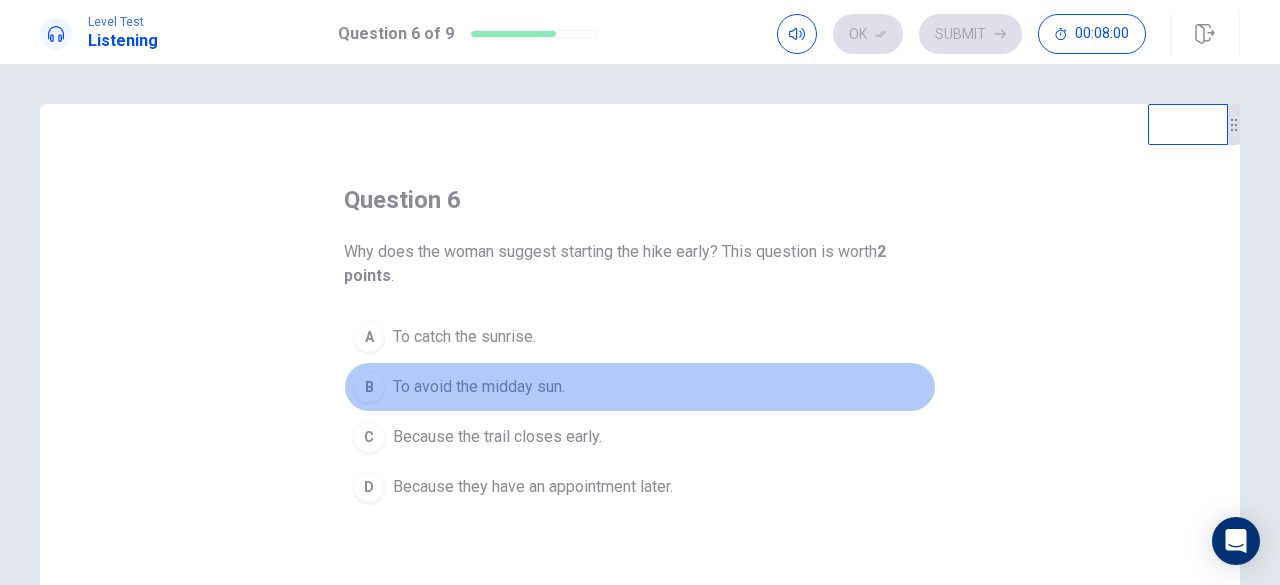 click on "B" at bounding box center [369, 337] 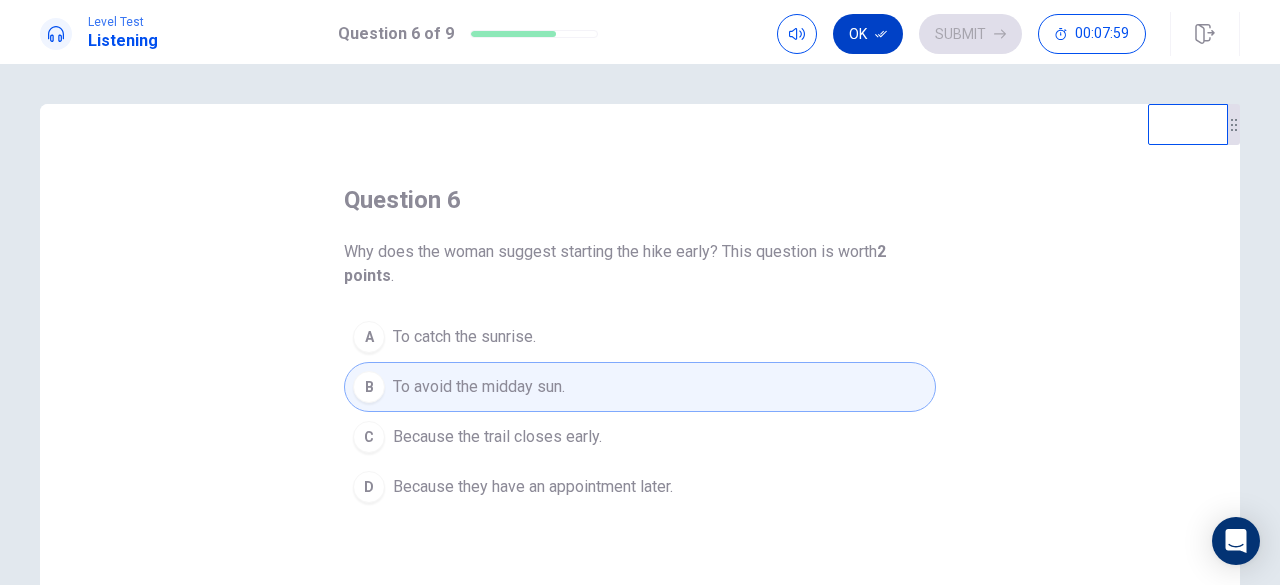 click on "Ok" at bounding box center [868, 34] 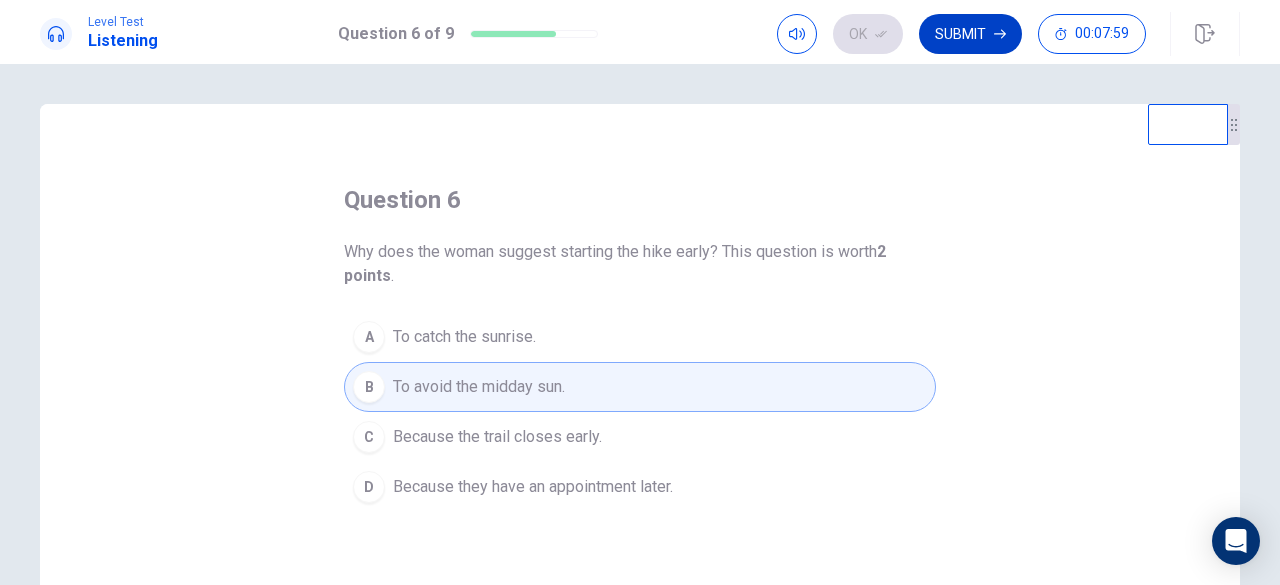 click on "Submit" at bounding box center (970, 34) 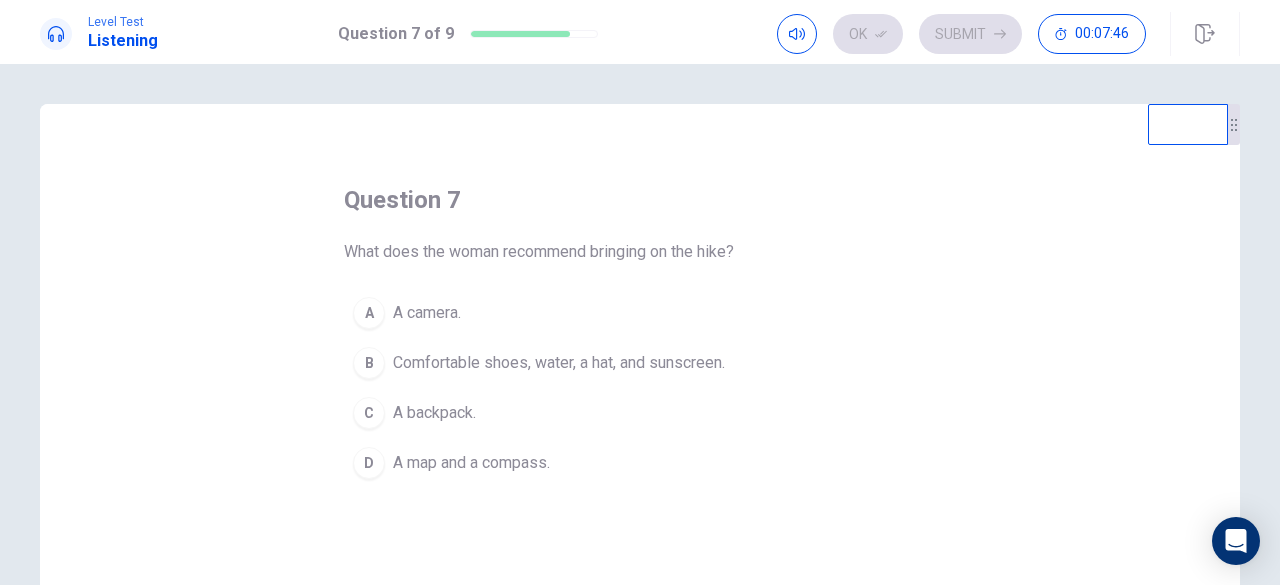 click on "A" at bounding box center [369, 313] 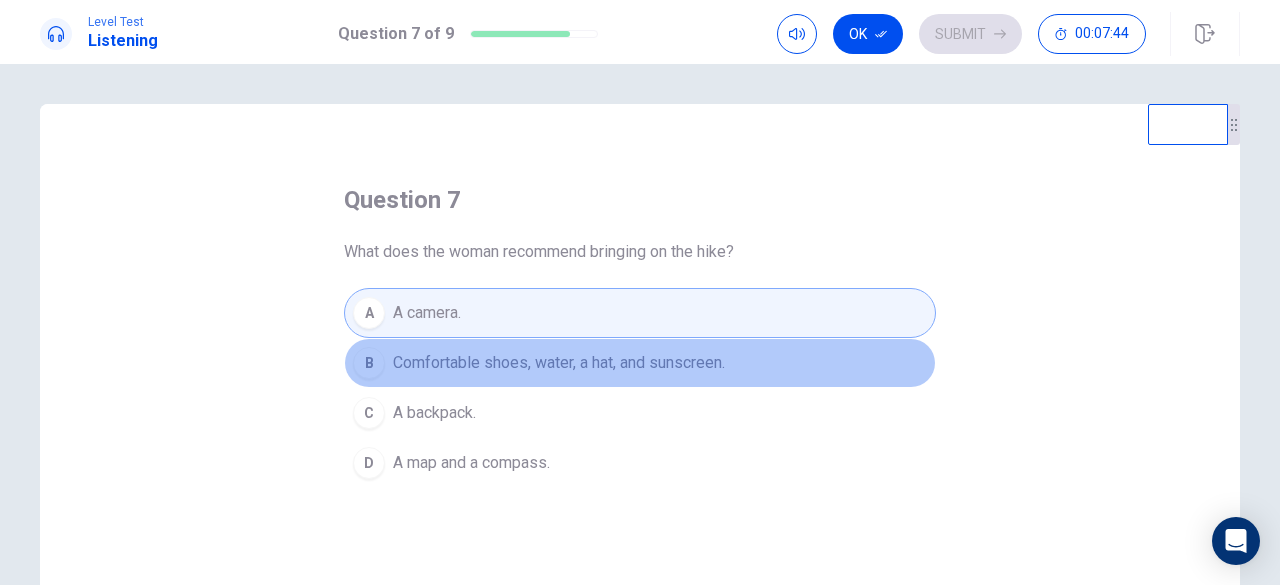 click on "B" at bounding box center [369, 363] 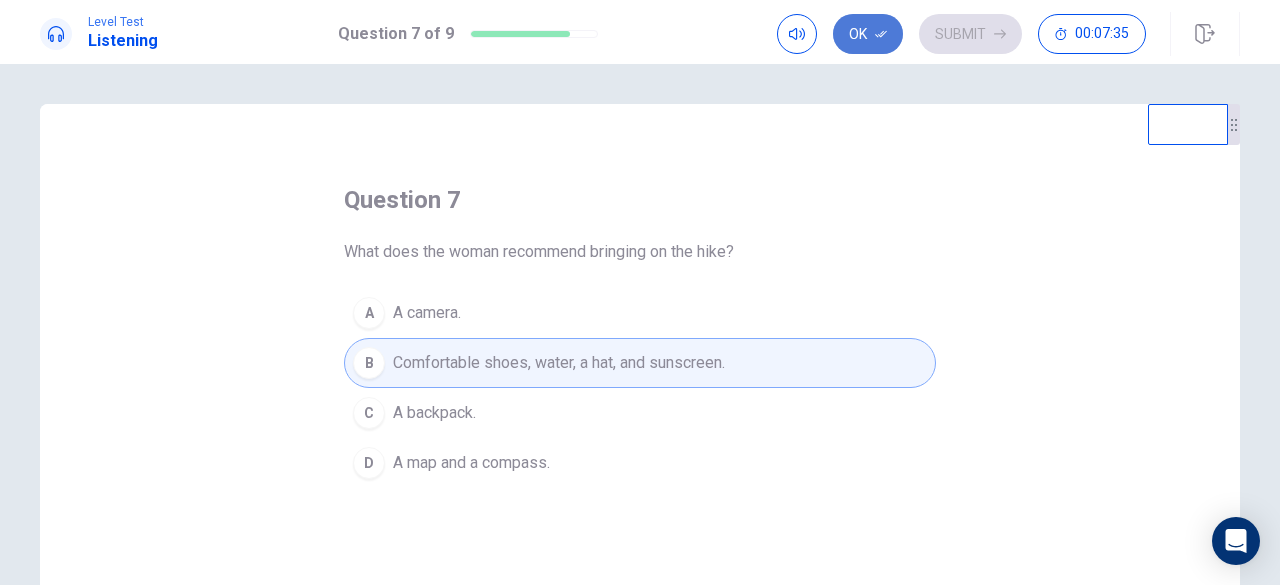 click on "Ok" at bounding box center [868, 34] 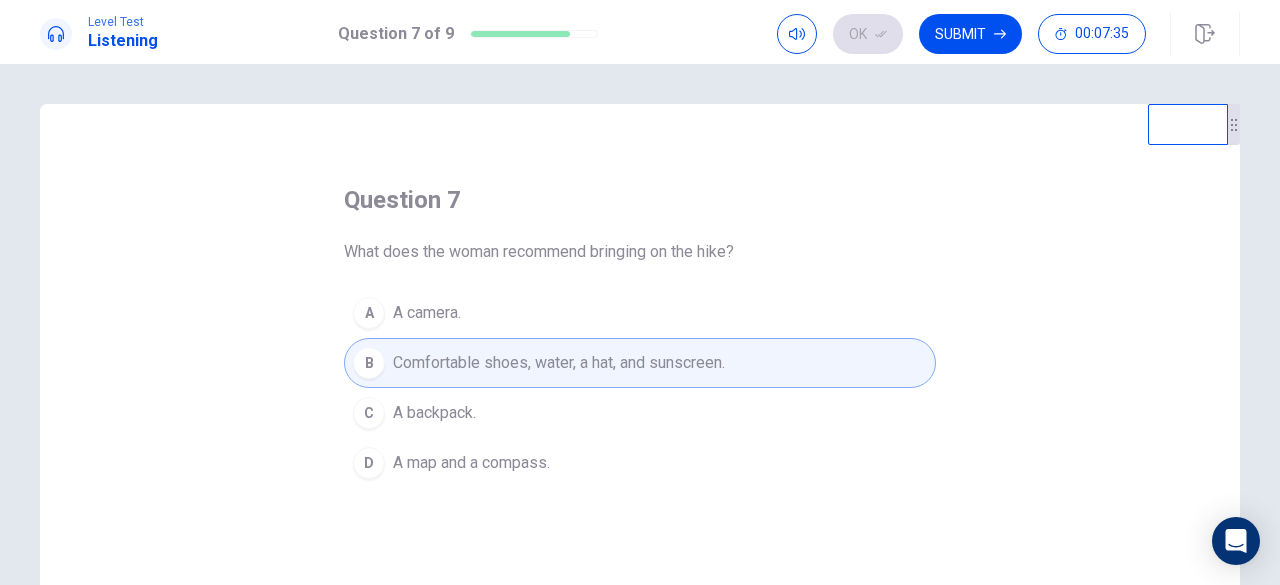 click on "Submit" at bounding box center [970, 34] 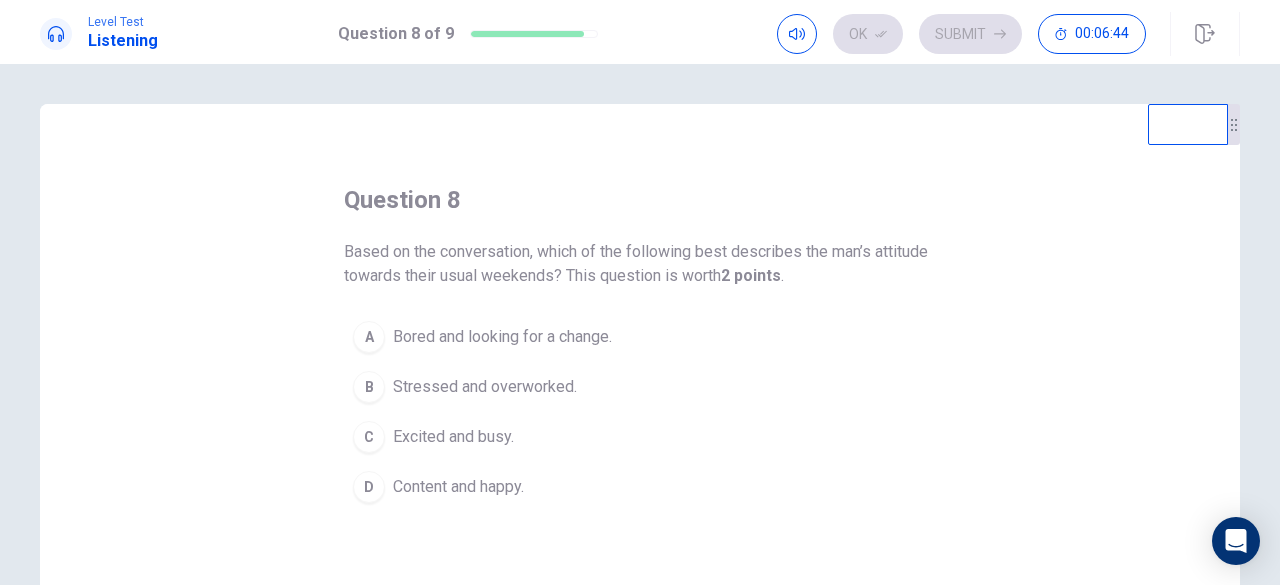 click on "A" at bounding box center (369, 337) 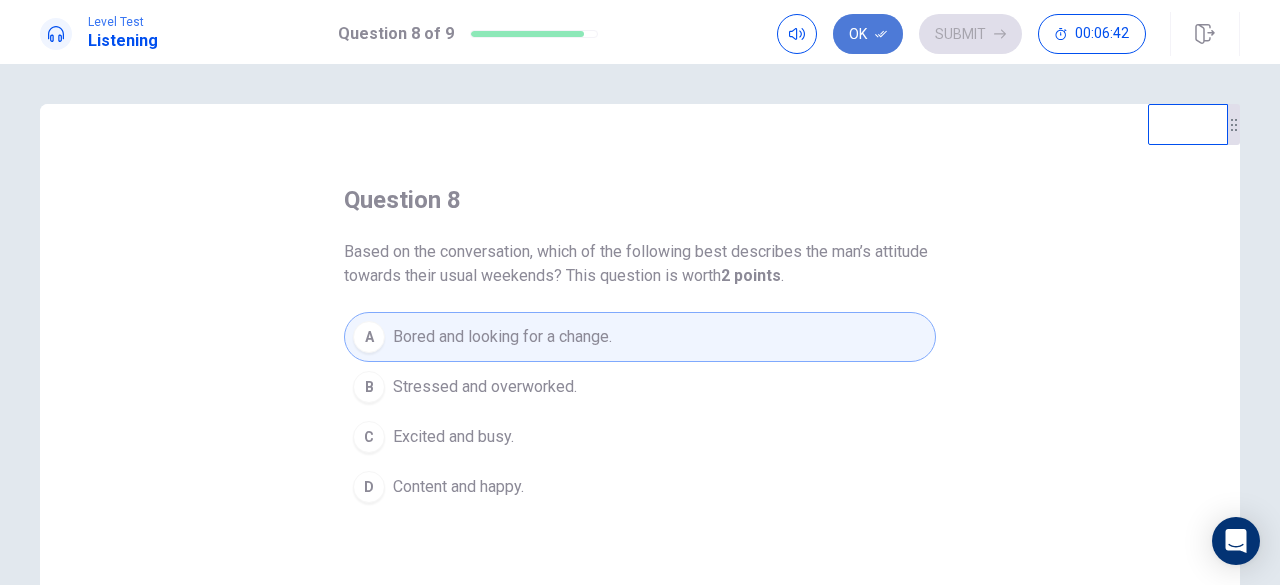 click on "Ok" at bounding box center (868, 34) 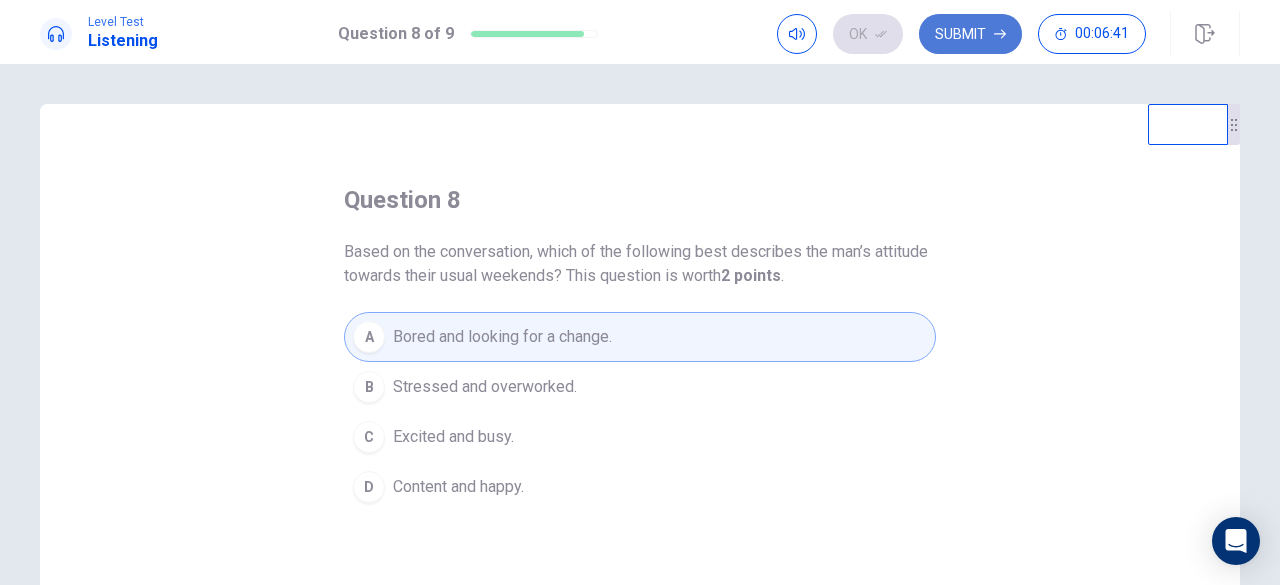 click on "Submit" at bounding box center [970, 34] 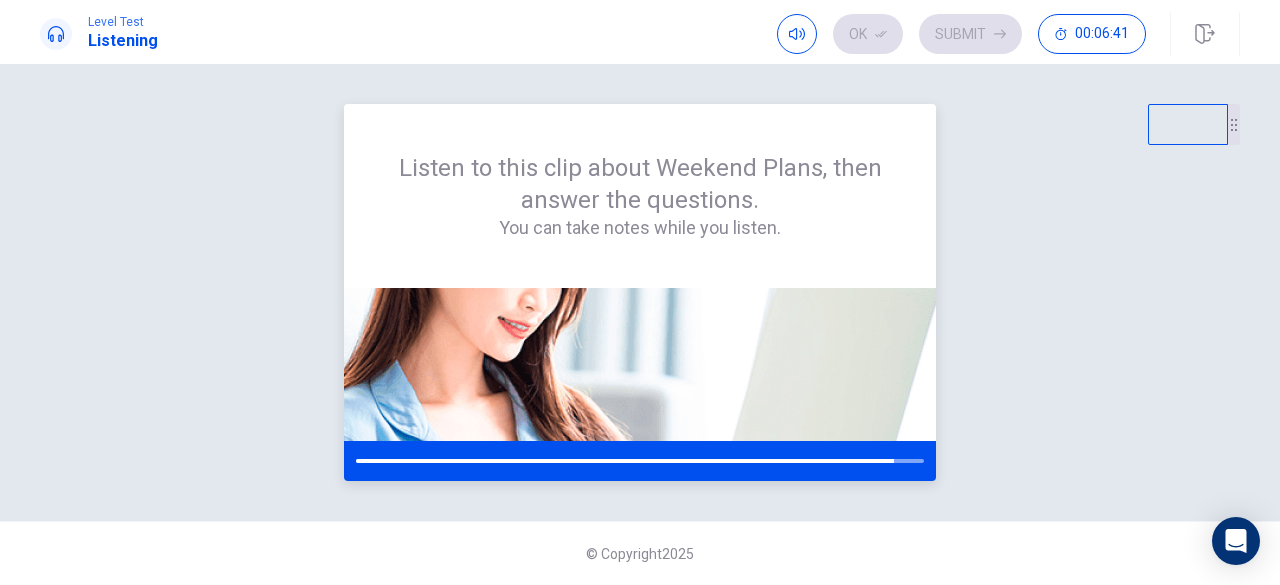 click on "You can take notes while you listen." at bounding box center (640, 228) 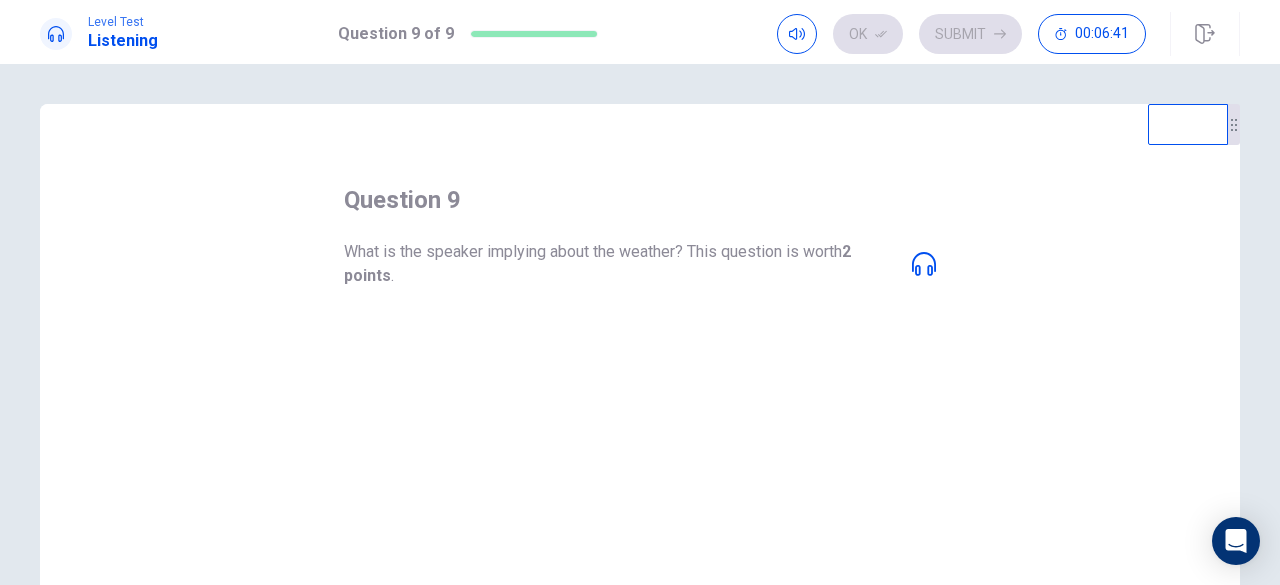 click on "question   9 What is the speaker implying about the weather? This question is worth  2 points . A The weather is unpredictable during this time of year. B The weather will be too hot for hiking. C The weather might change unexpectedly. D The weather is ideal for outdoor activities." at bounding box center (640, 348) 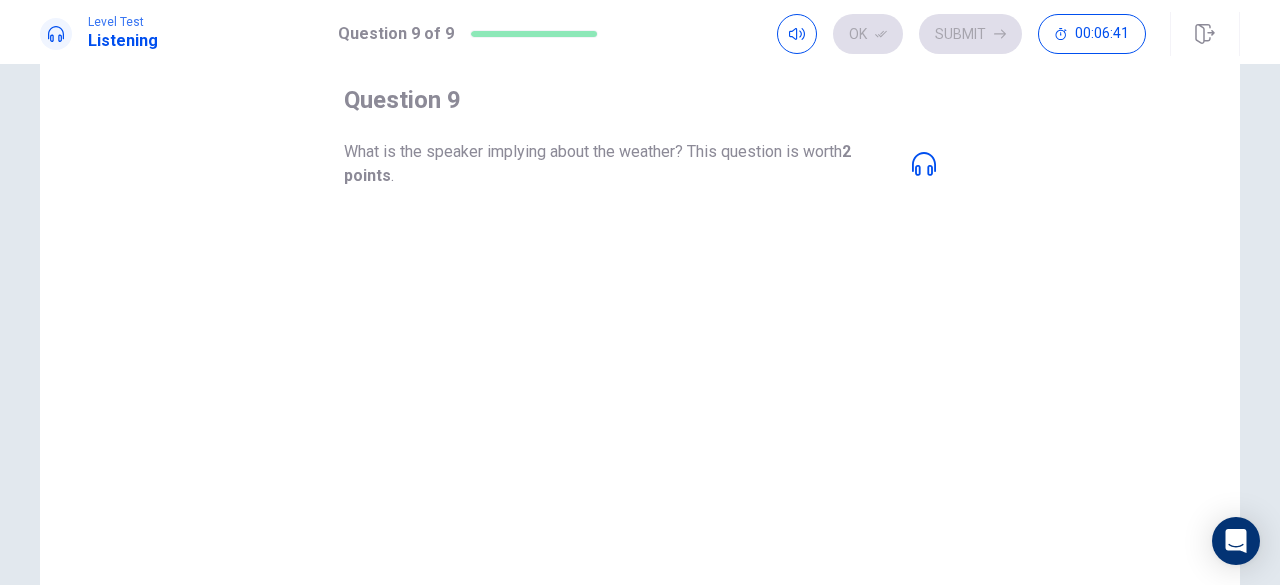 click on "C The weather might change unexpectedly." at bounding box center (640, 337) 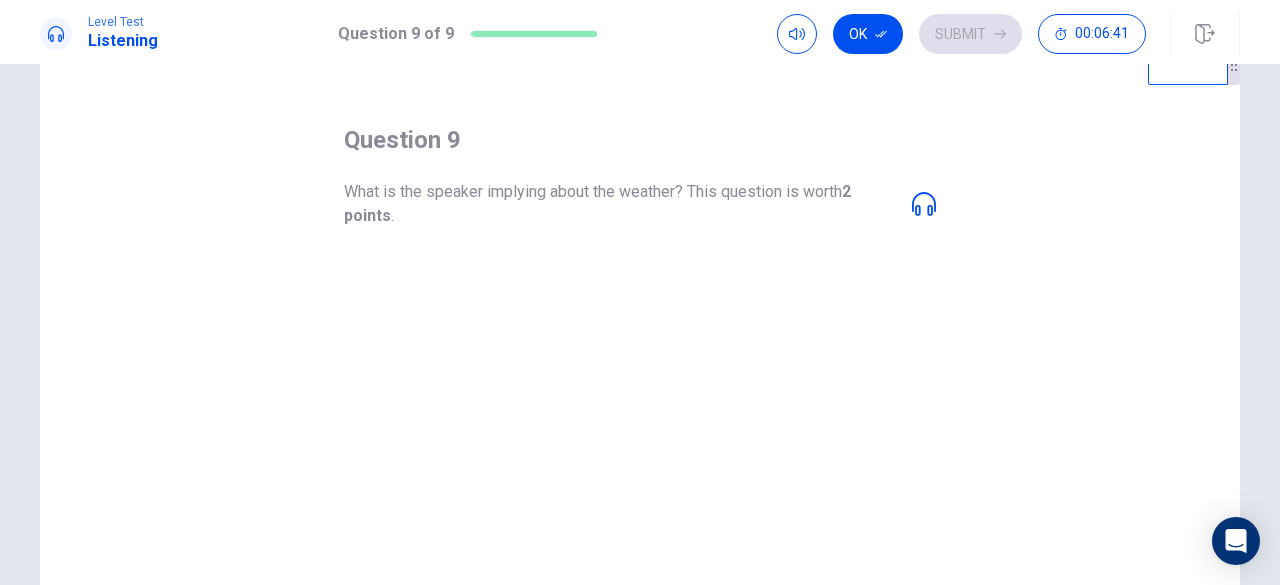 scroll, scrollTop: 0, scrollLeft: 0, axis: both 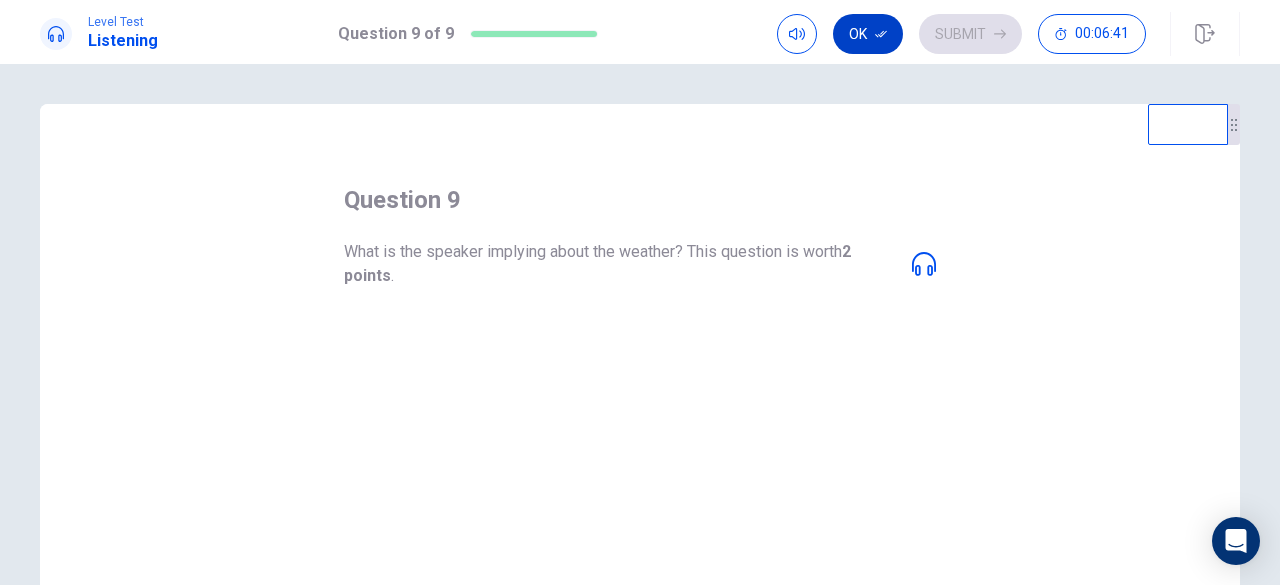 click on "Ok" at bounding box center [868, 34] 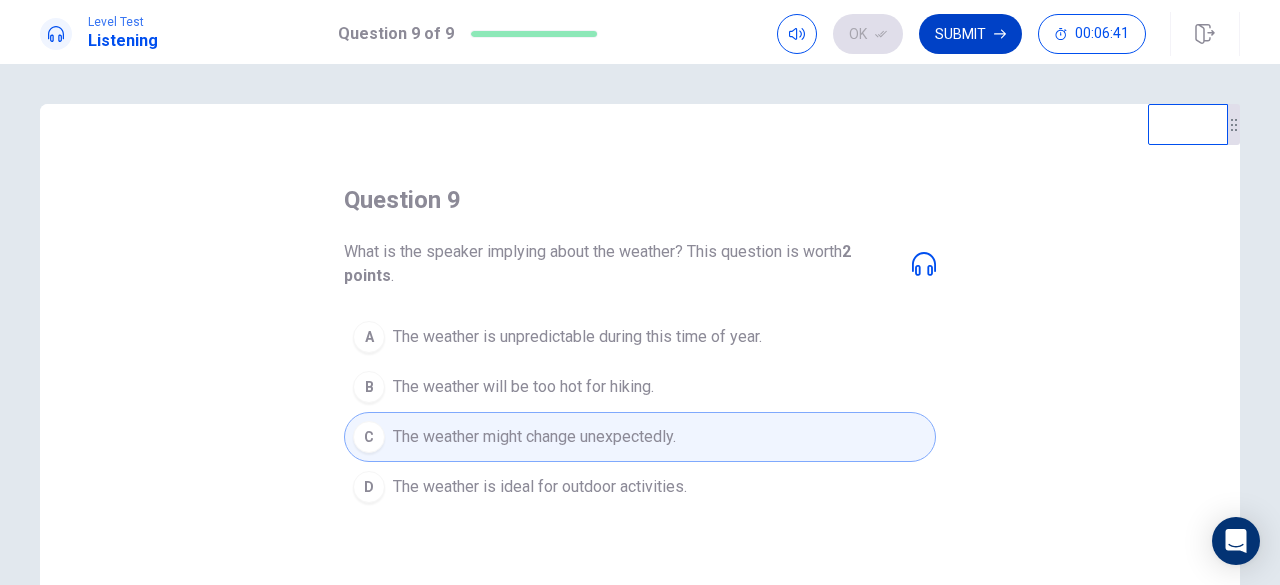 click on "Submit" at bounding box center (970, 34) 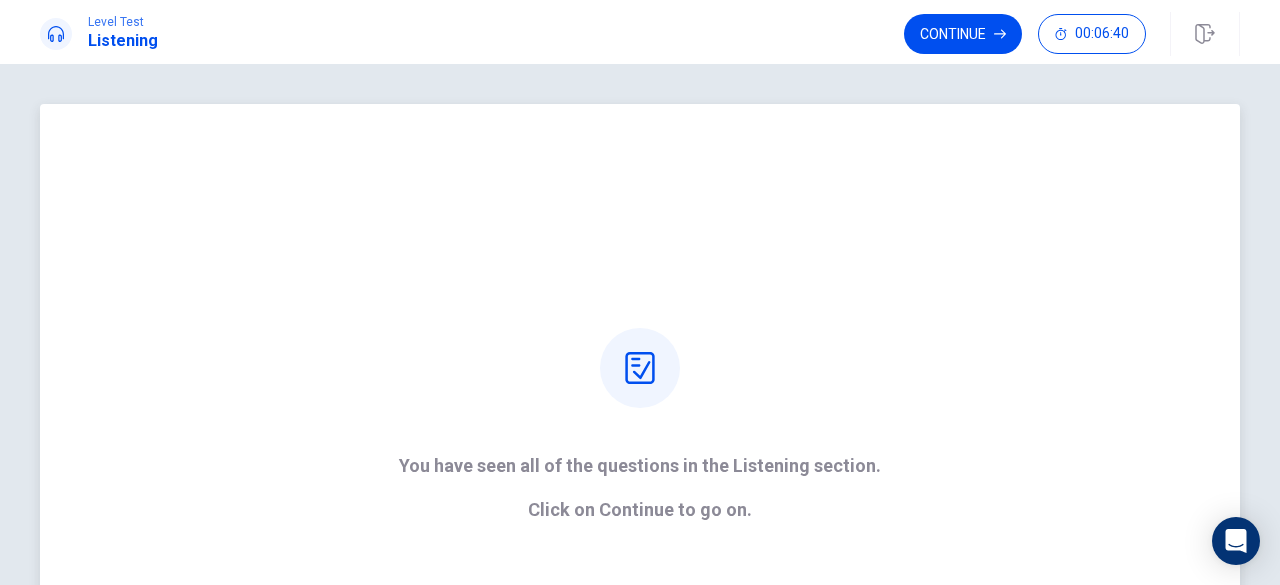 click on "You have seen all of the questions in the Listening section. Click on Continue to go on." at bounding box center (640, 424) 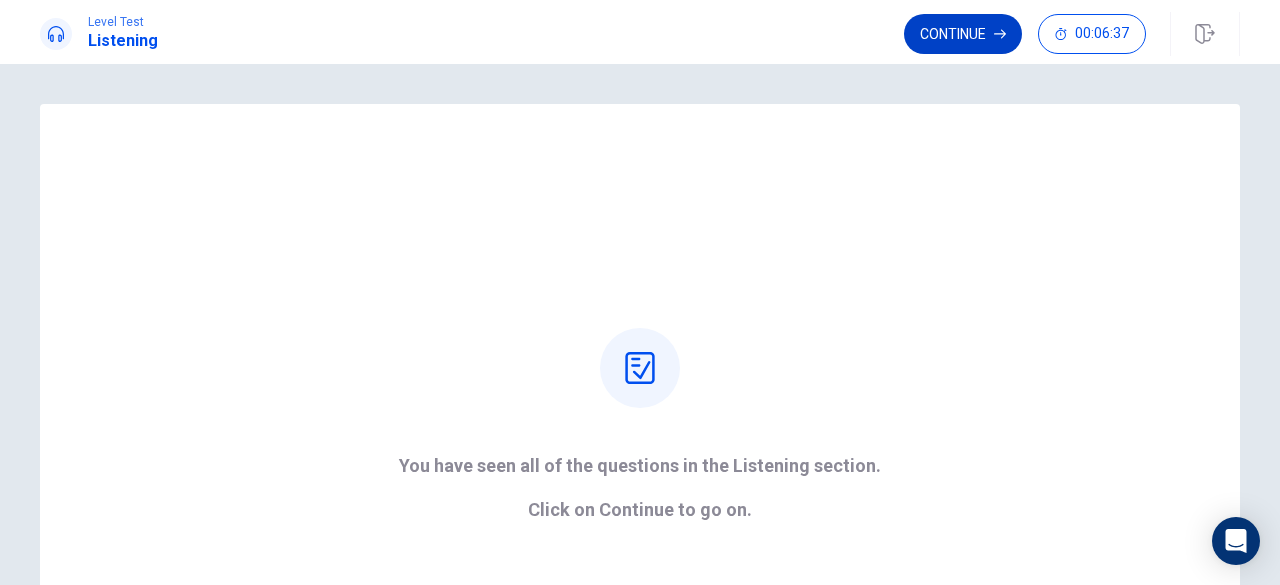 click on "Continue" at bounding box center (963, 34) 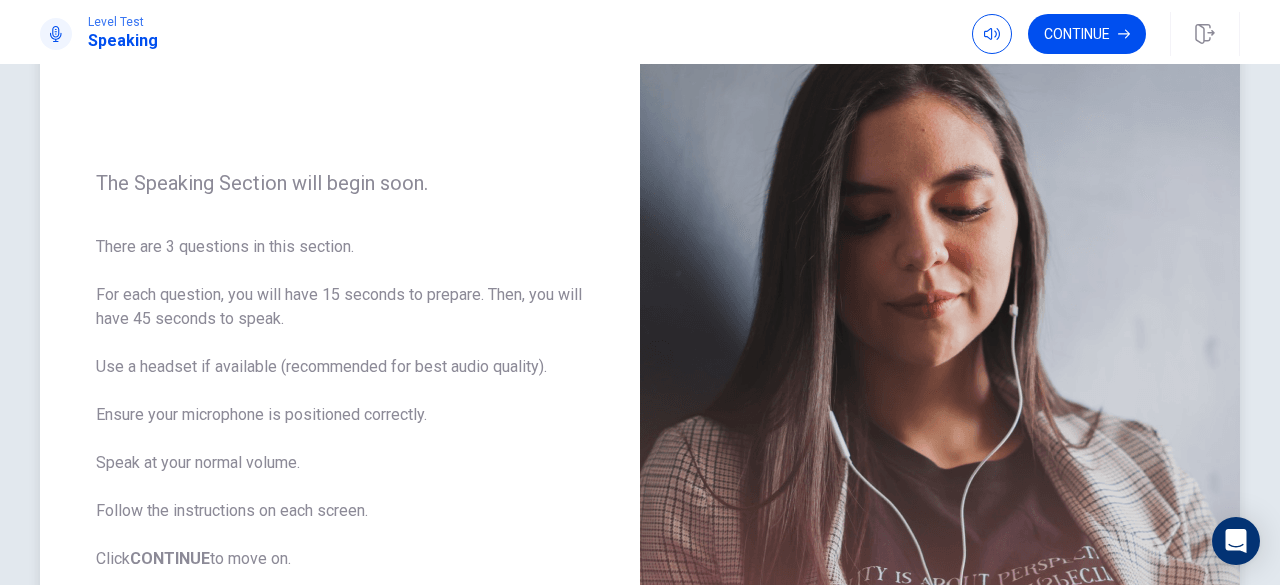 scroll, scrollTop: 200, scrollLeft: 0, axis: vertical 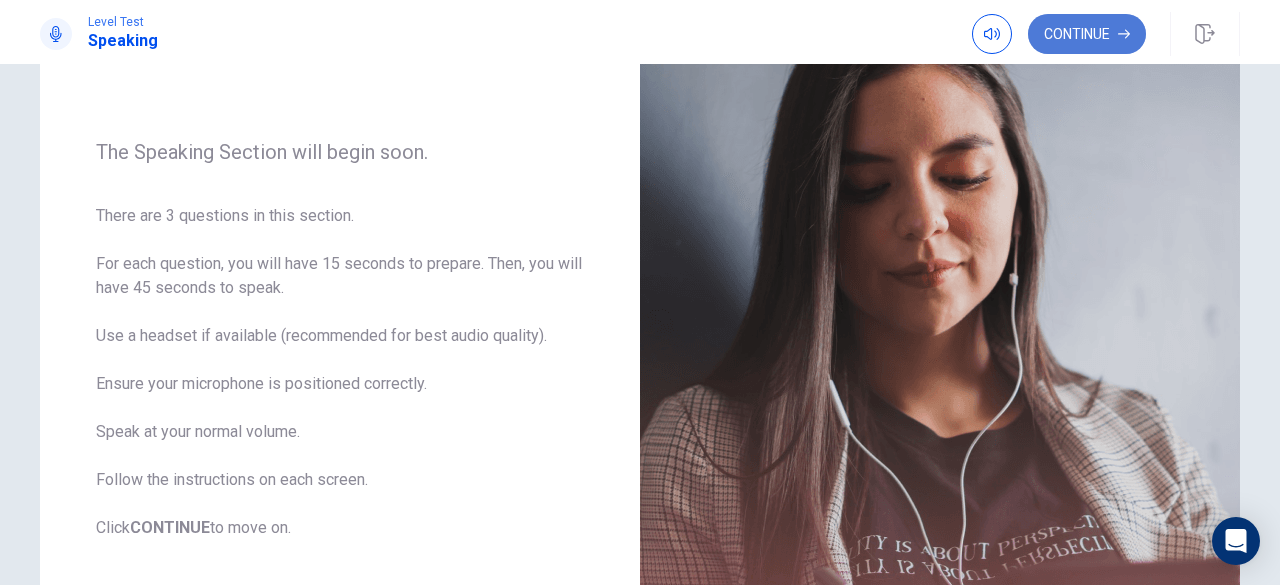 click on "Continue" at bounding box center (1087, 34) 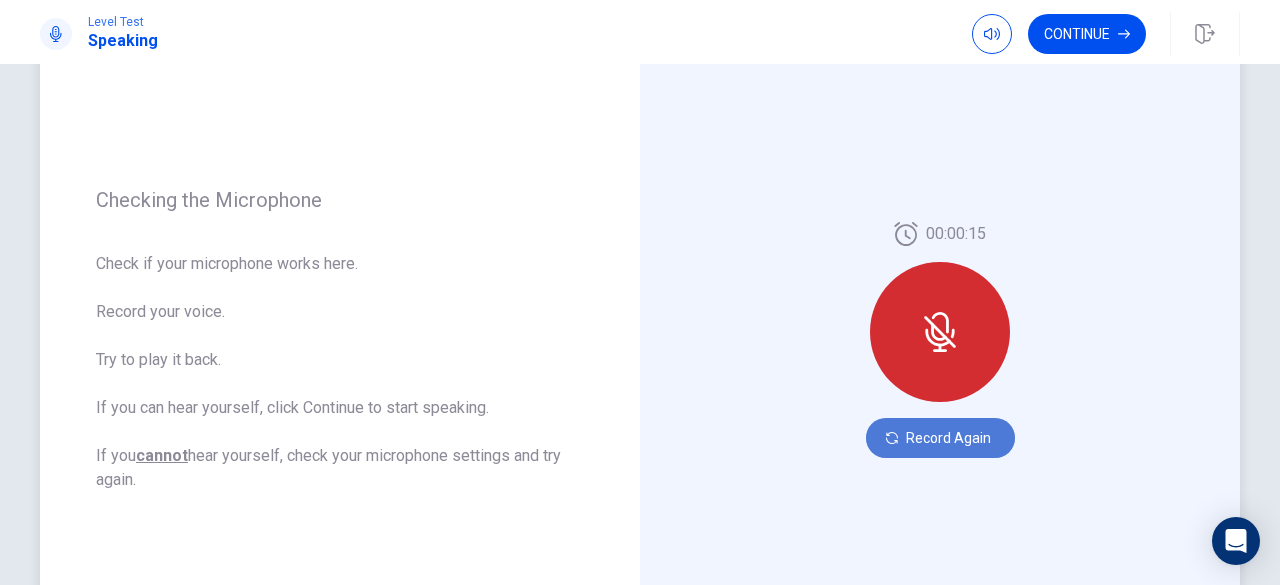 click on "Record Again" at bounding box center (940, 438) 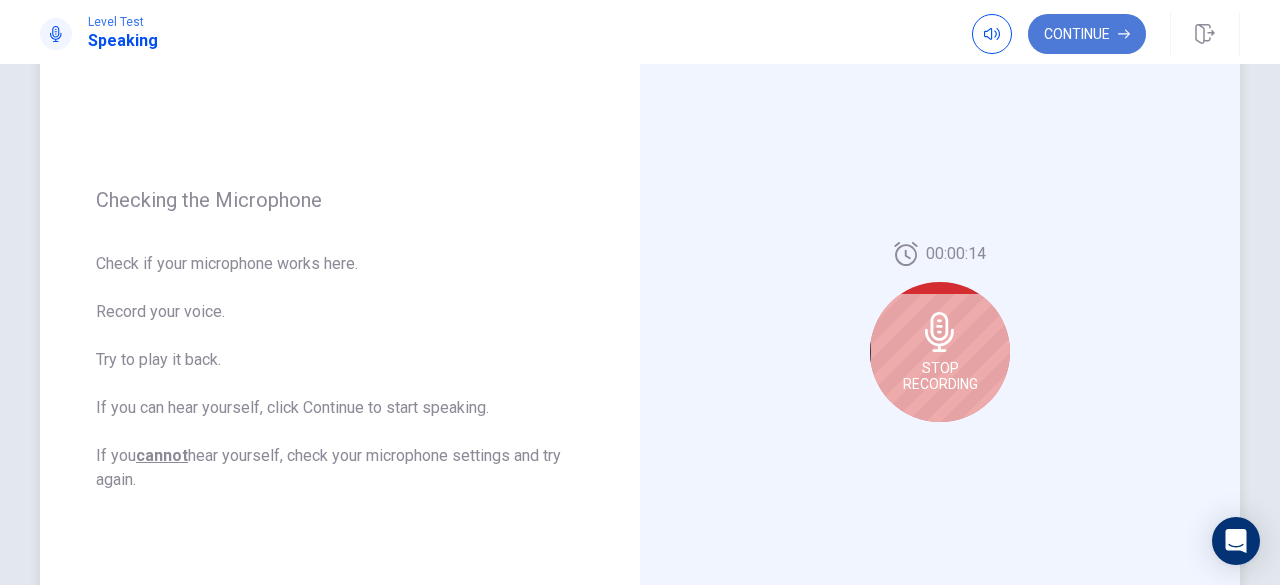 click on "Continue" at bounding box center [1087, 34] 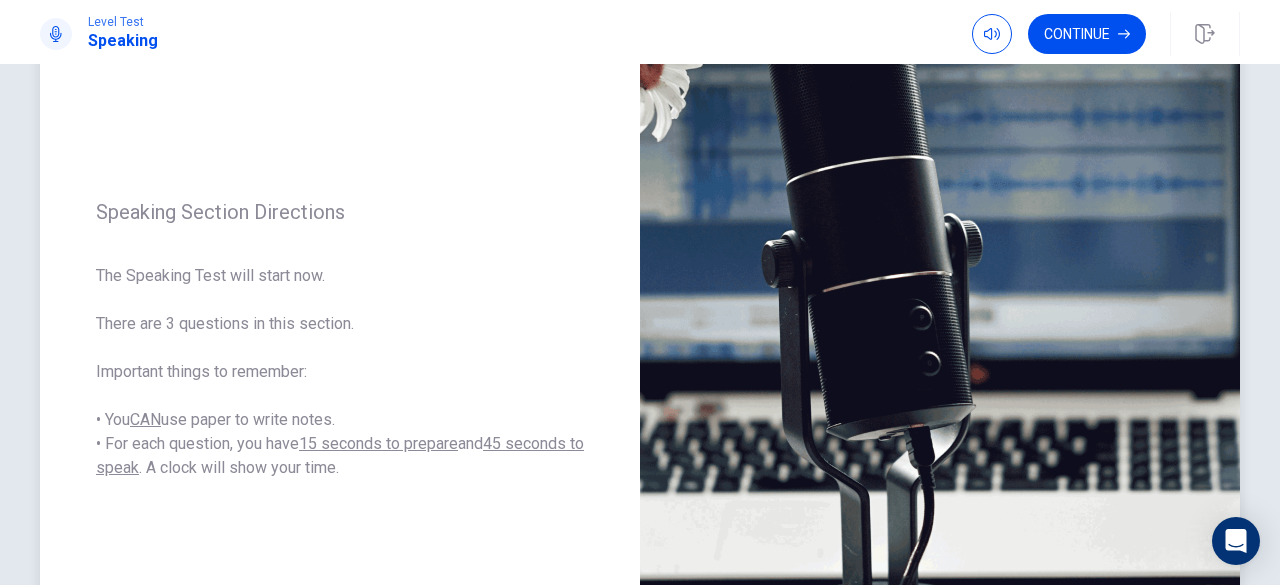 click on "The Speaking Test will start now.
There are 3 questions in this section.
Important things to remember:
• You  CAN  use paper to write notes.
• For each question, you have  15 seconds to prepare  and  45 seconds to speak . A clock will show your time." at bounding box center (340, 372) 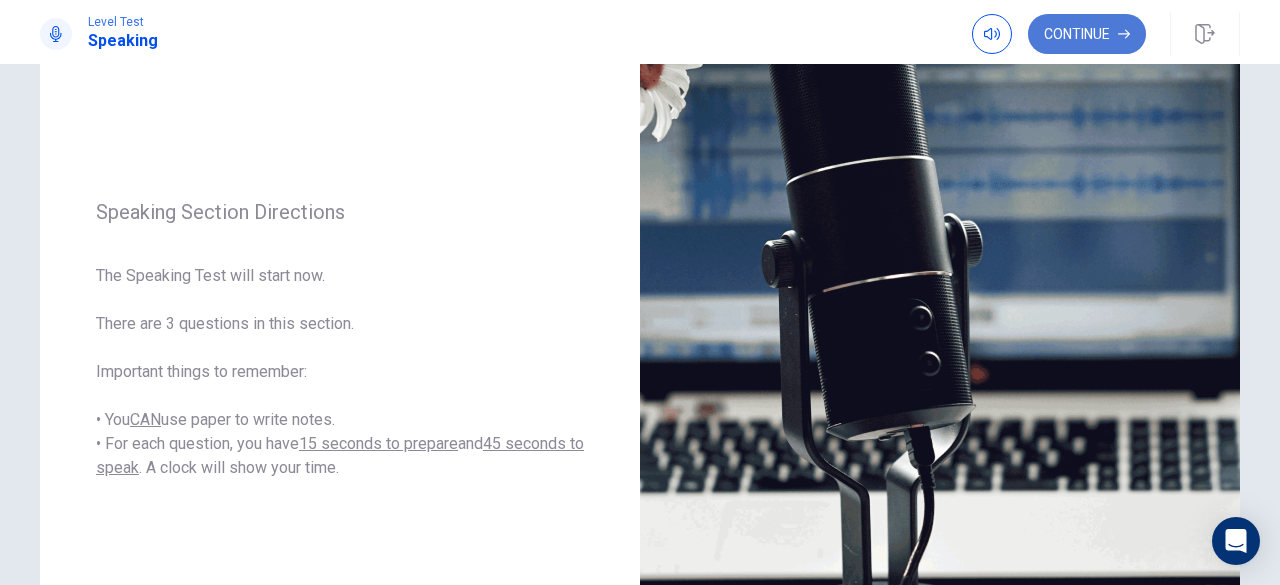 click on "Continue" at bounding box center [1087, 34] 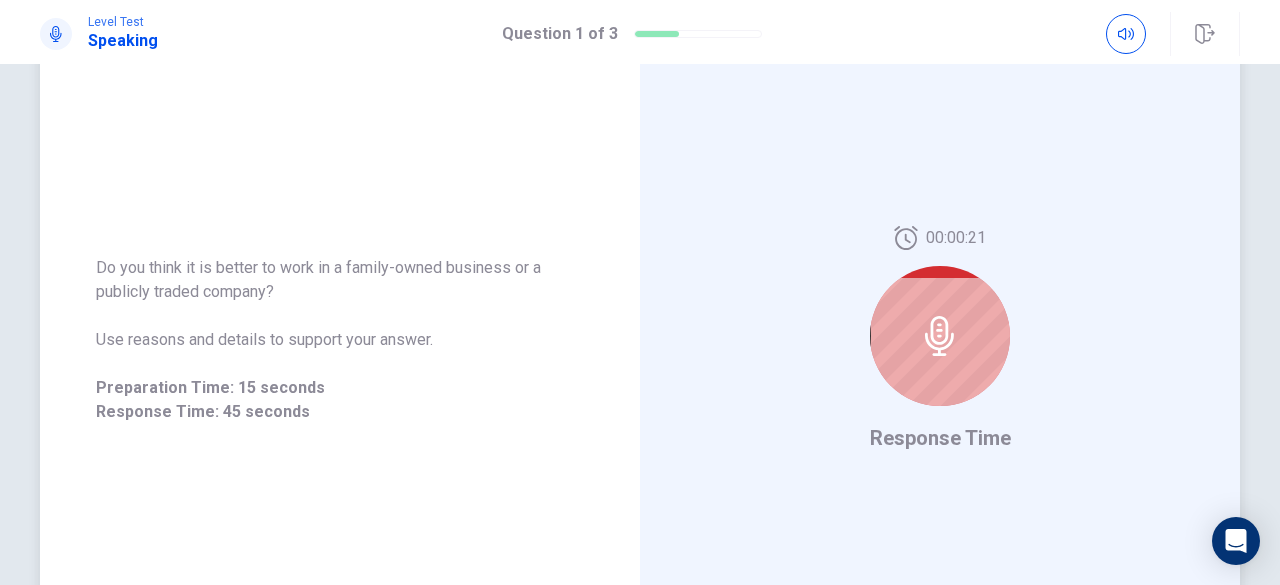 scroll, scrollTop: 300, scrollLeft: 0, axis: vertical 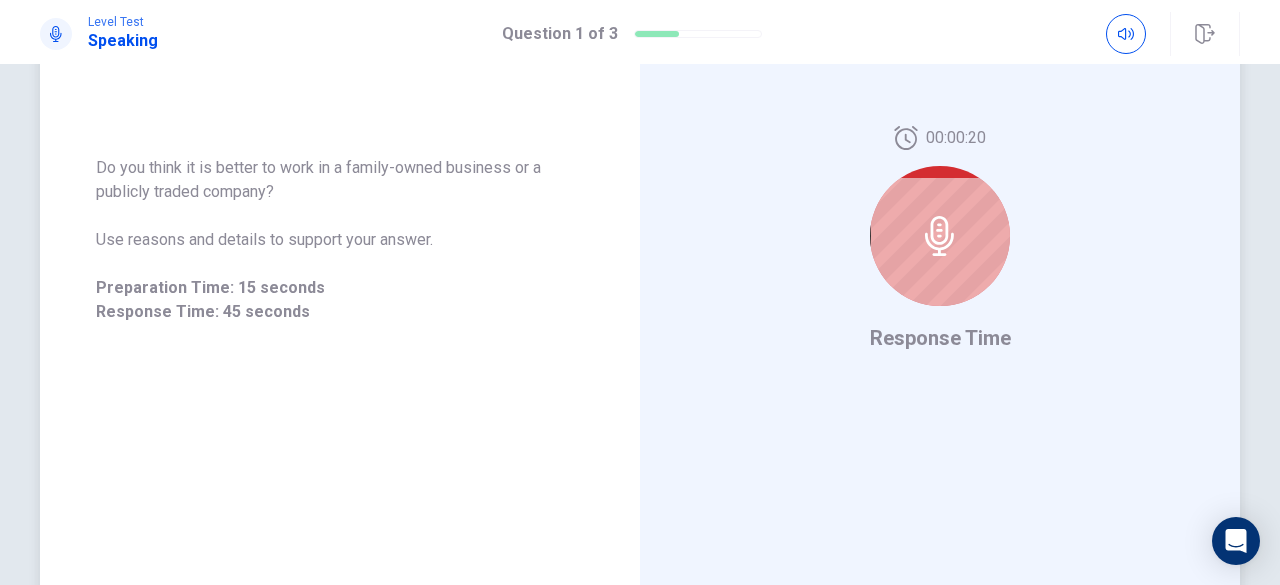 click at bounding box center [940, 236] 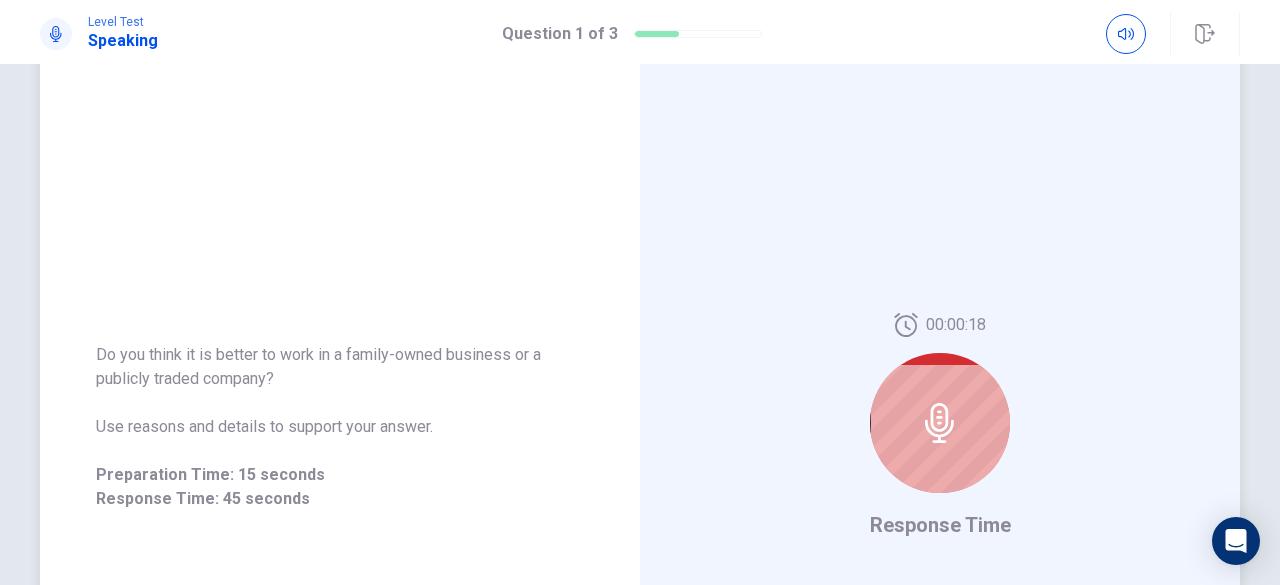scroll, scrollTop: 200, scrollLeft: 0, axis: vertical 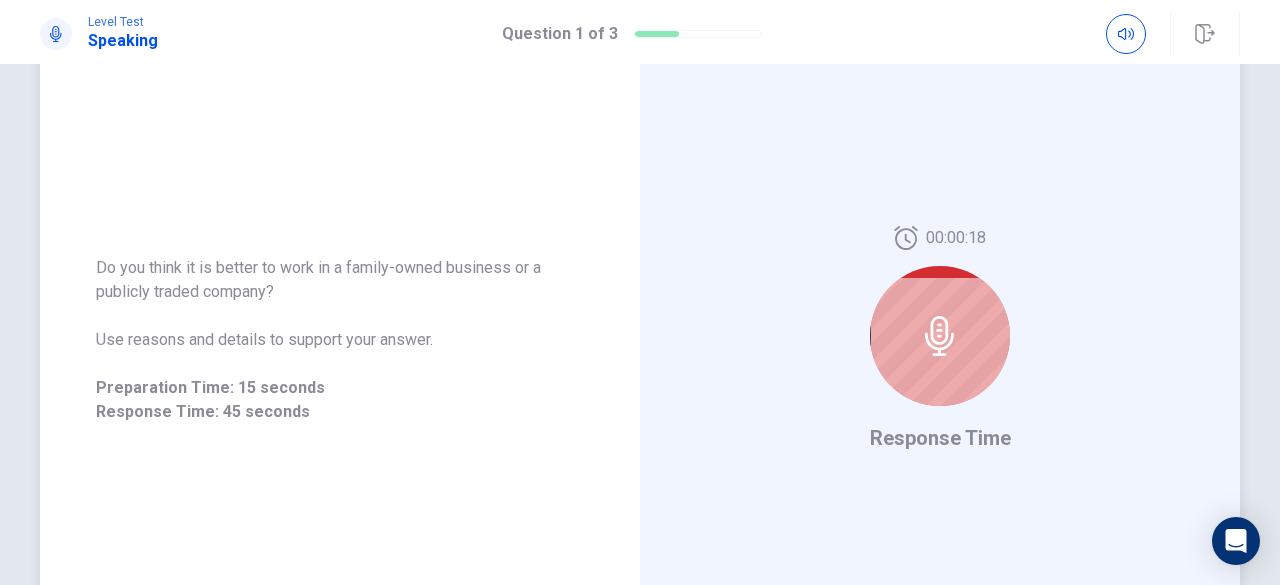 click at bounding box center [940, 336] 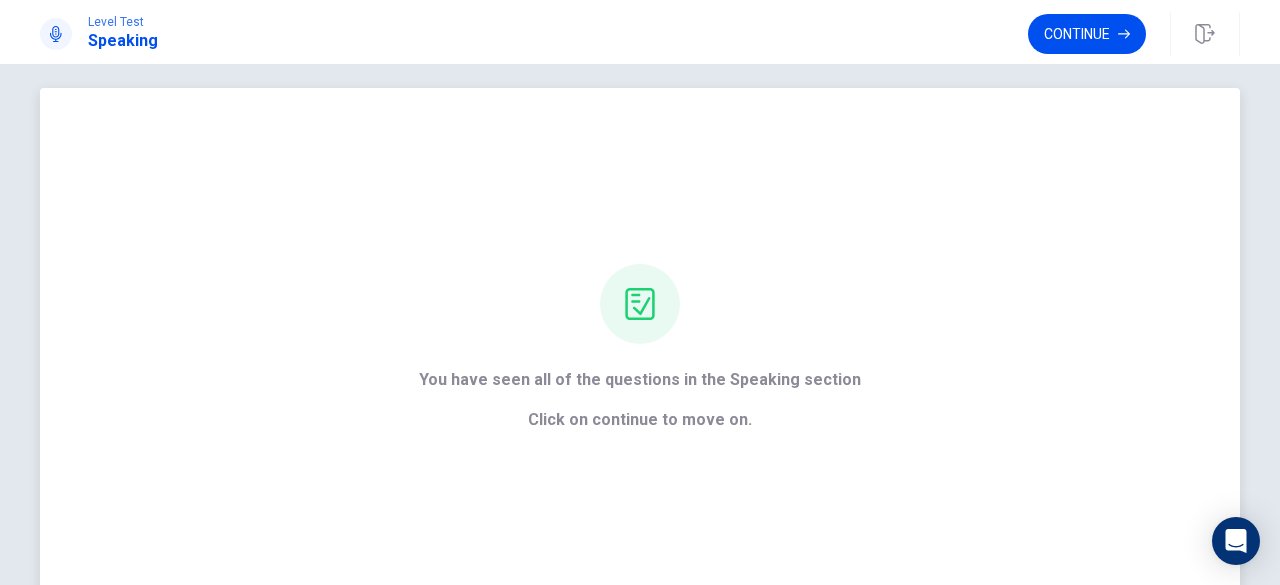 scroll, scrollTop: 0, scrollLeft: 0, axis: both 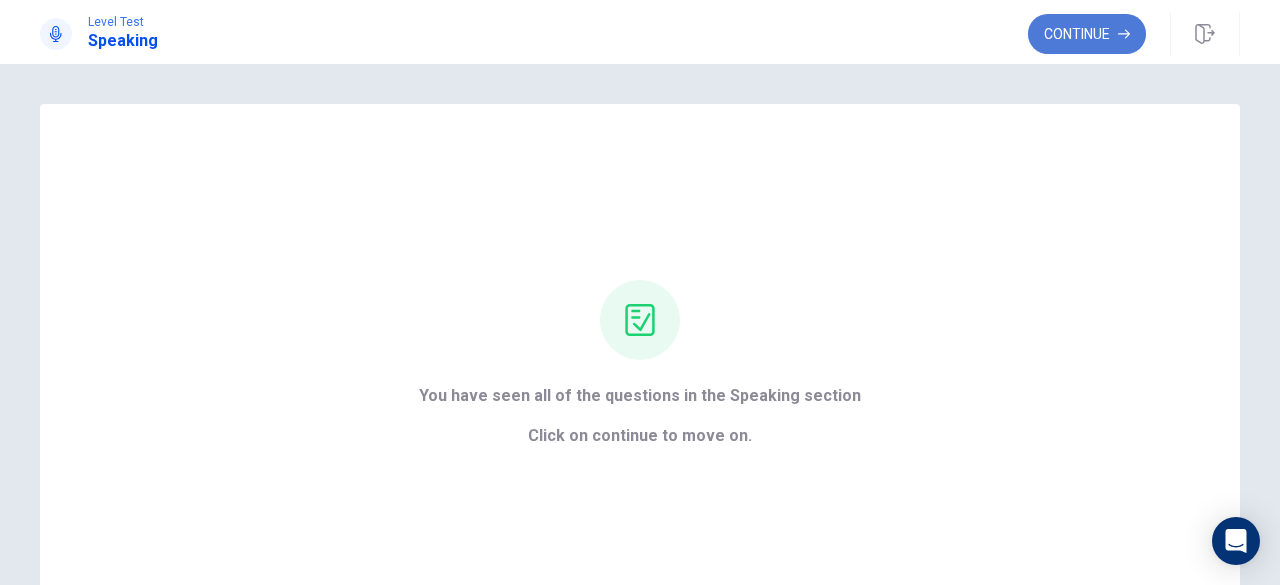 click on "Continue" at bounding box center [1087, 34] 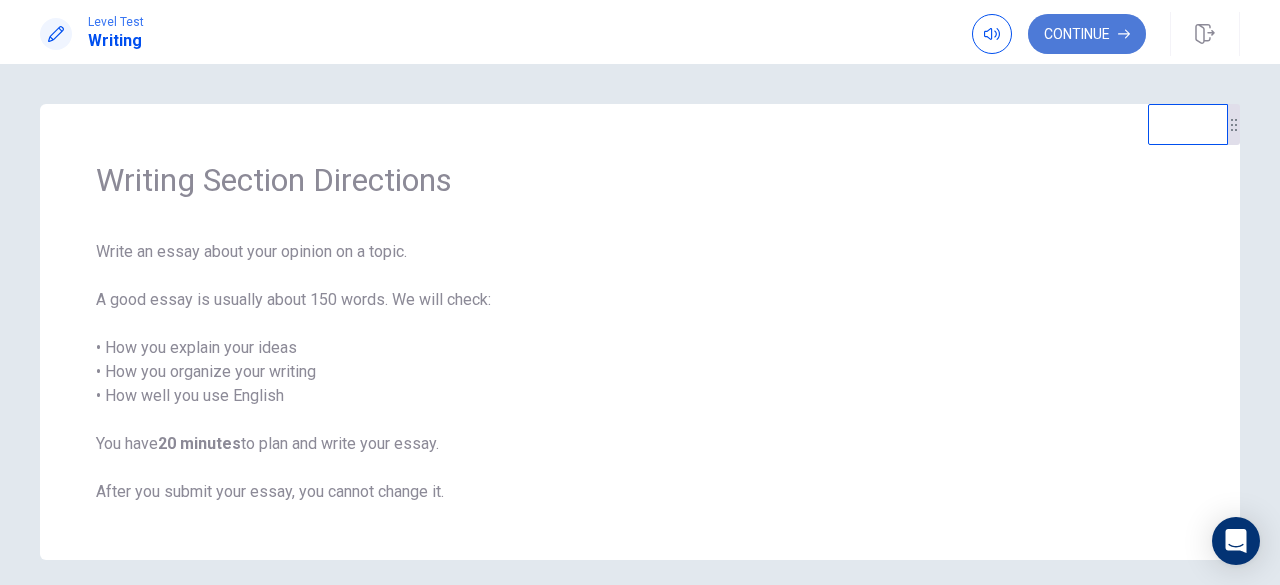 click at bounding box center [1124, 34] 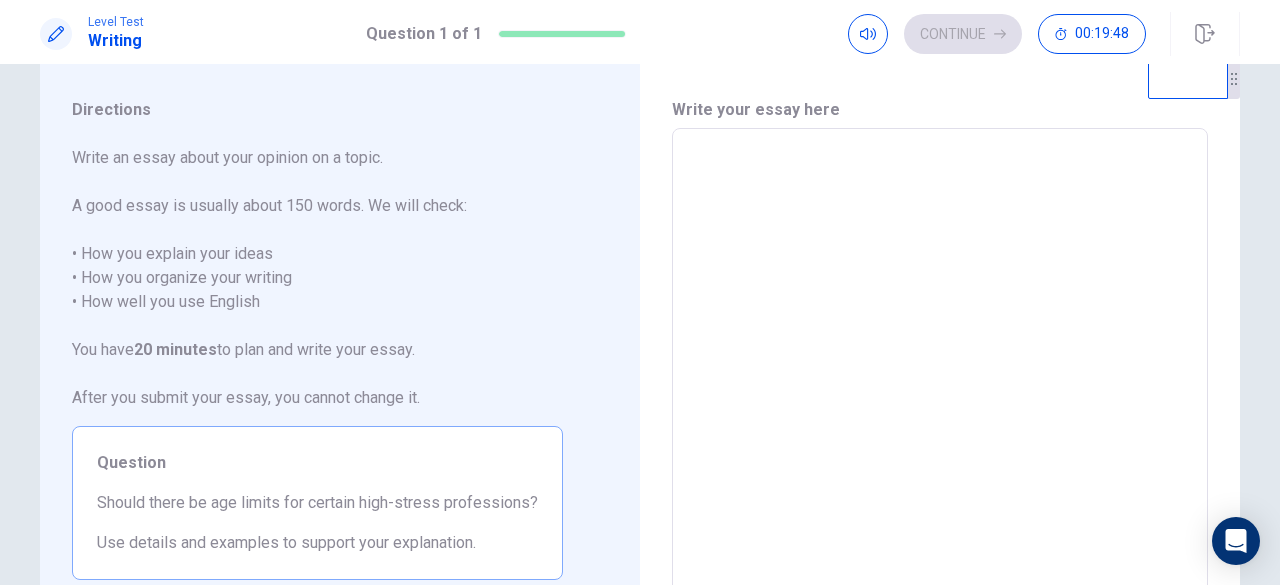 scroll, scrollTop: 0, scrollLeft: 0, axis: both 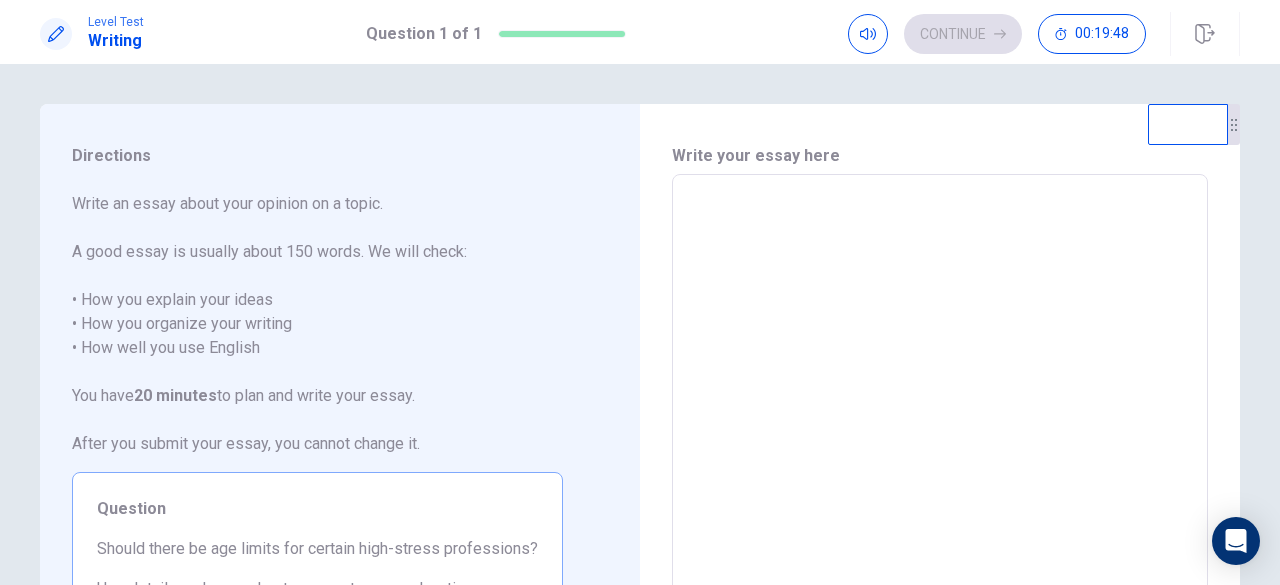click at bounding box center [940, 451] 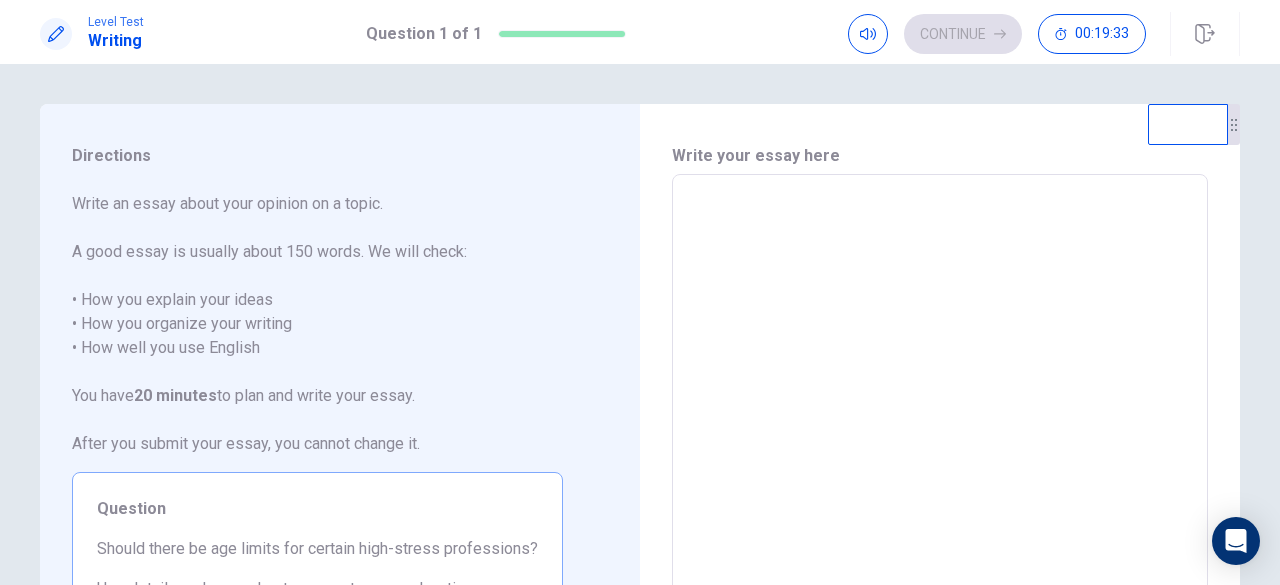 click at bounding box center (940, 451) 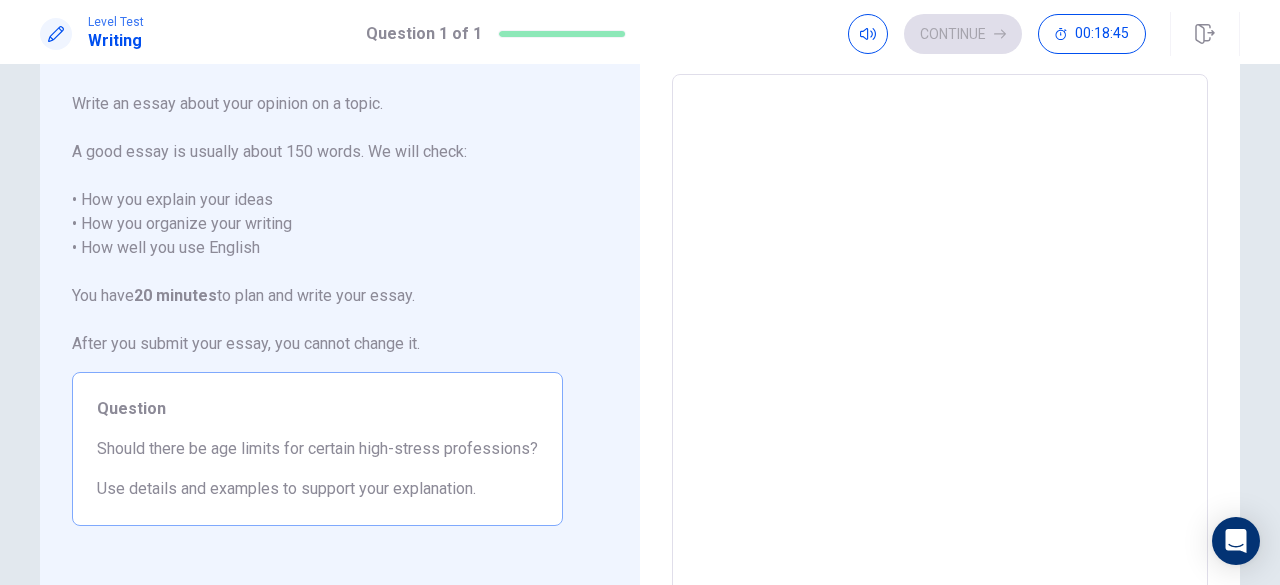 scroll, scrollTop: 0, scrollLeft: 0, axis: both 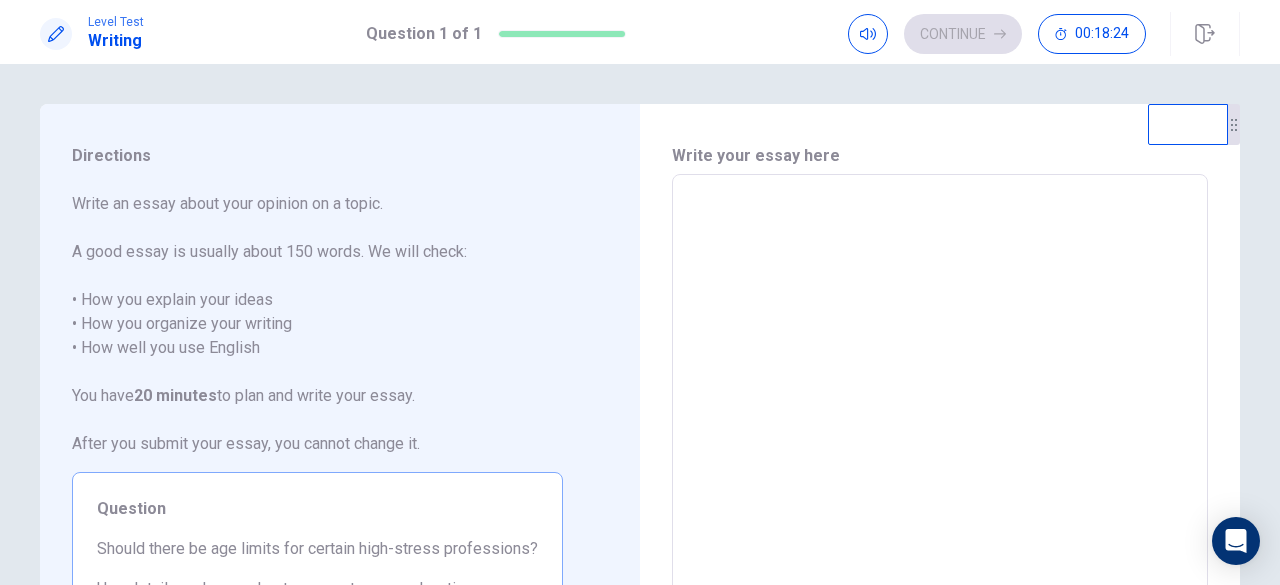 click at bounding box center (940, 451) 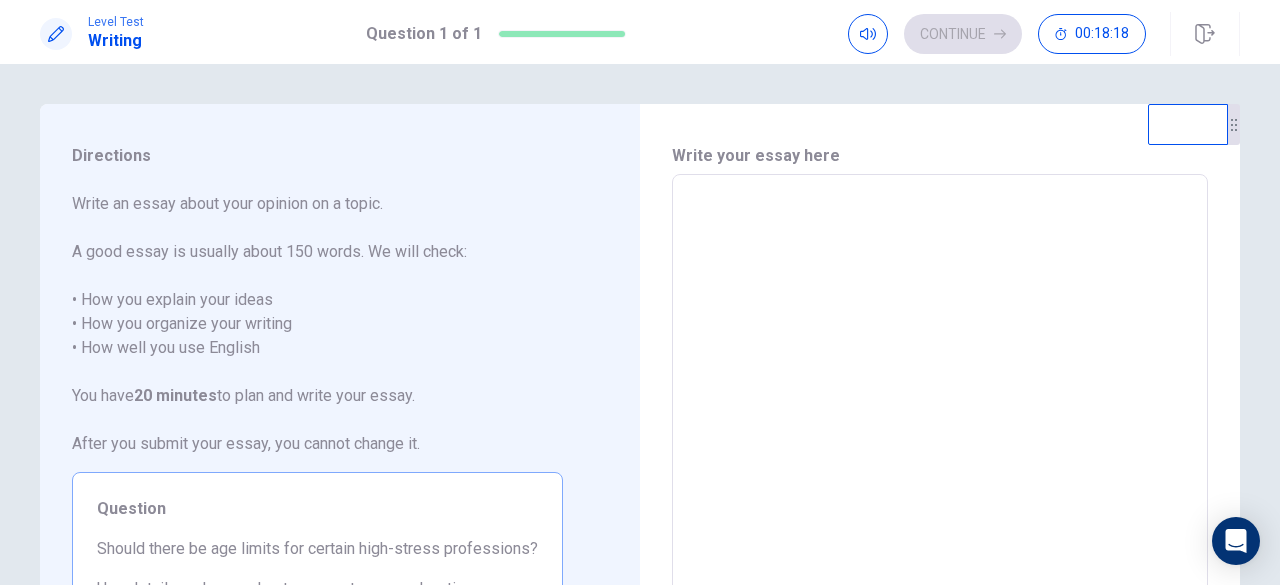 click at bounding box center (940, 451) 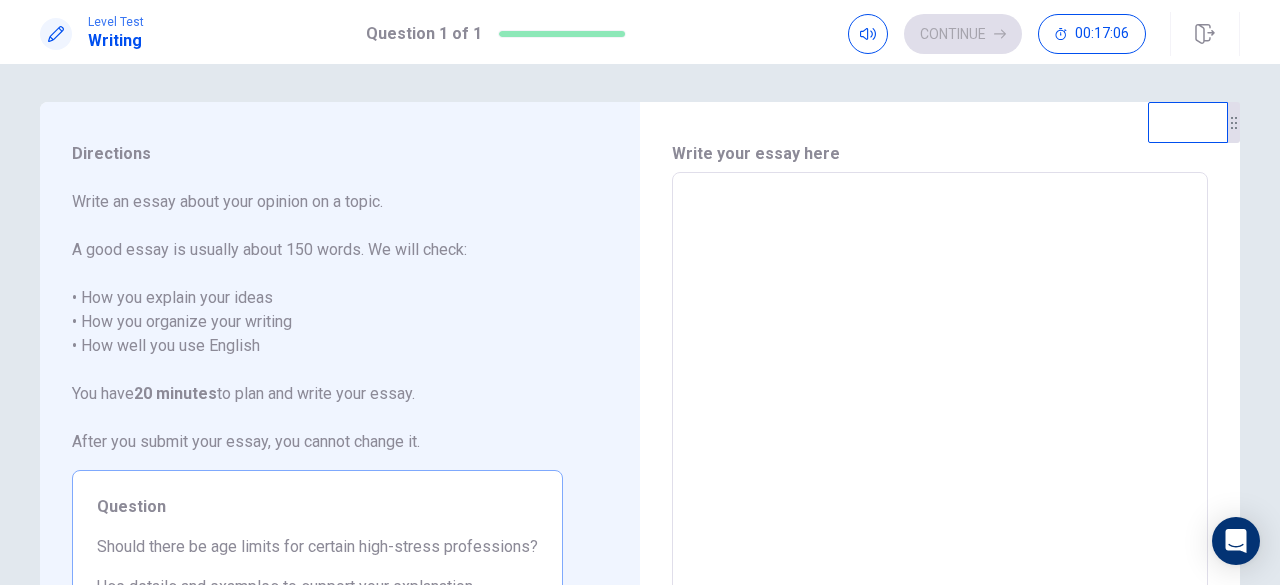 scroll, scrollTop: 0, scrollLeft: 0, axis: both 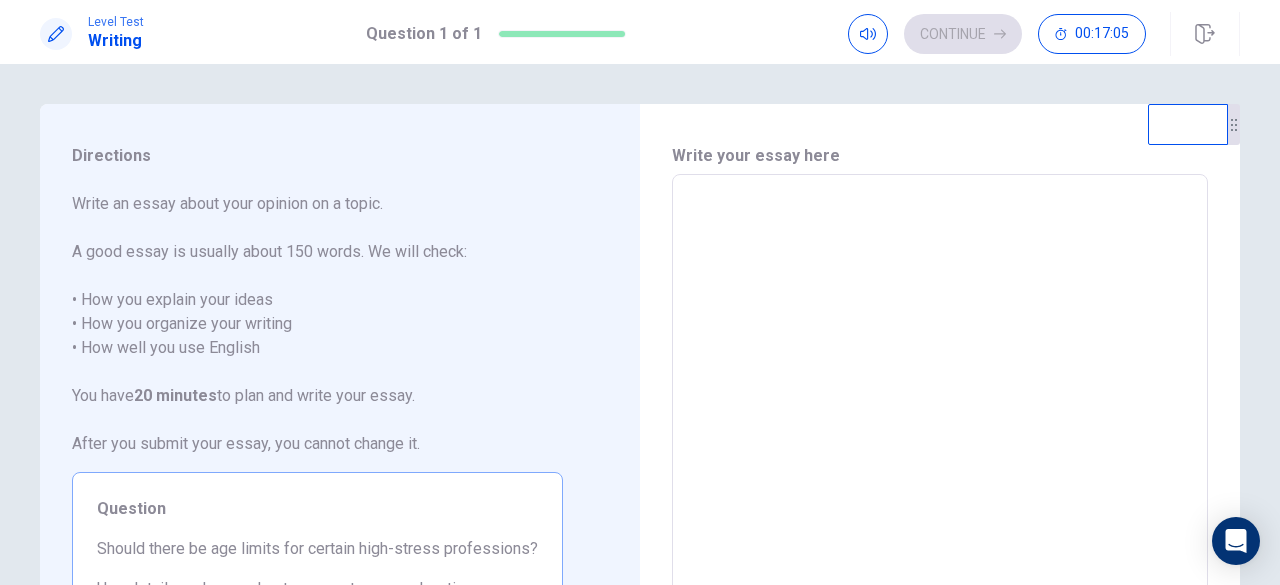 click at bounding box center [940, 451] 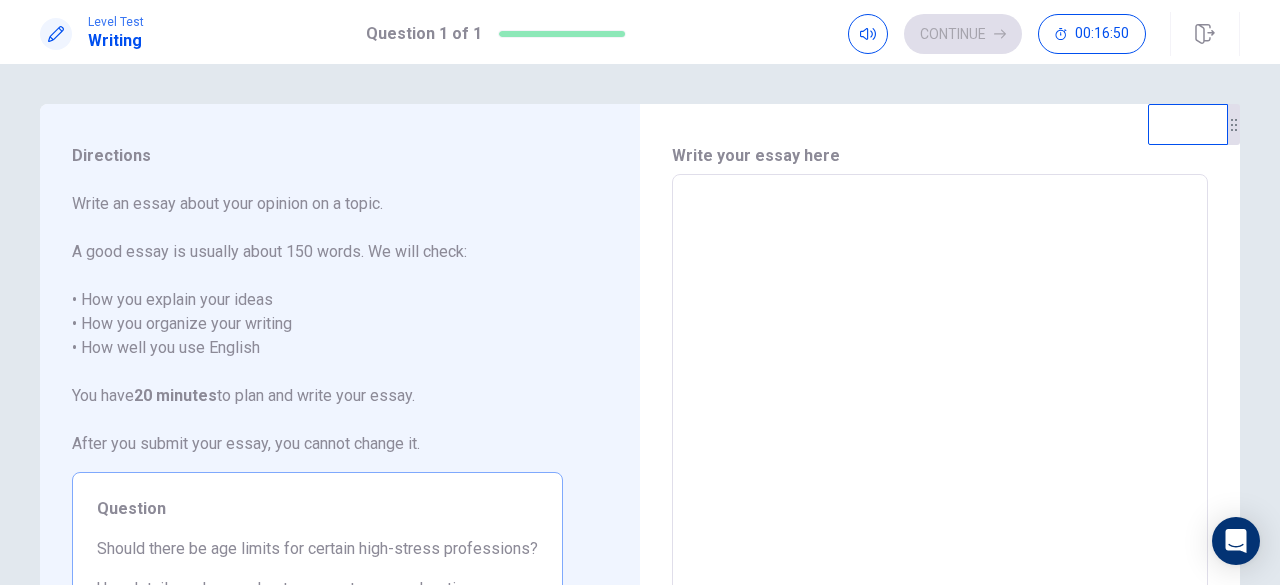 click at bounding box center [940, 451] 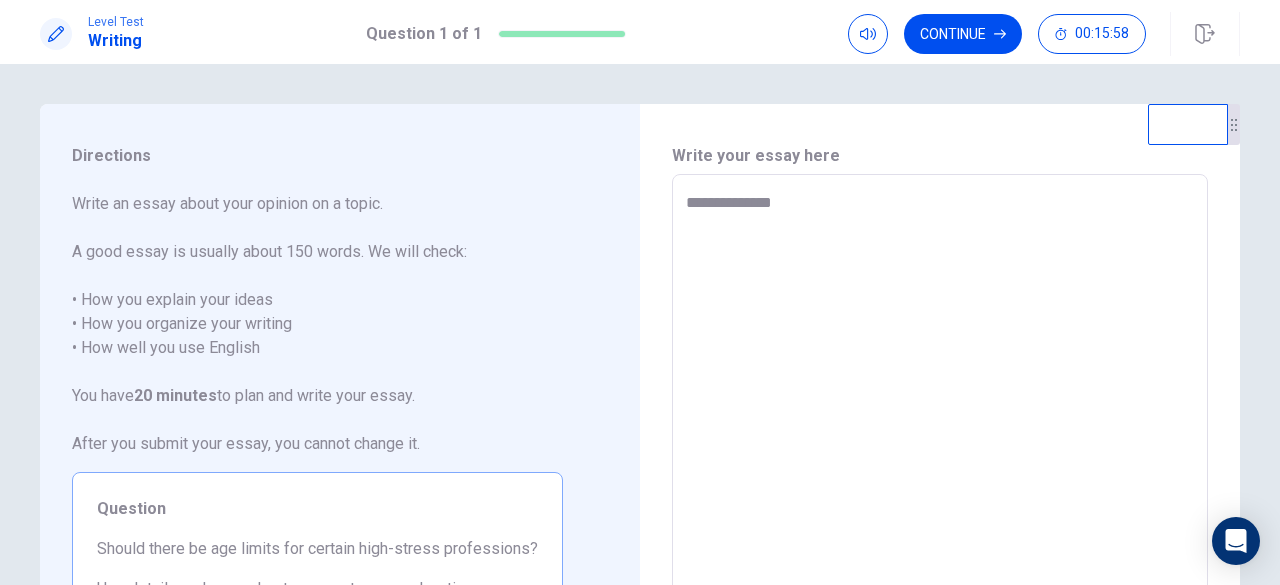 click on "**********" at bounding box center (940, 451) 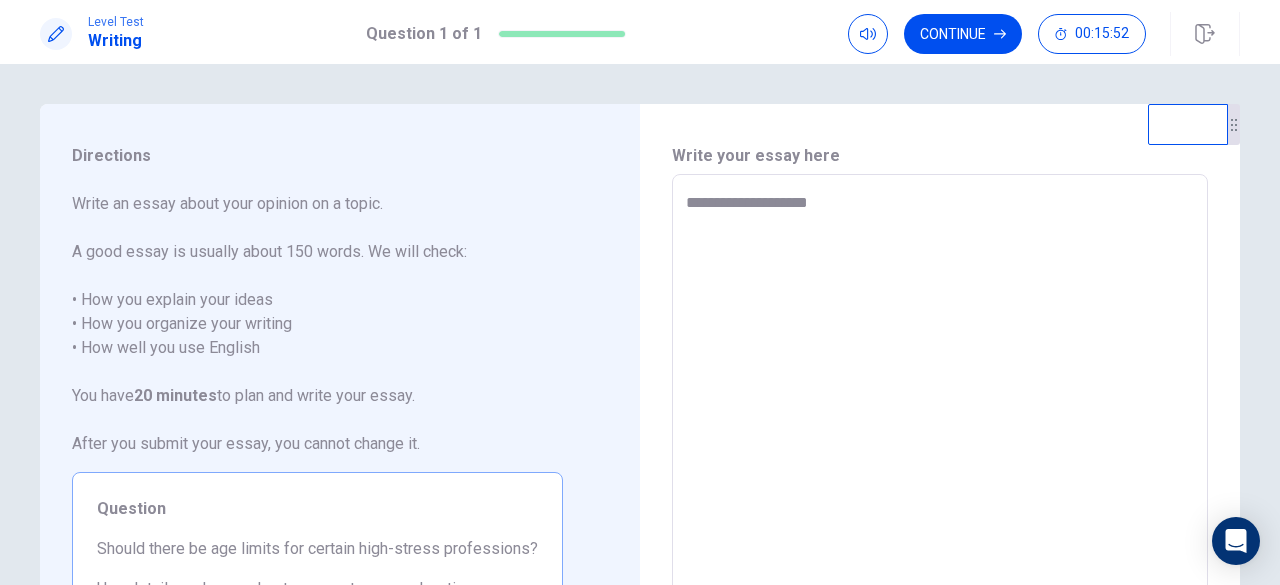 click on "**********" at bounding box center (940, 451) 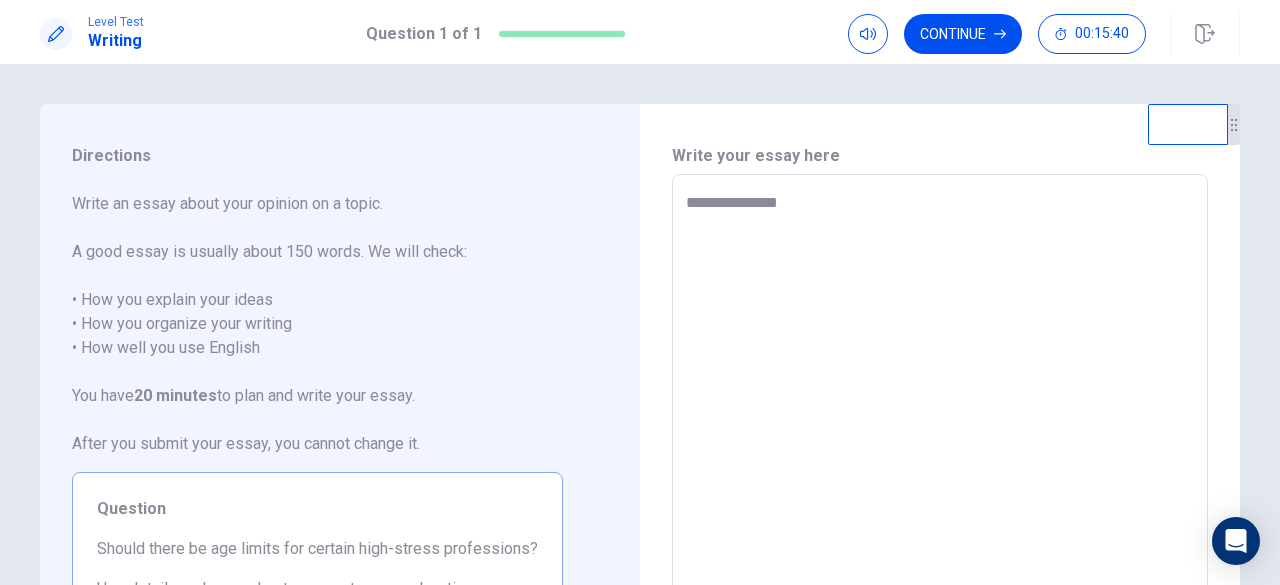 click on "**********" at bounding box center [940, 451] 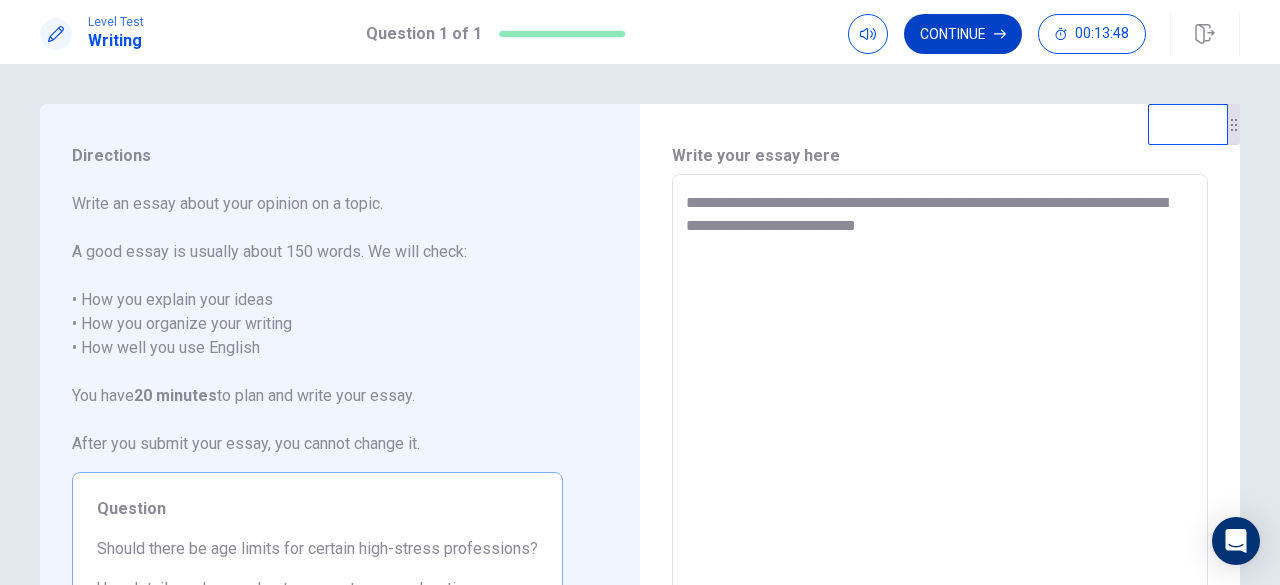 type on "**********" 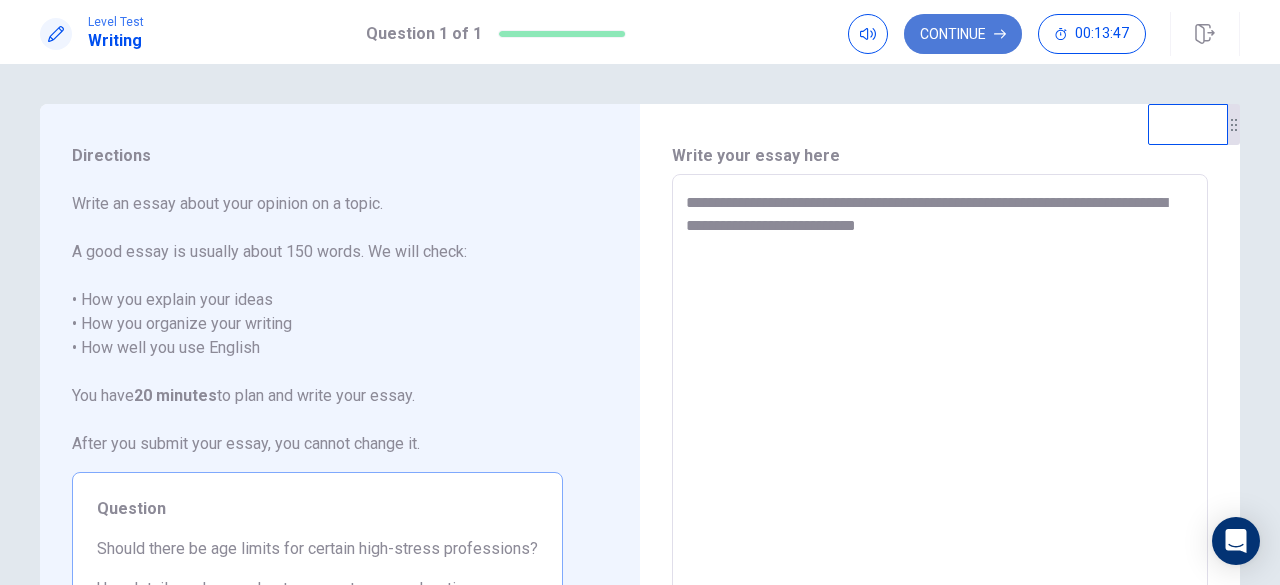 click on "Continue" at bounding box center (963, 34) 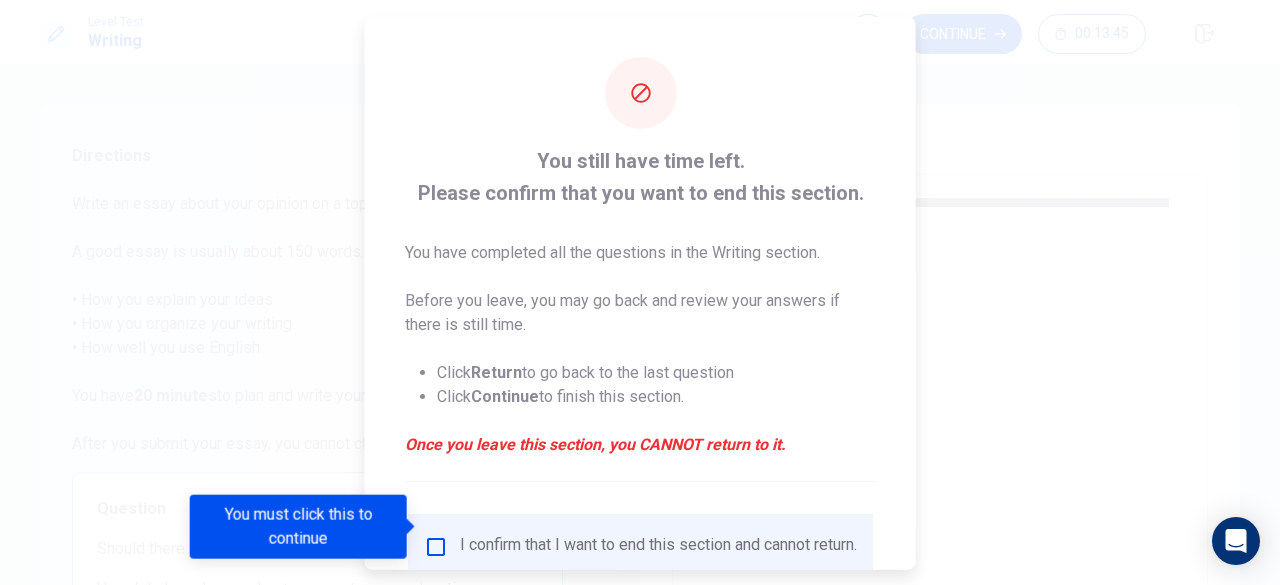 scroll, scrollTop: 160, scrollLeft: 0, axis: vertical 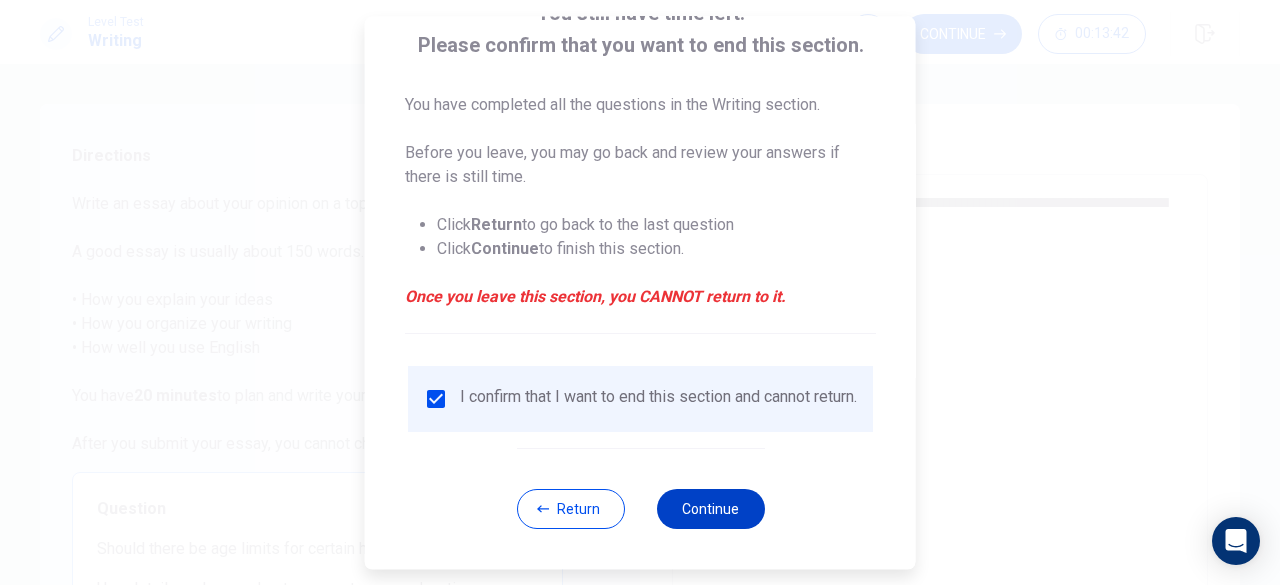 click on "Continue" at bounding box center (710, 509) 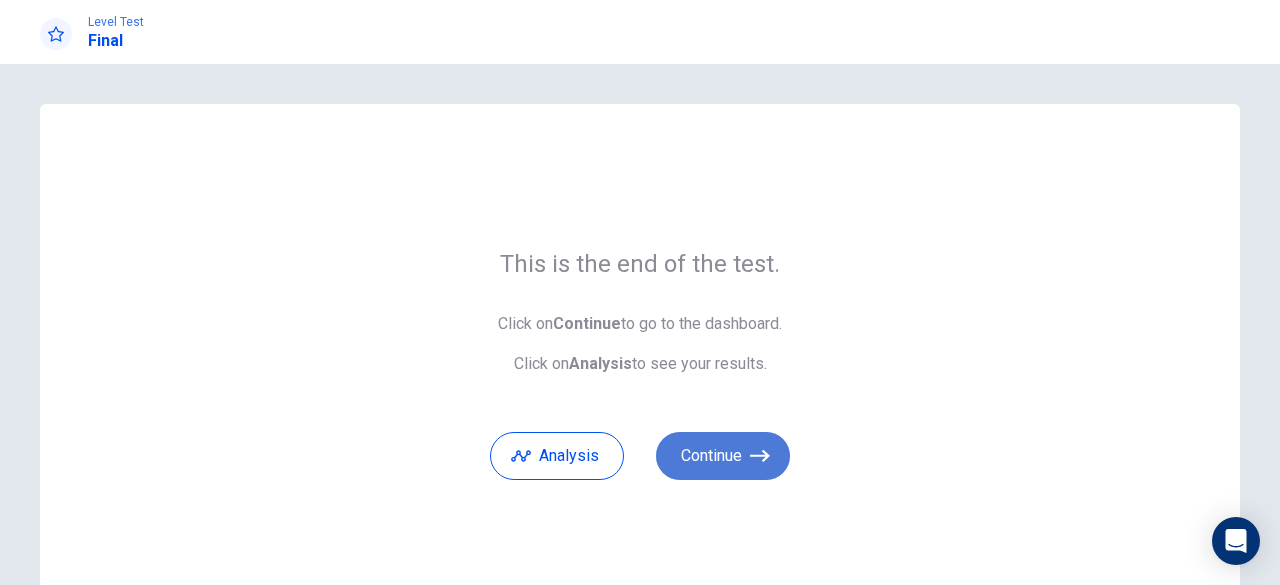 click at bounding box center (760, 456) 